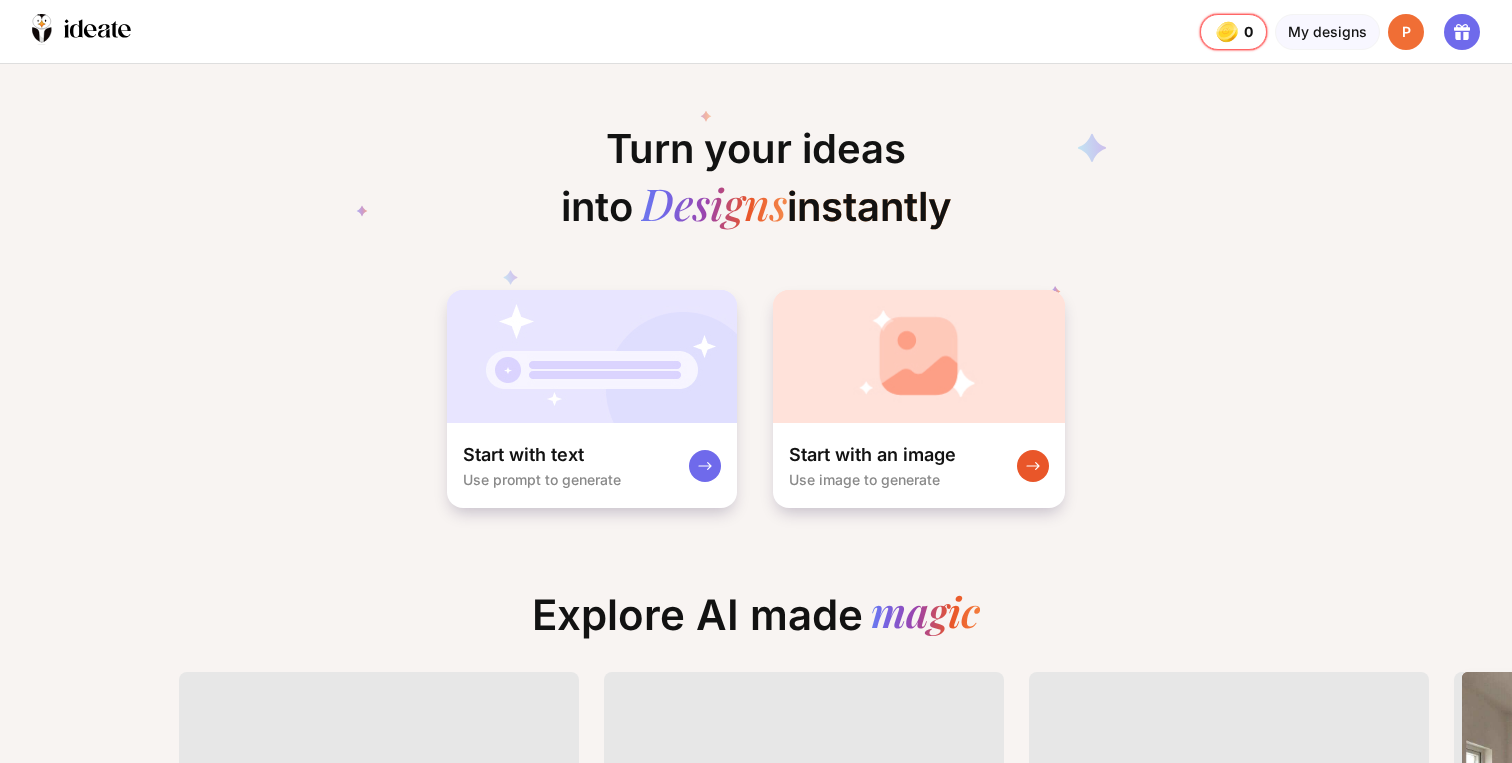 scroll, scrollTop: 0, scrollLeft: 0, axis: both 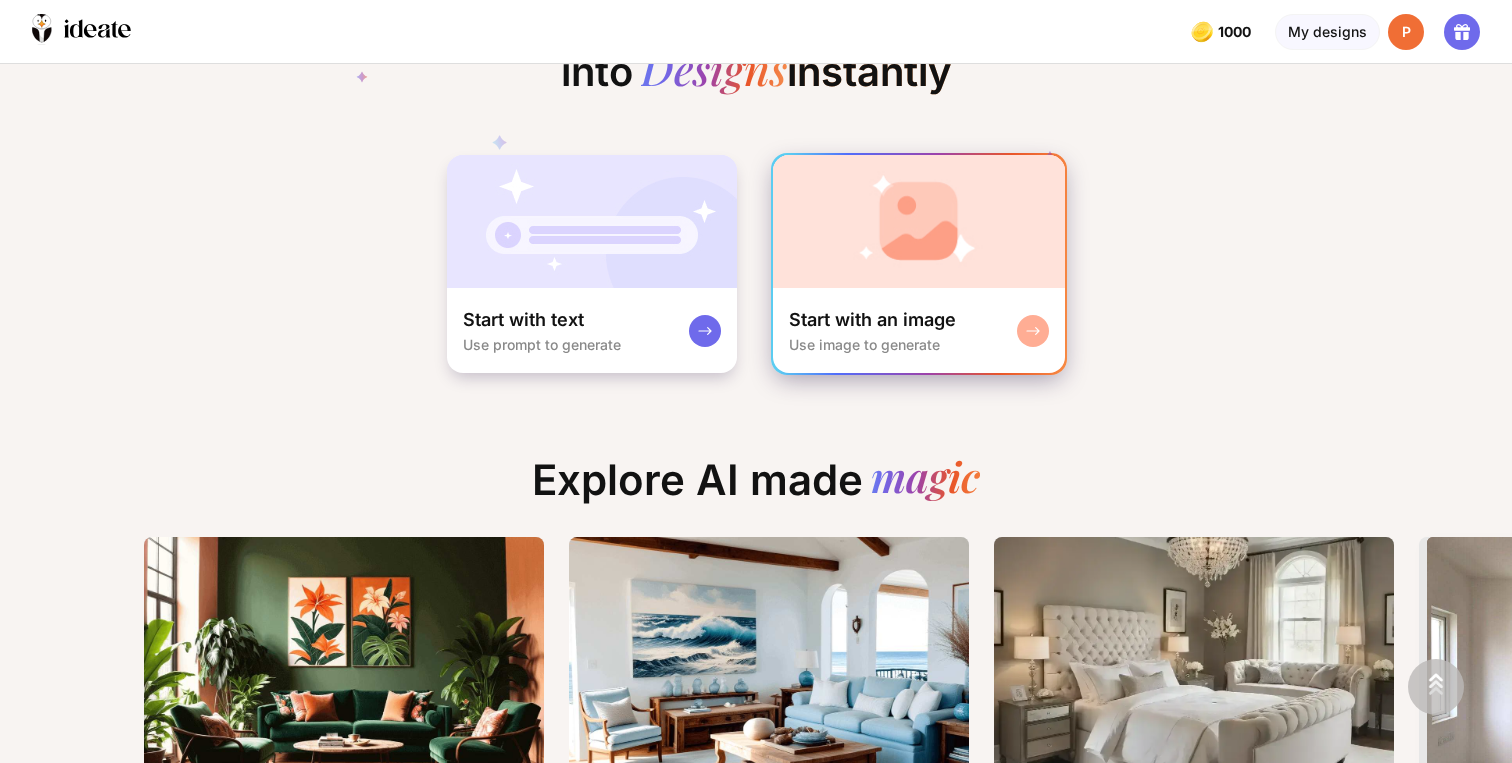 click on "Start with an image" at bounding box center [872, 320] 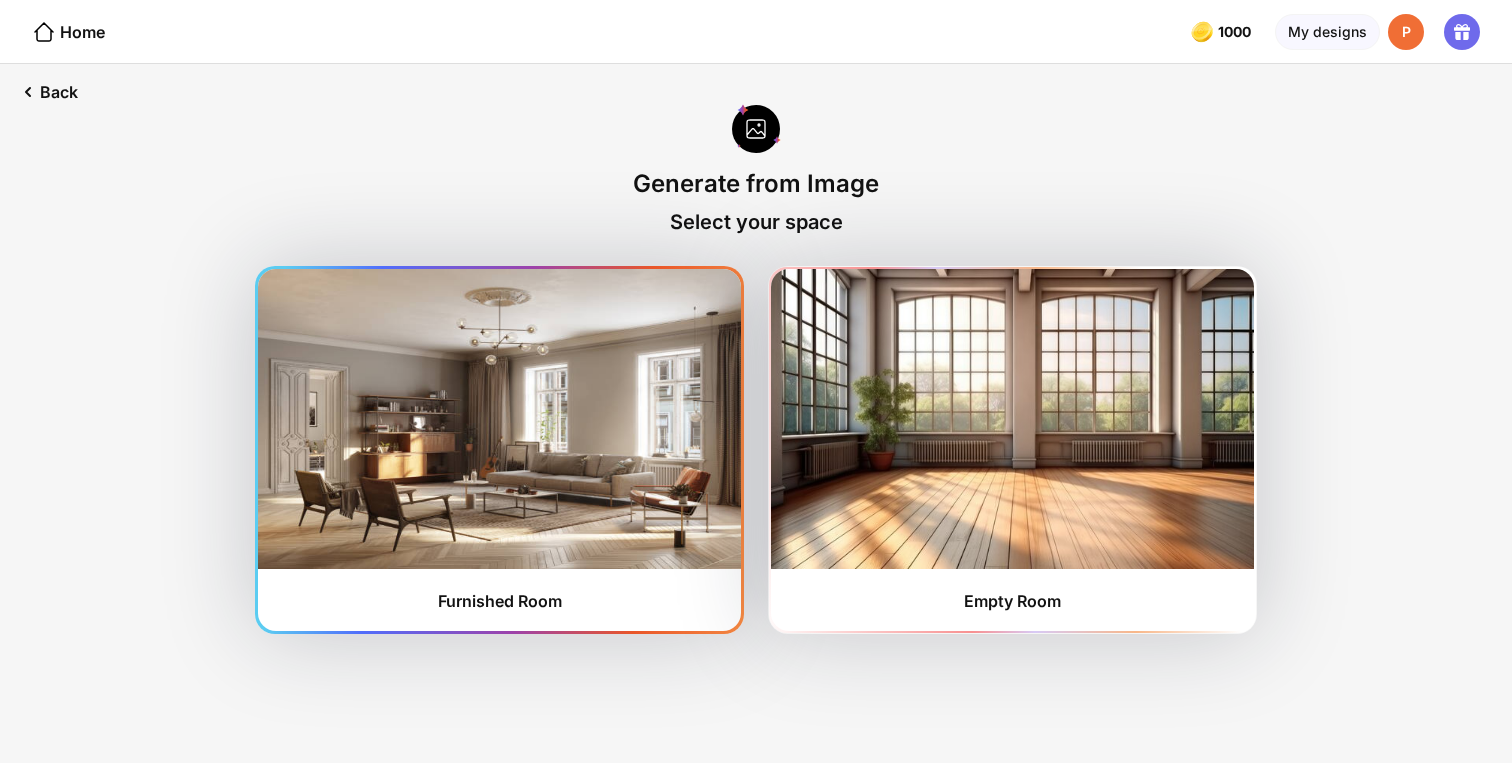 click at bounding box center (499, 419) 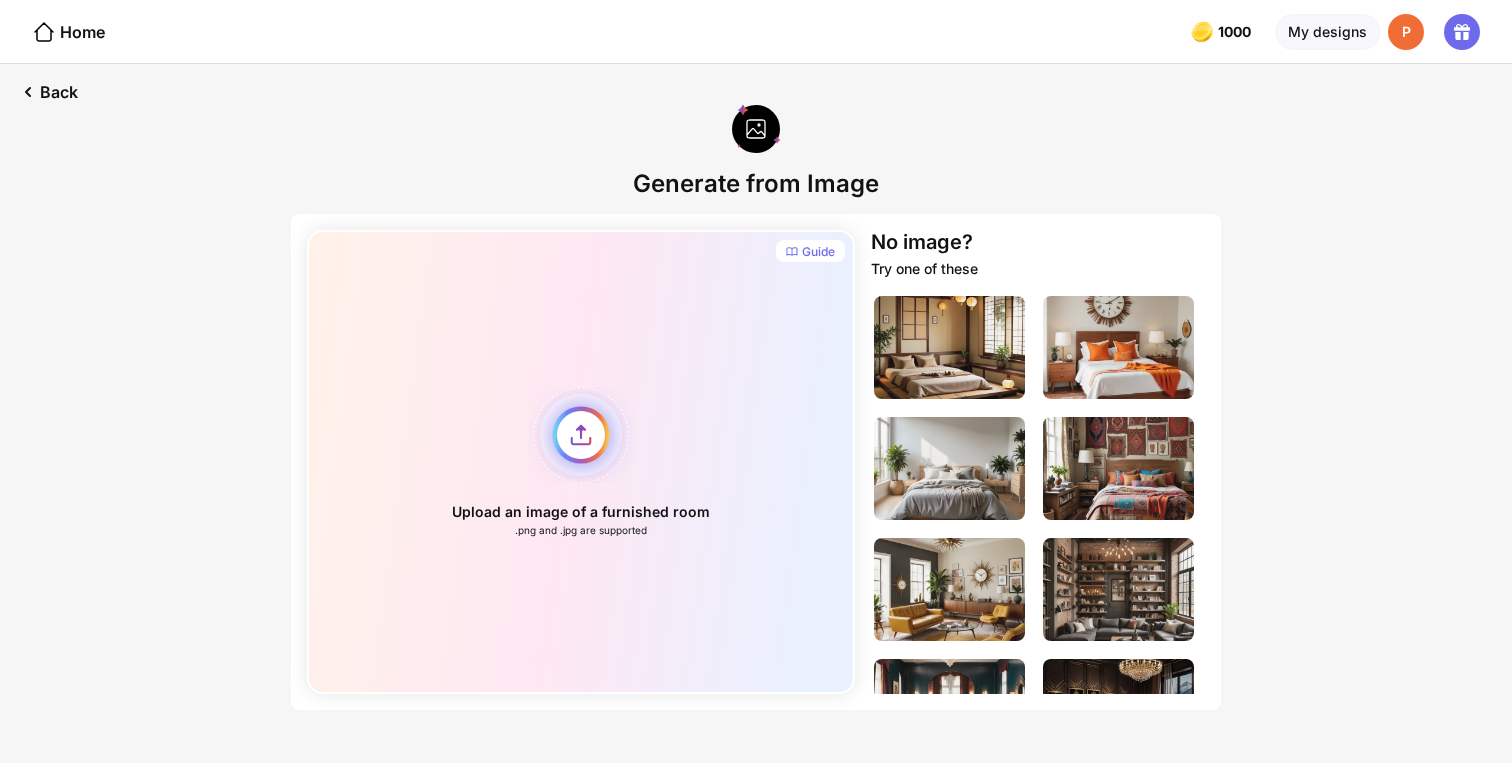 click on "Upload an image of a furnished room .png and .jpg are supported" at bounding box center (581, 462) 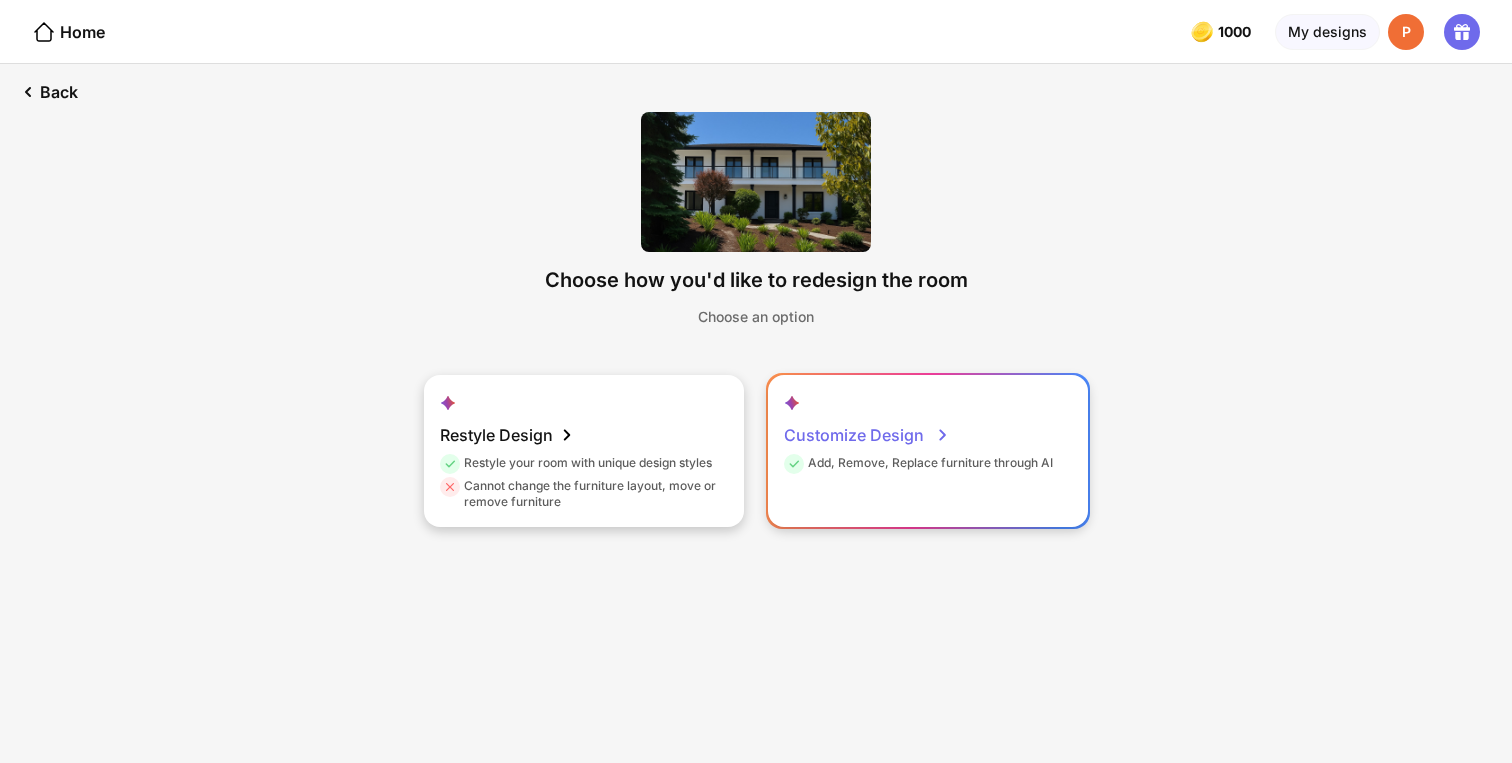 click on "Add, Remove, Replace furniture through AI" at bounding box center (918, 466) 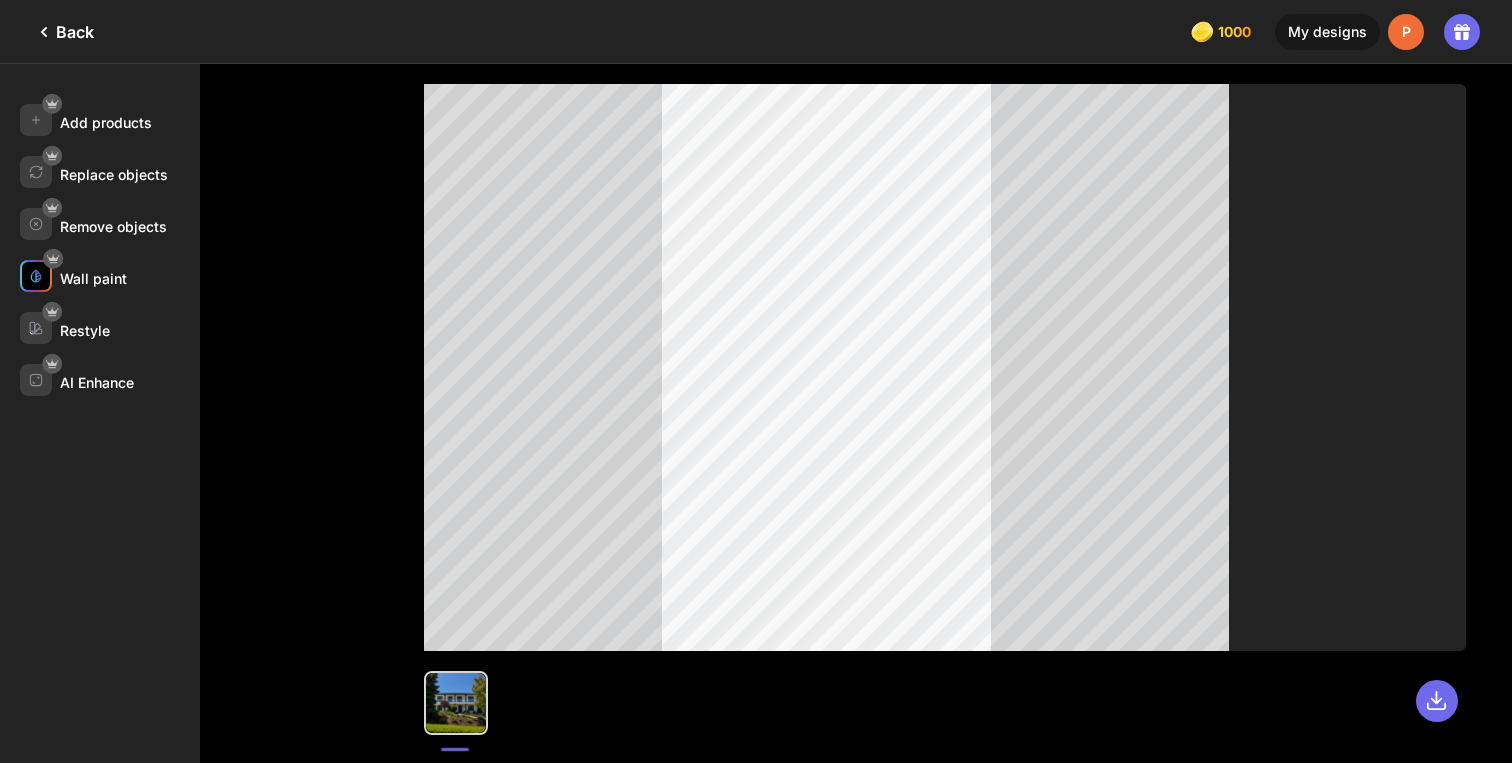 click at bounding box center (36, 276) 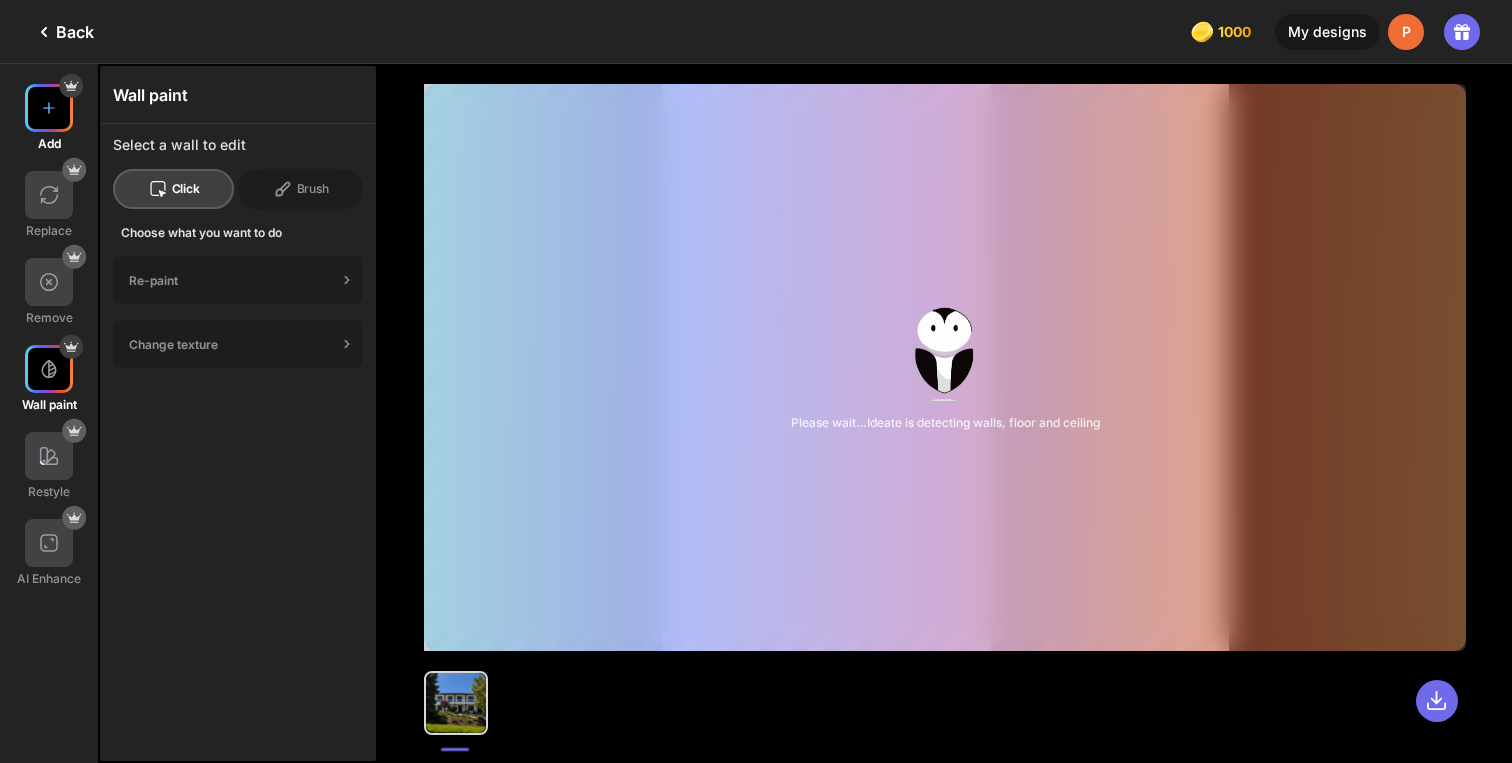 click at bounding box center [49, 108] 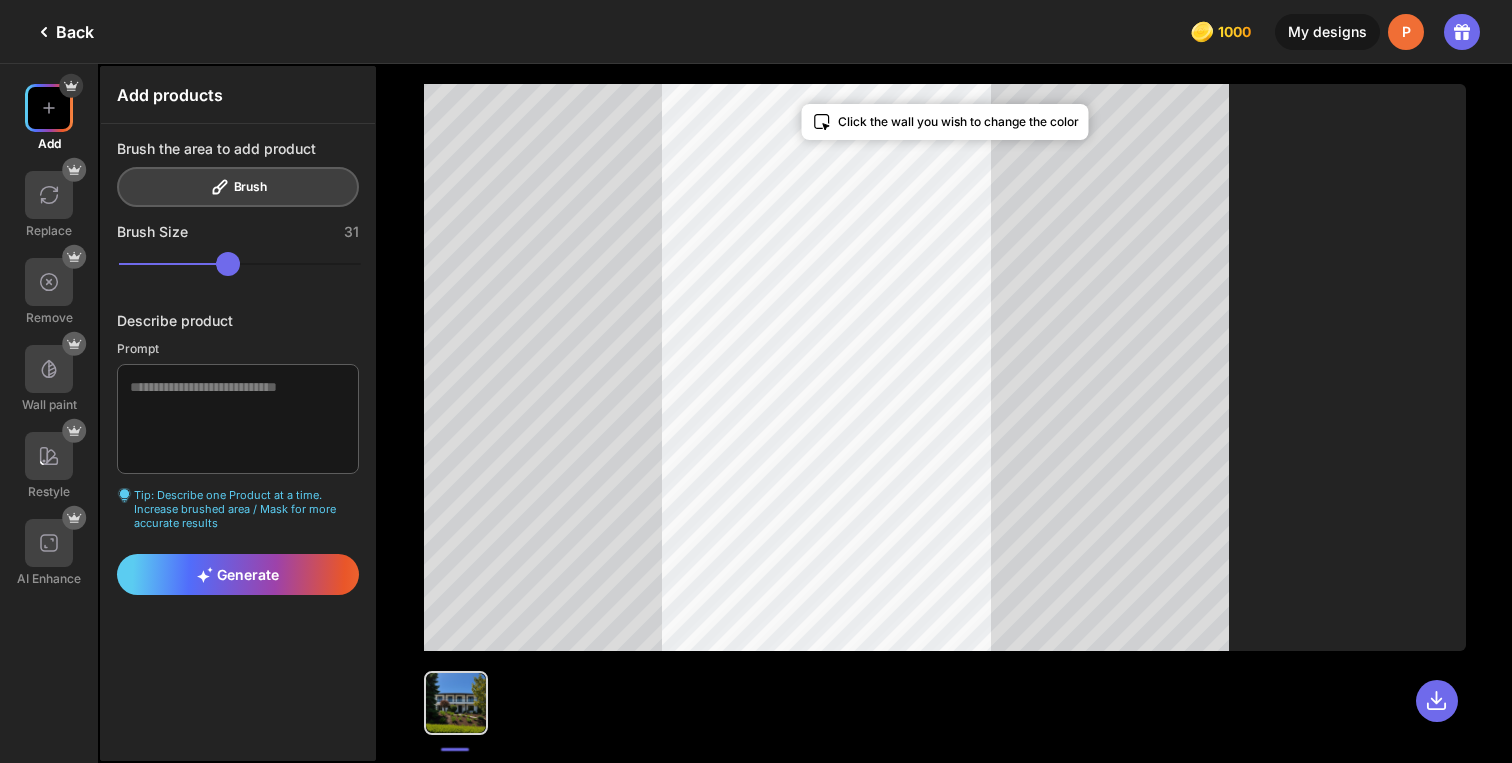 drag, startPoint x: 245, startPoint y: 267, endPoint x: 181, endPoint y: 271, distance: 64.12488 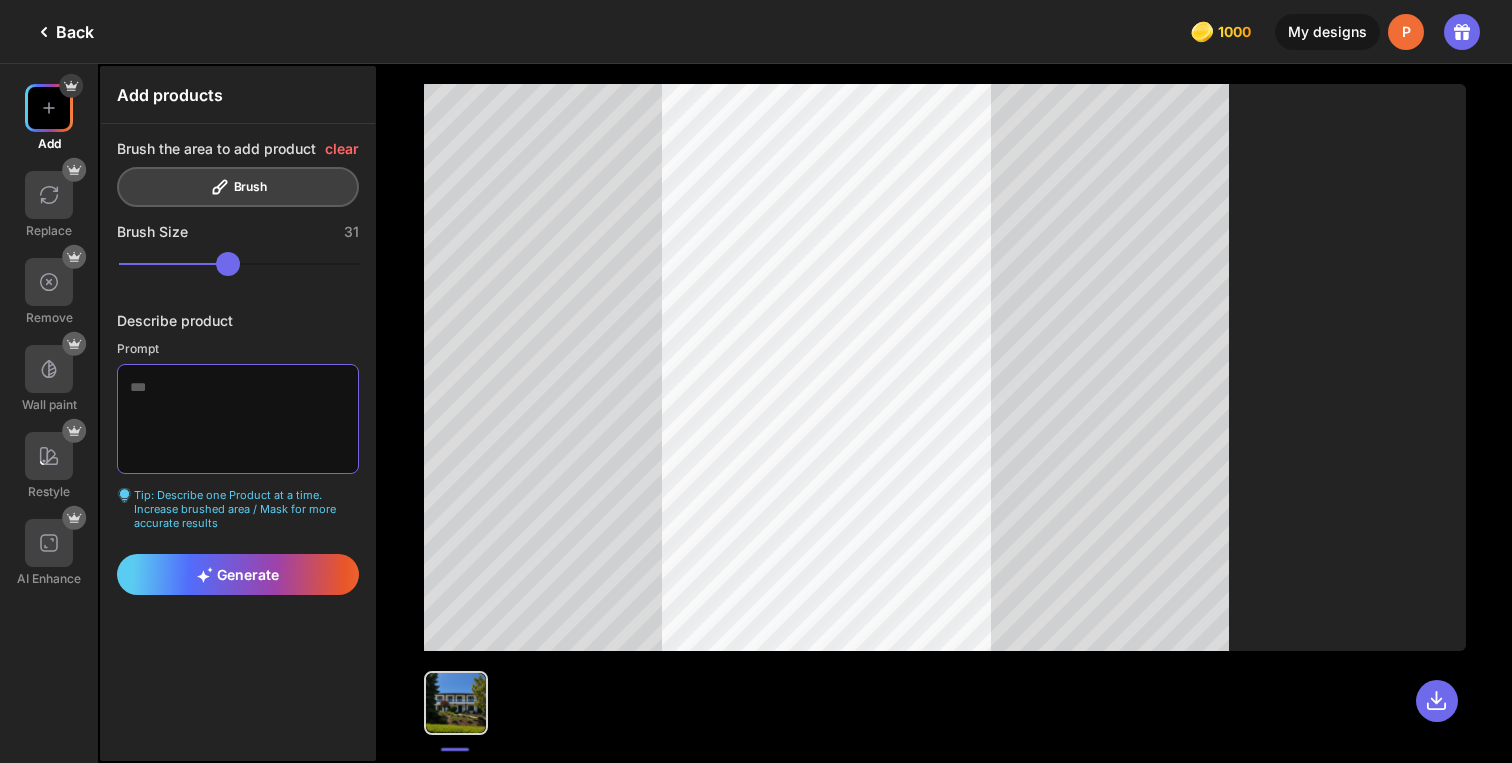 click at bounding box center [238, 419] 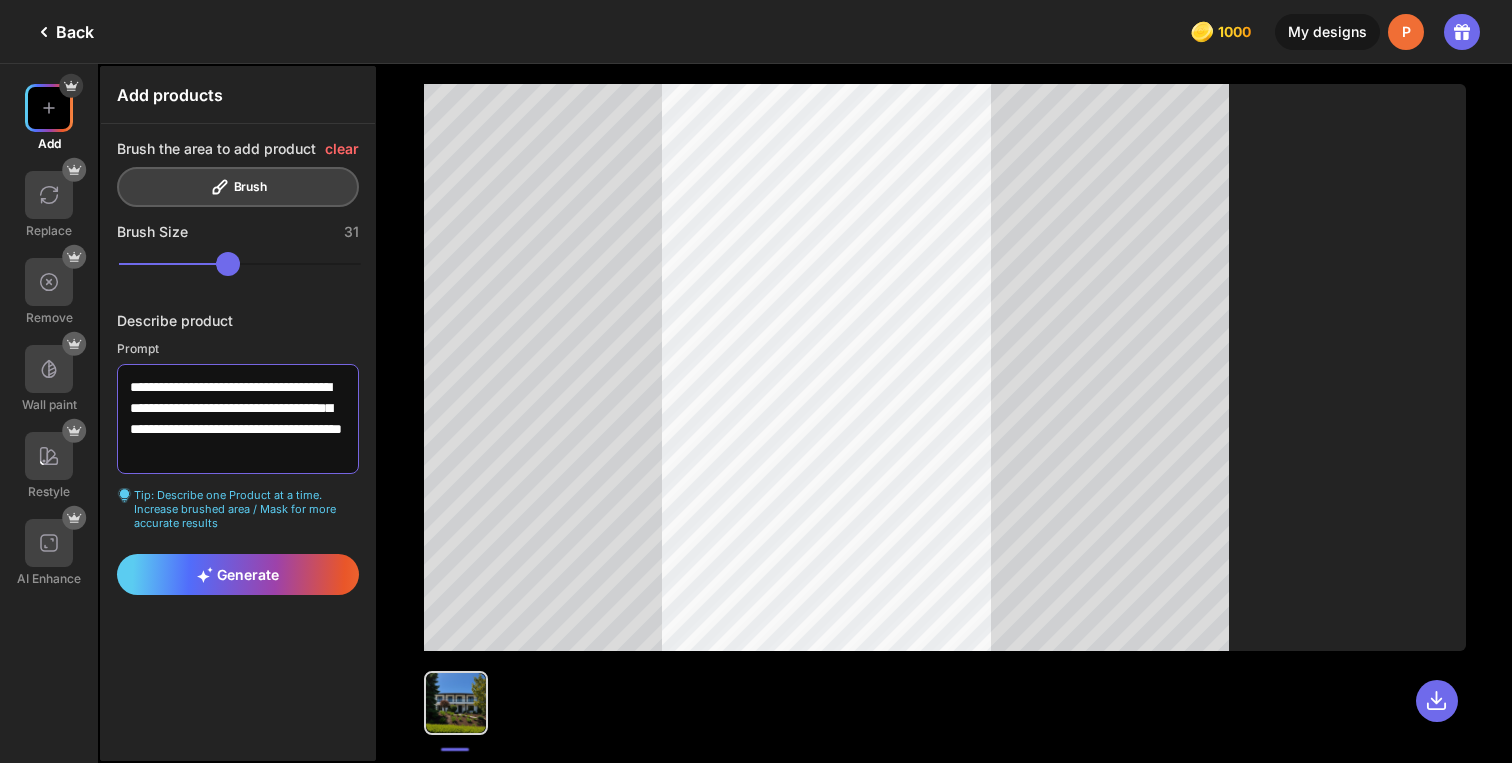scroll, scrollTop: 0, scrollLeft: 0, axis: both 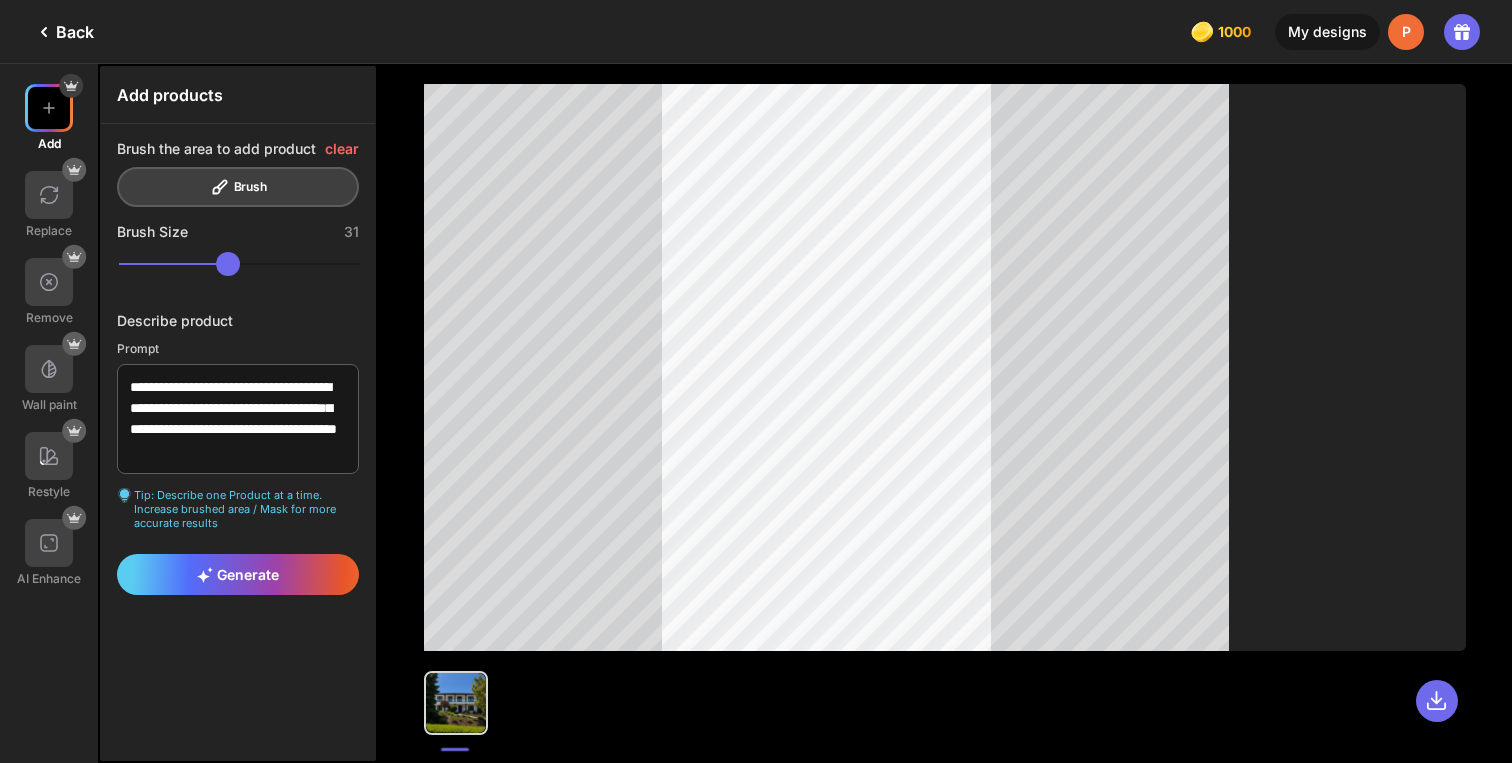 click on "Brush the area to add product clear
Brush" at bounding box center [238, 173] 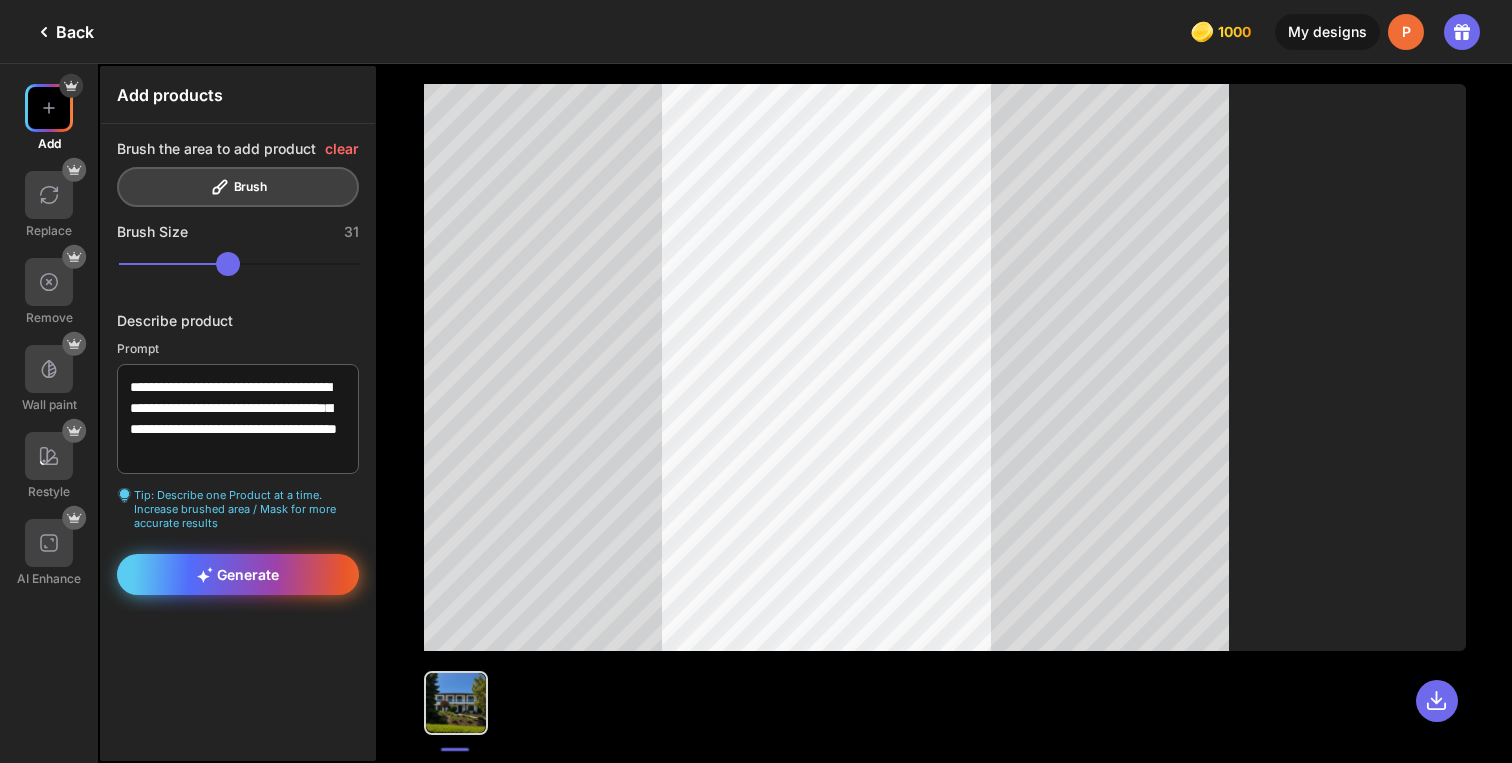 click on "Generate" at bounding box center (238, 574) 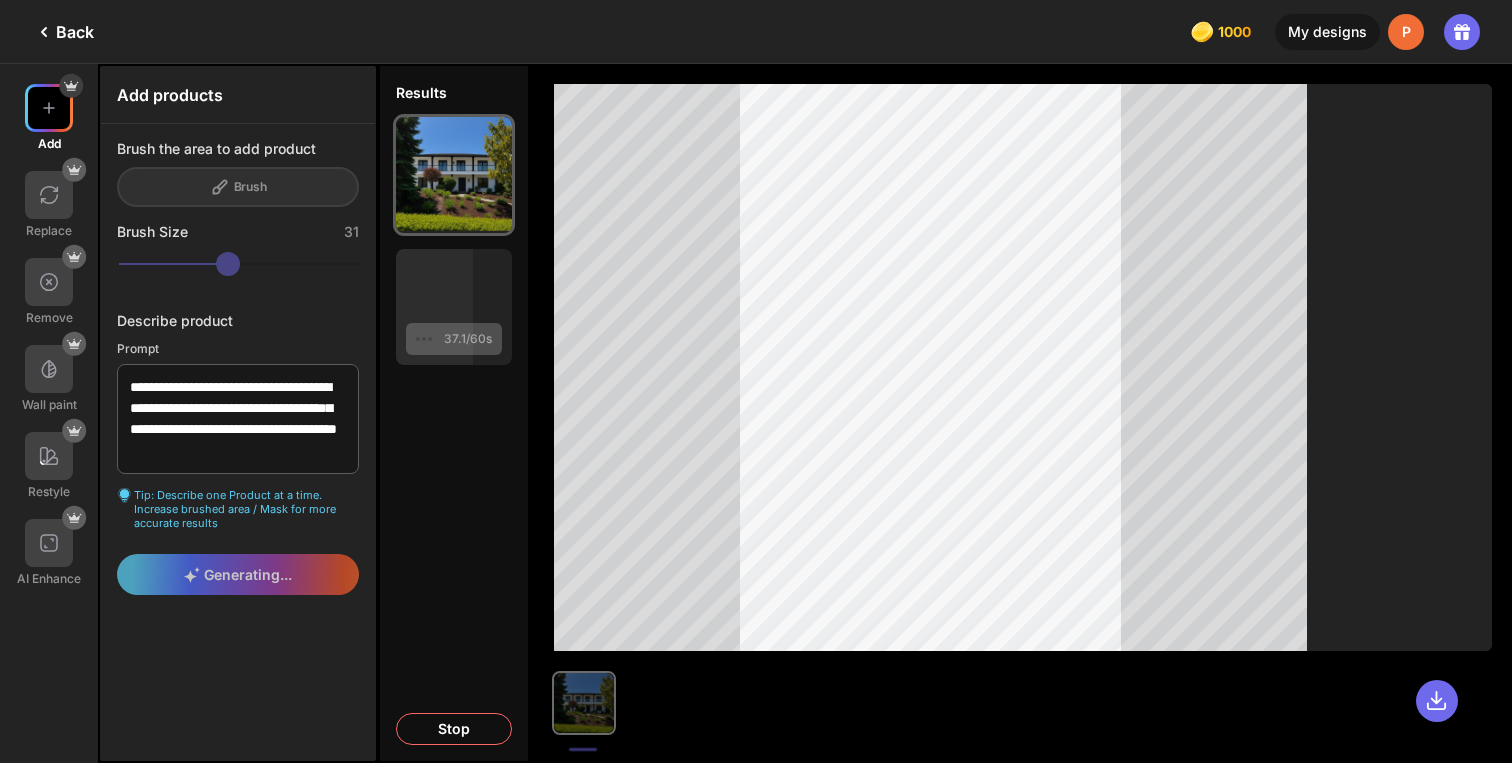 click on "Stop" at bounding box center [454, 729] 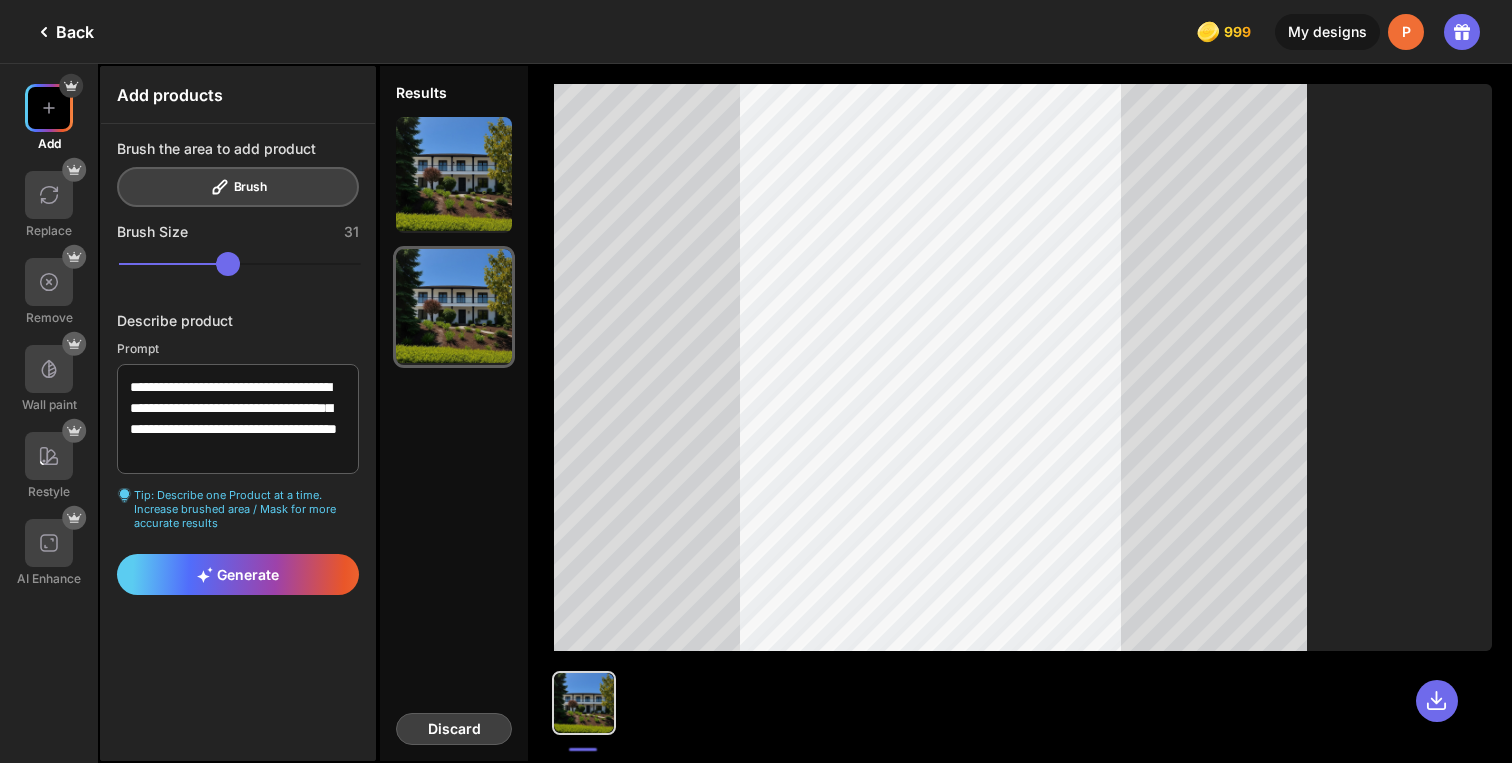 click on "Discard" at bounding box center [454, 729] 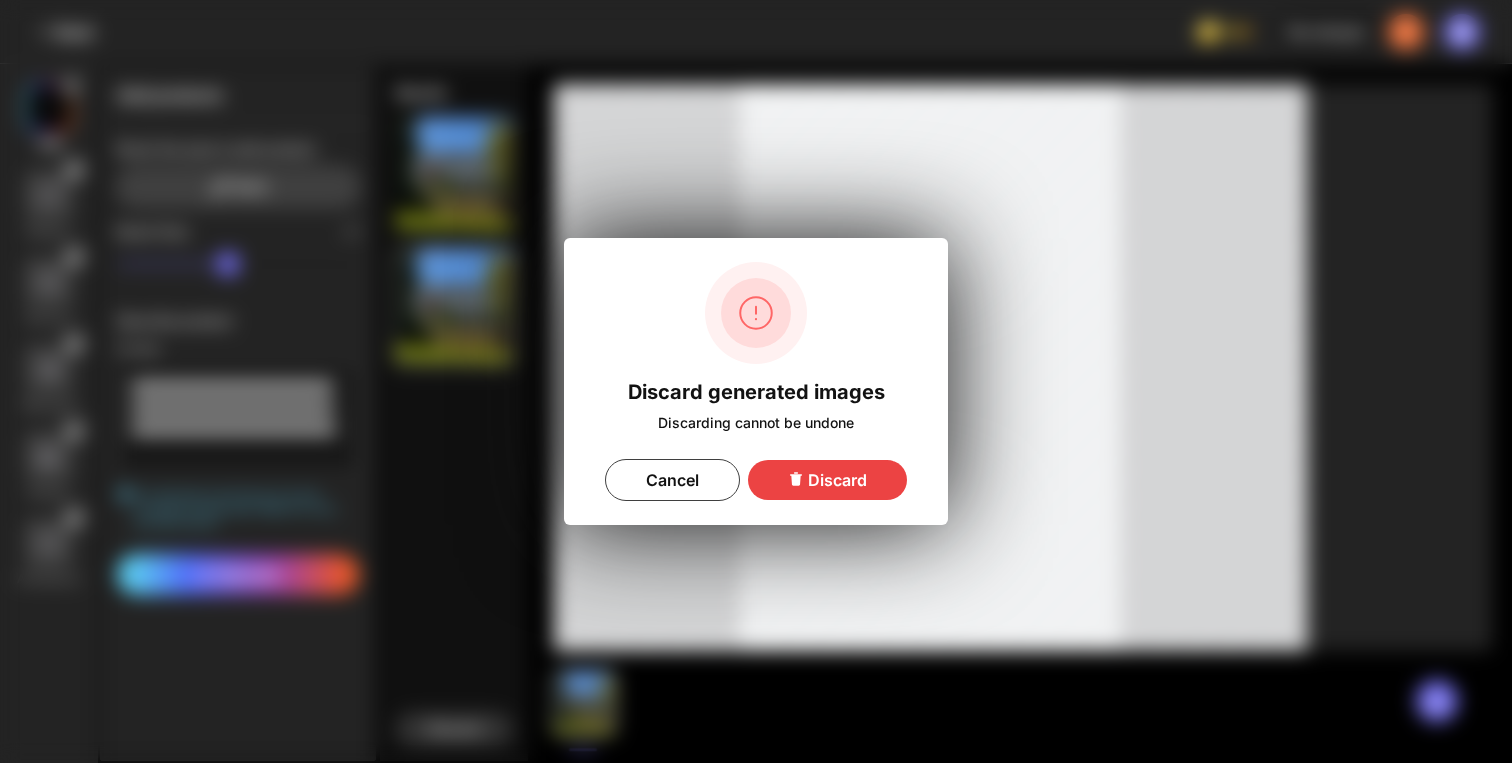 click on "Discard" at bounding box center (827, 480) 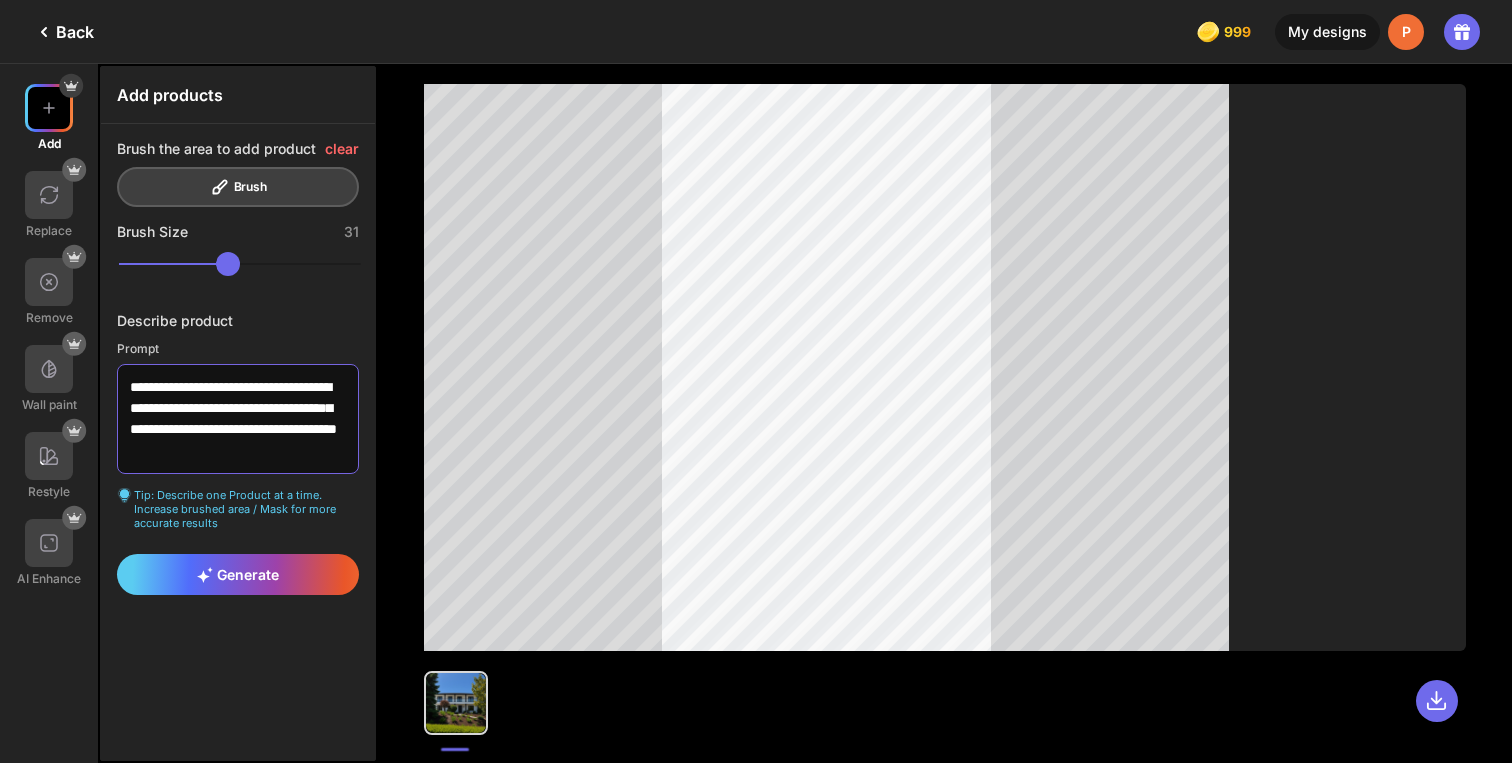 click on "**********" at bounding box center (238, 419) 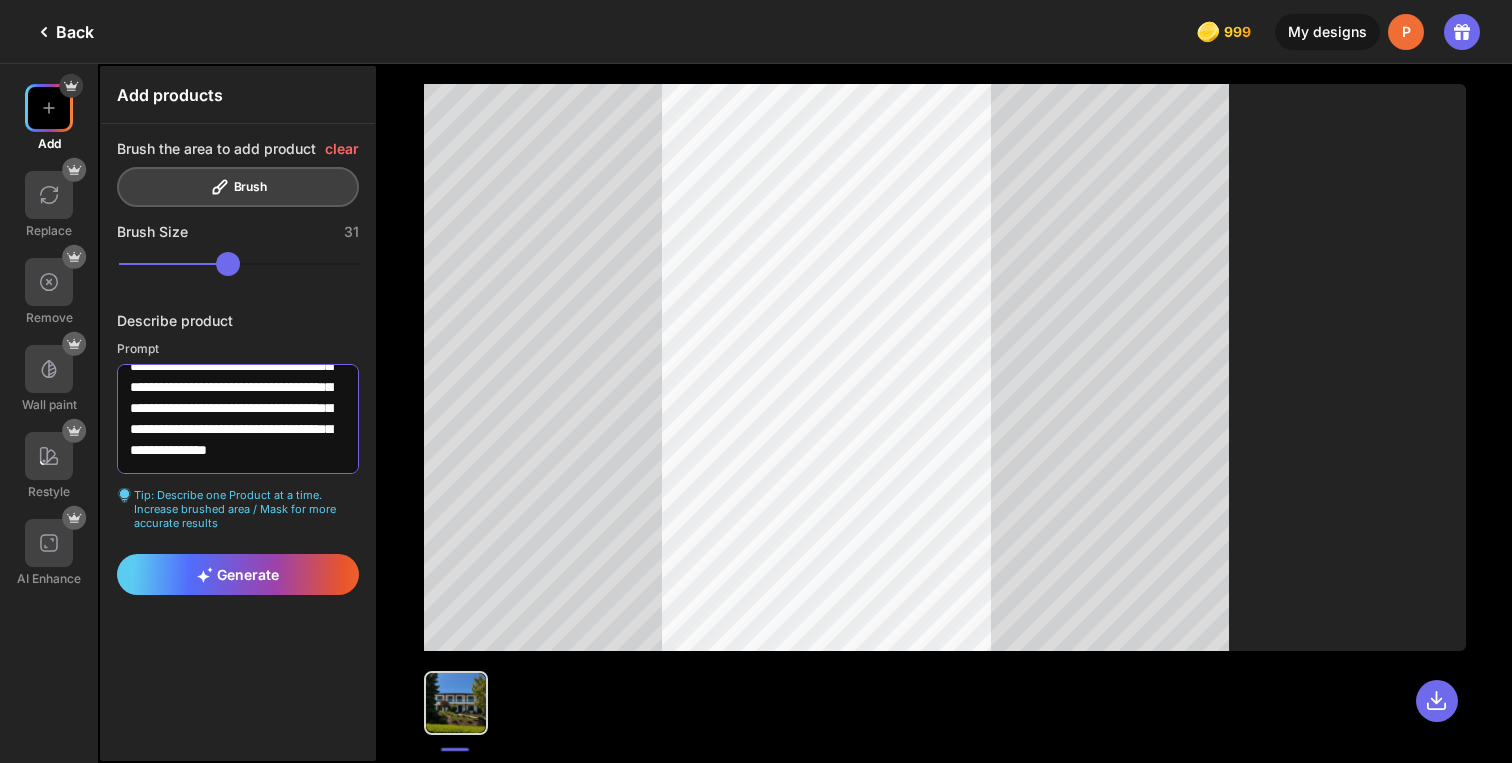 scroll, scrollTop: 70, scrollLeft: 0, axis: vertical 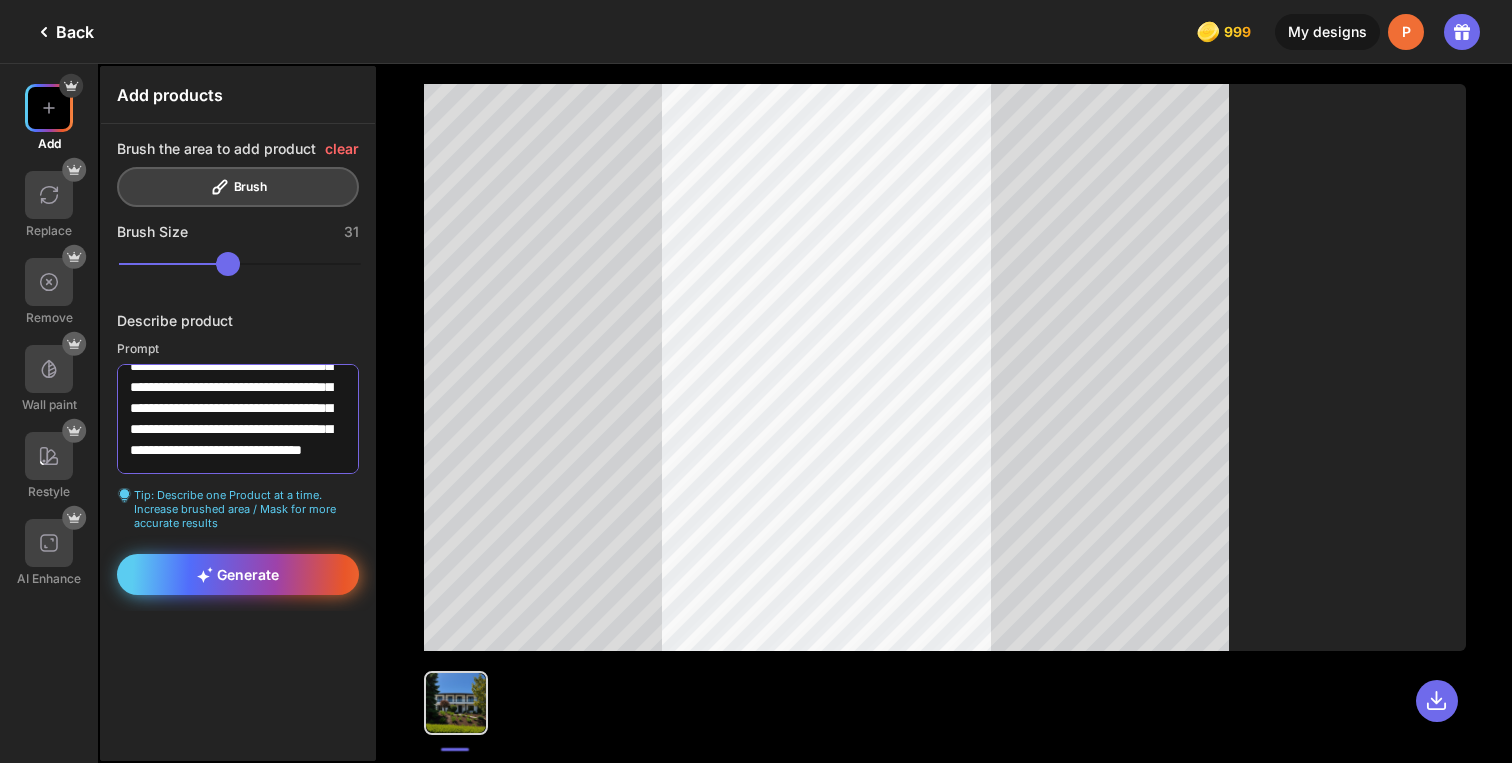 type on "**********" 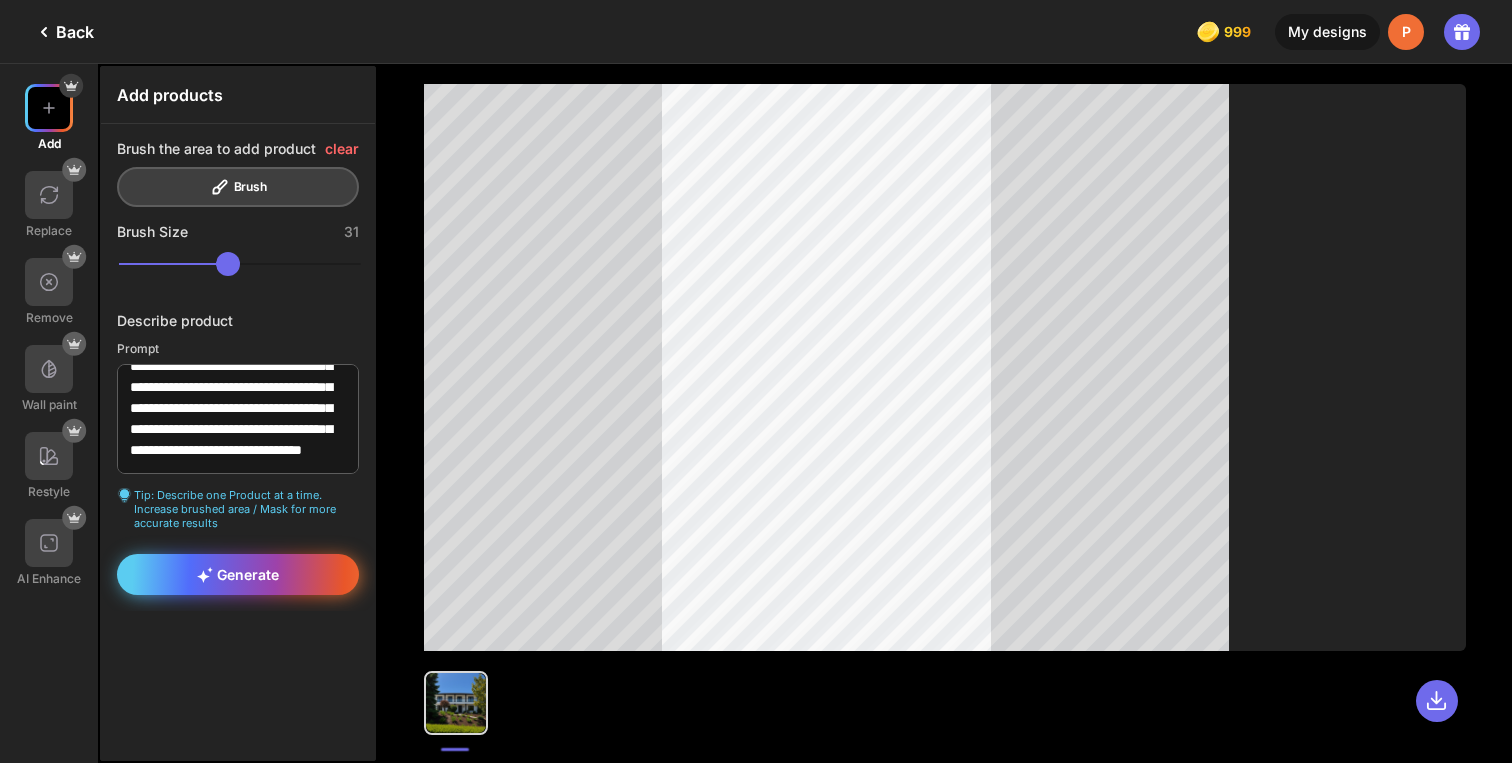 click on "Generate" at bounding box center (238, 574) 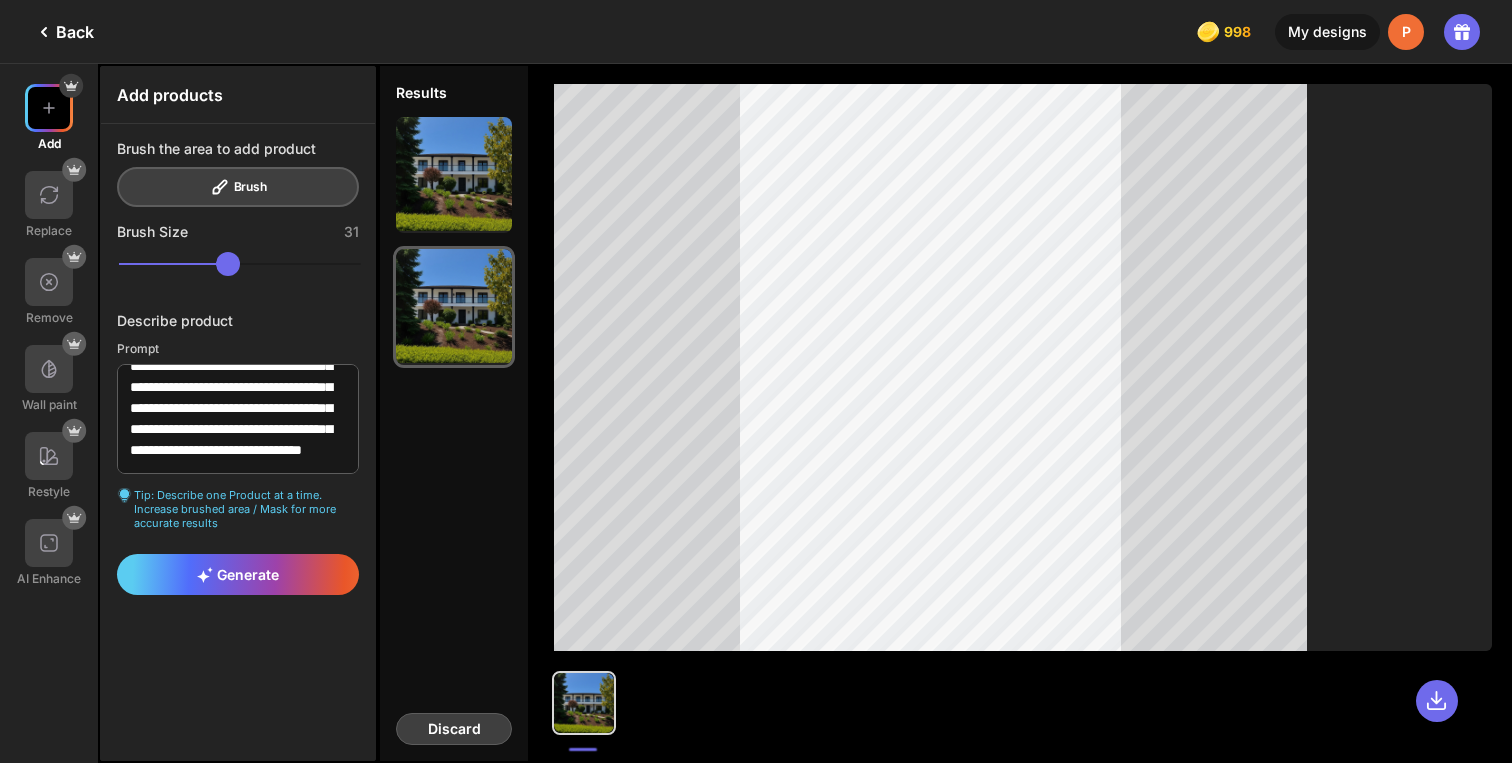 click on "Discard" at bounding box center [454, 729] 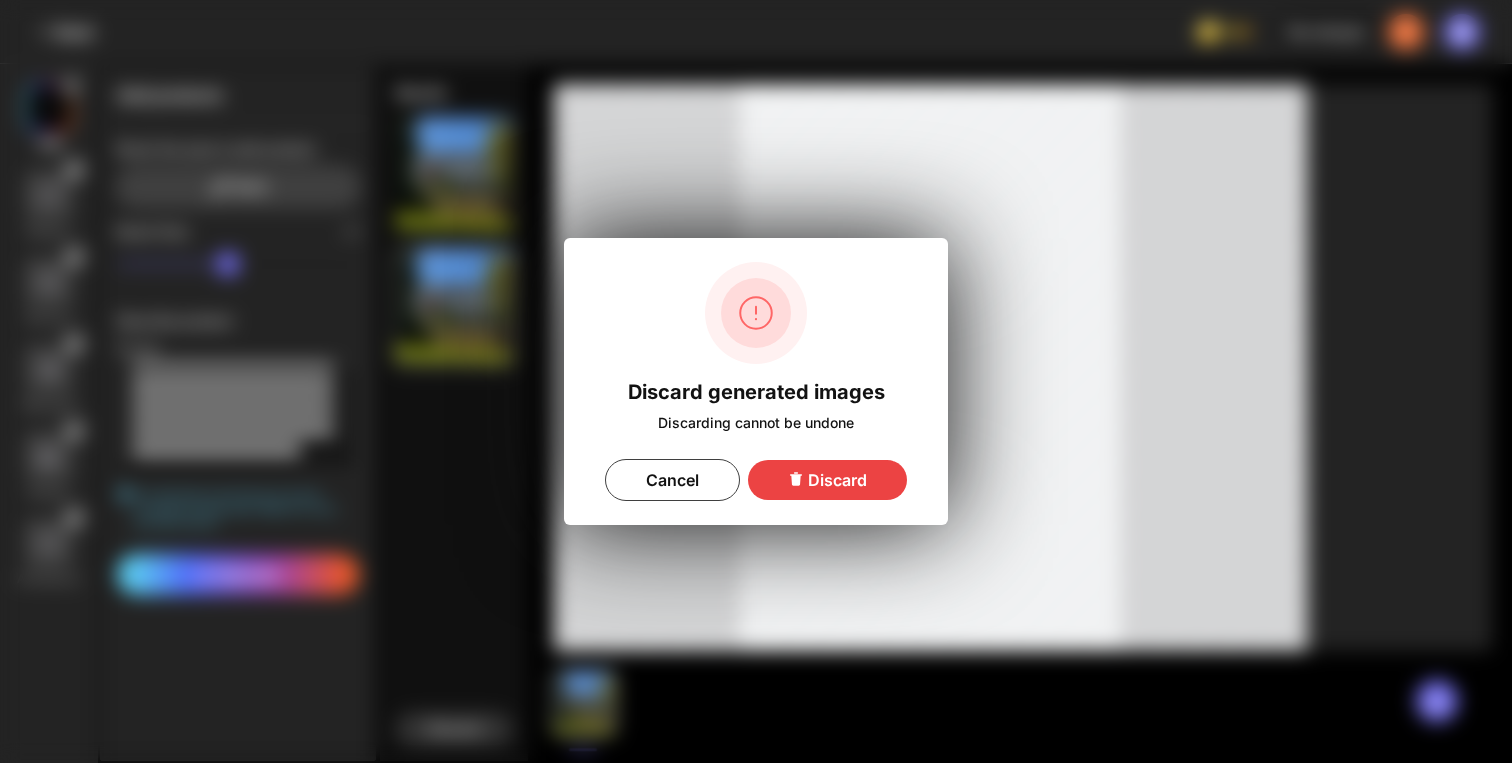 click on "Discard" at bounding box center [827, 480] 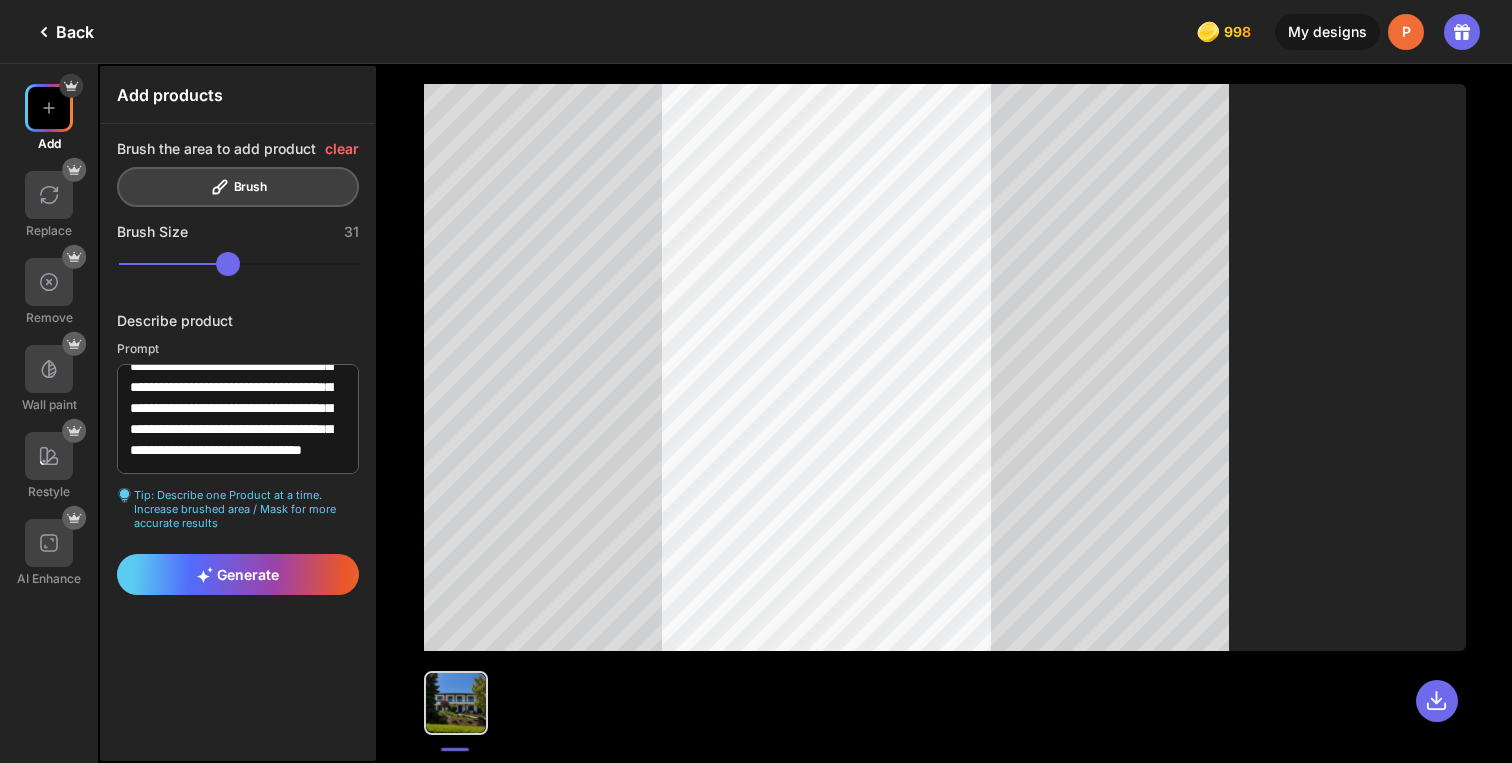 click on "Back" 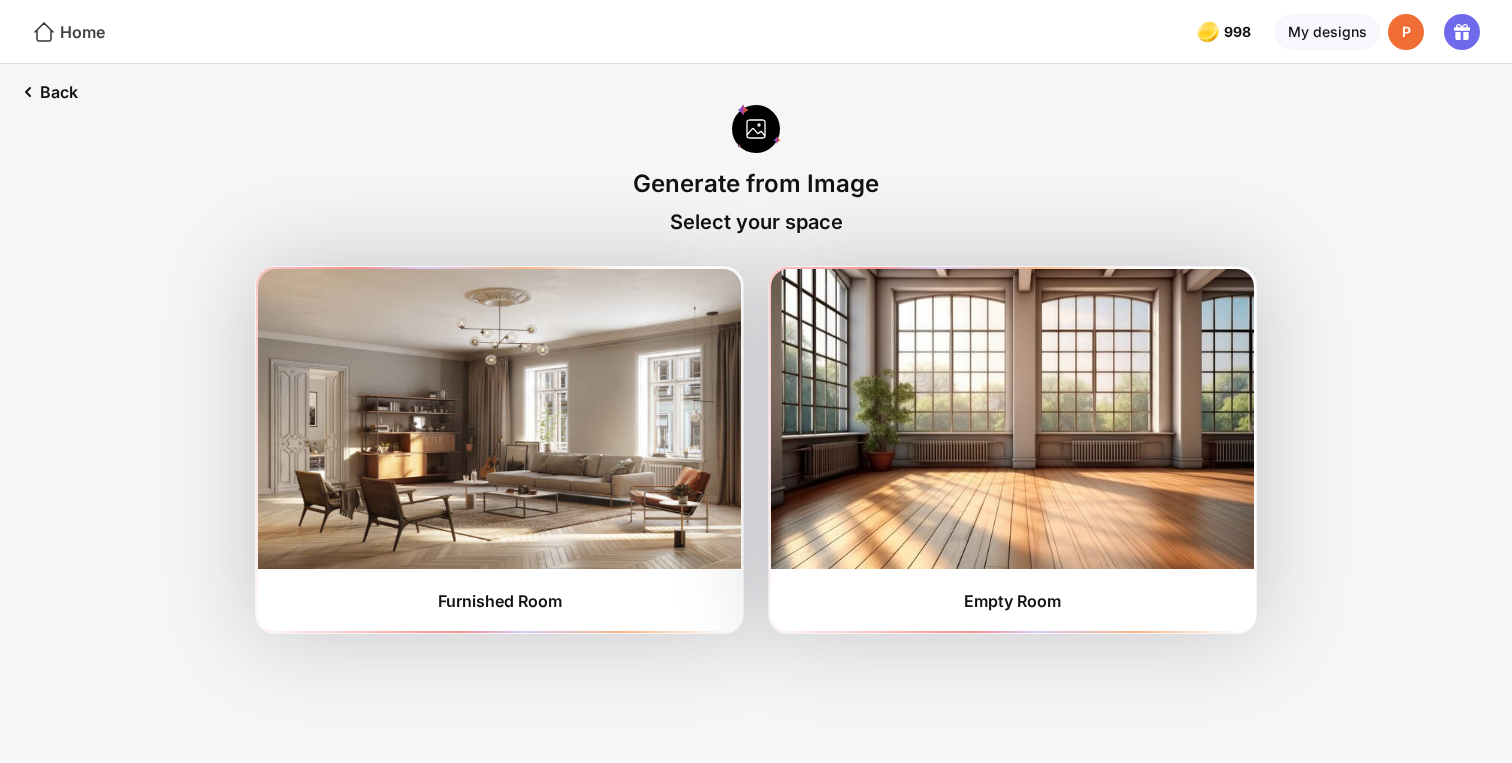 click on "Home" 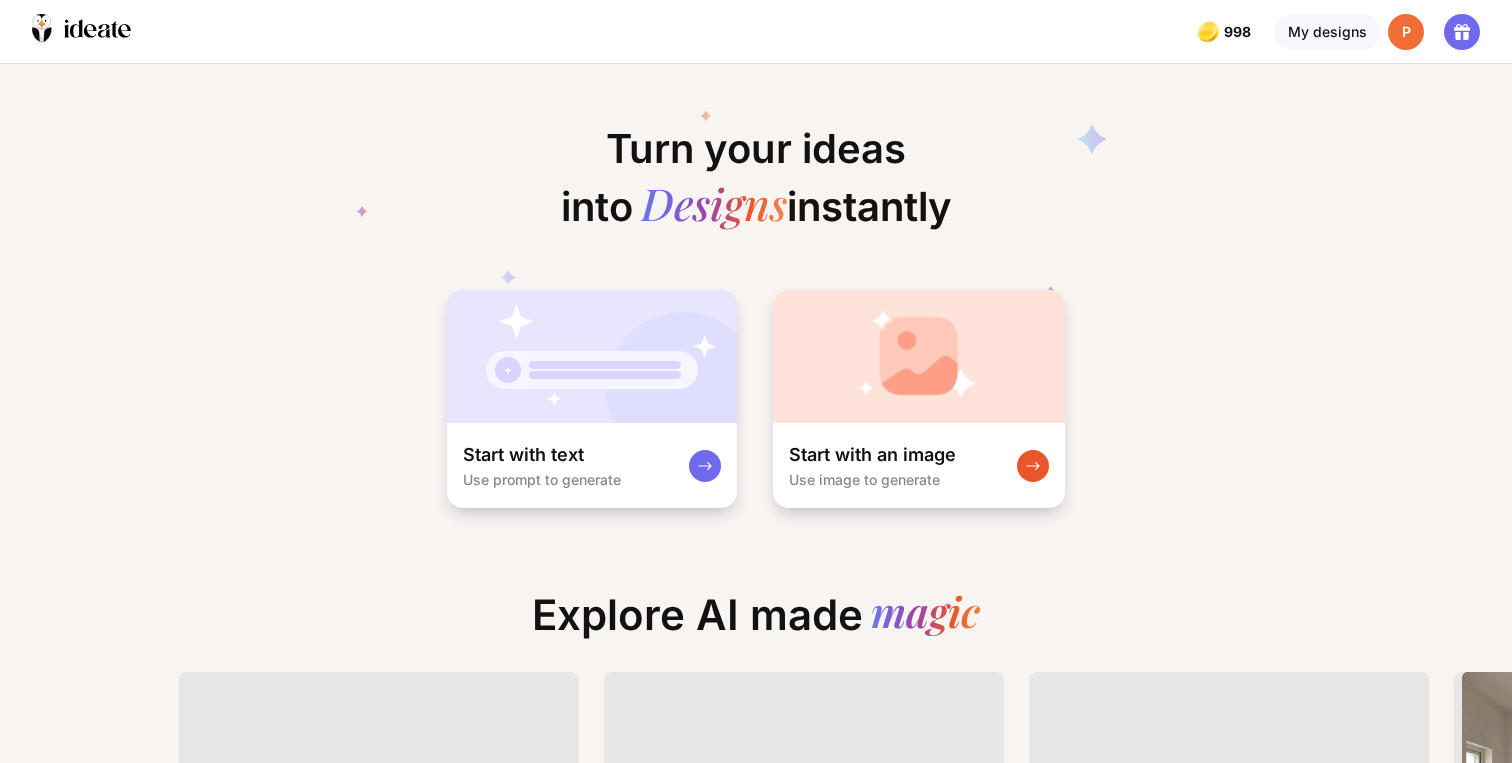 scroll, scrollTop: 0, scrollLeft: 5, axis: horizontal 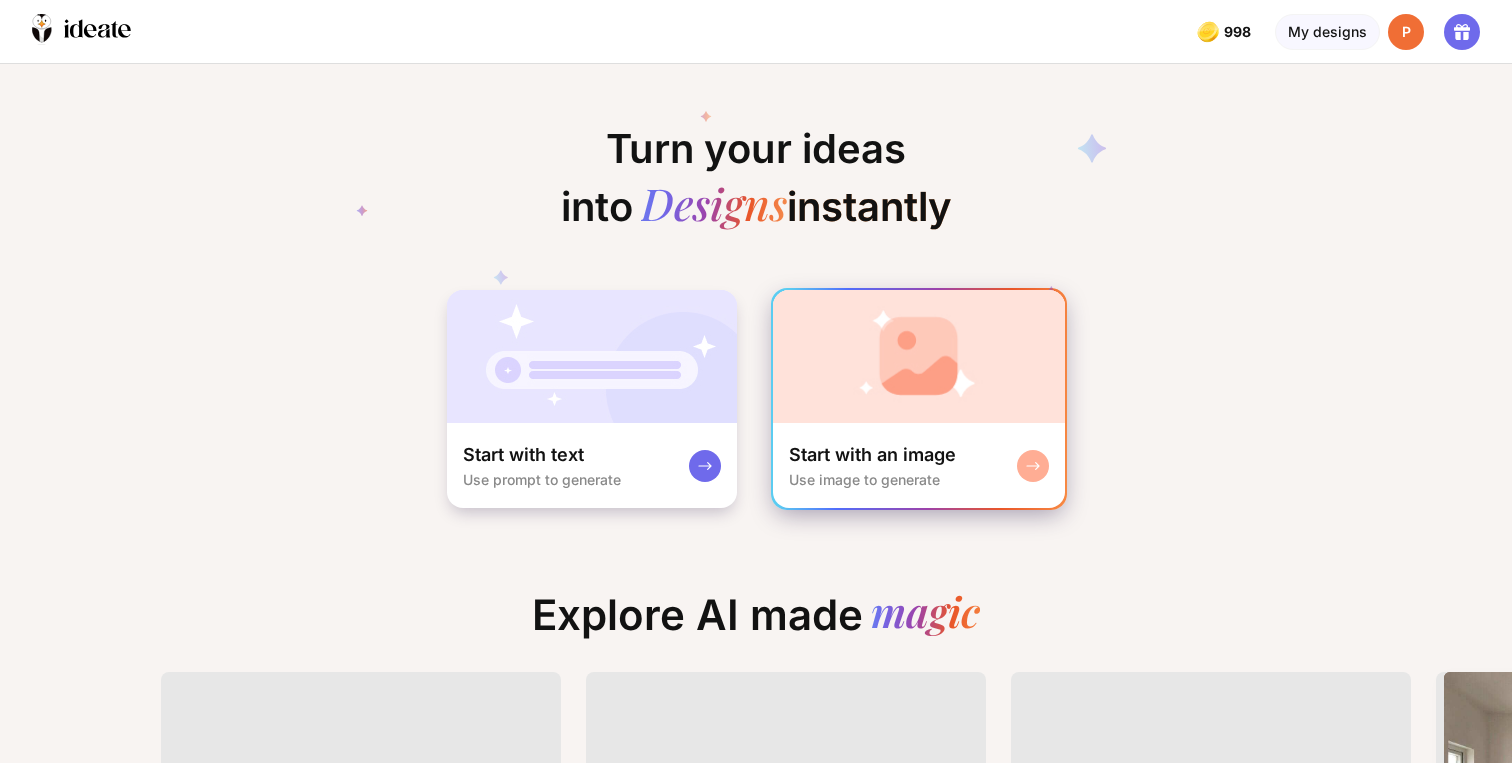 click on "Start with an image Use image to generate" at bounding box center (919, 465) 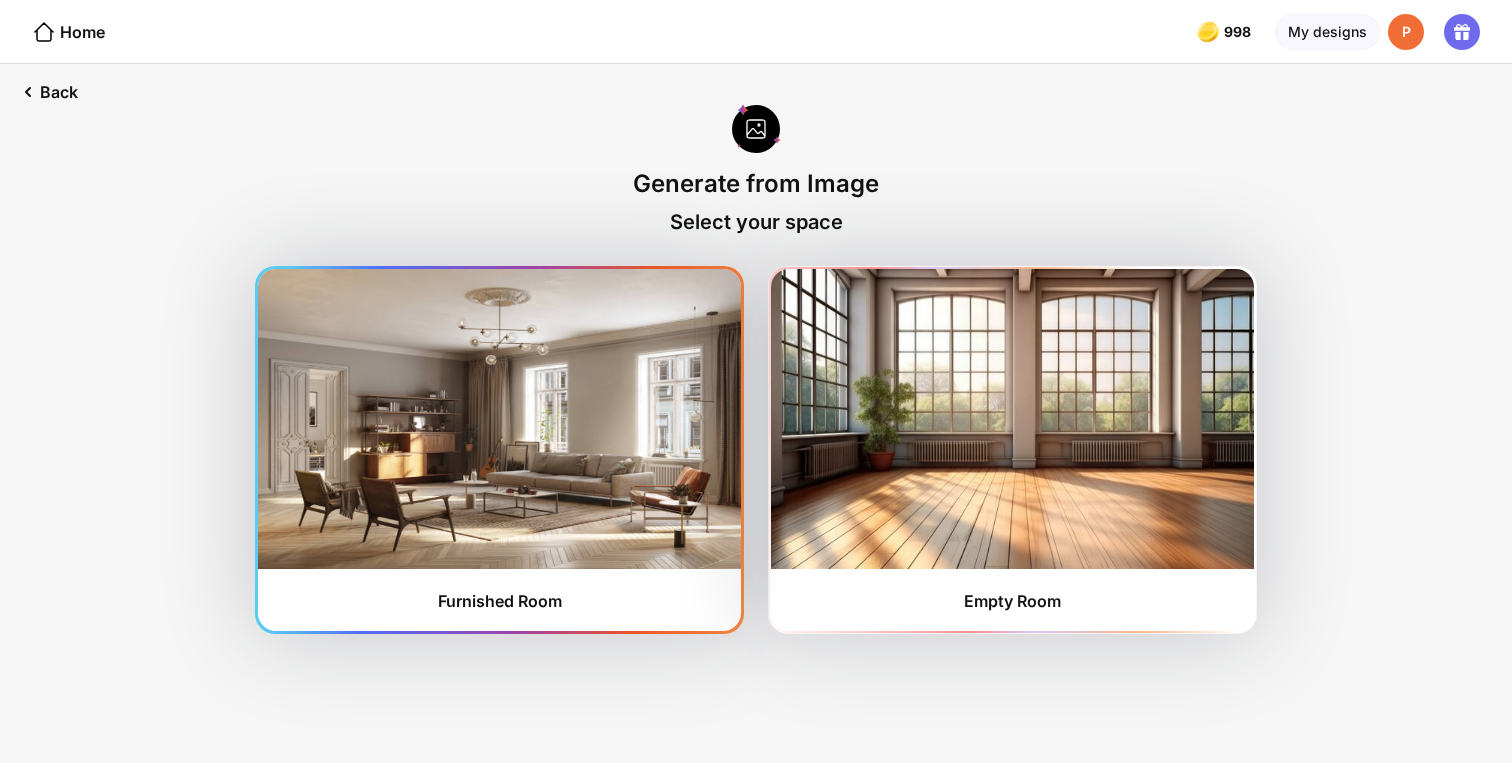 click at bounding box center [499, 419] 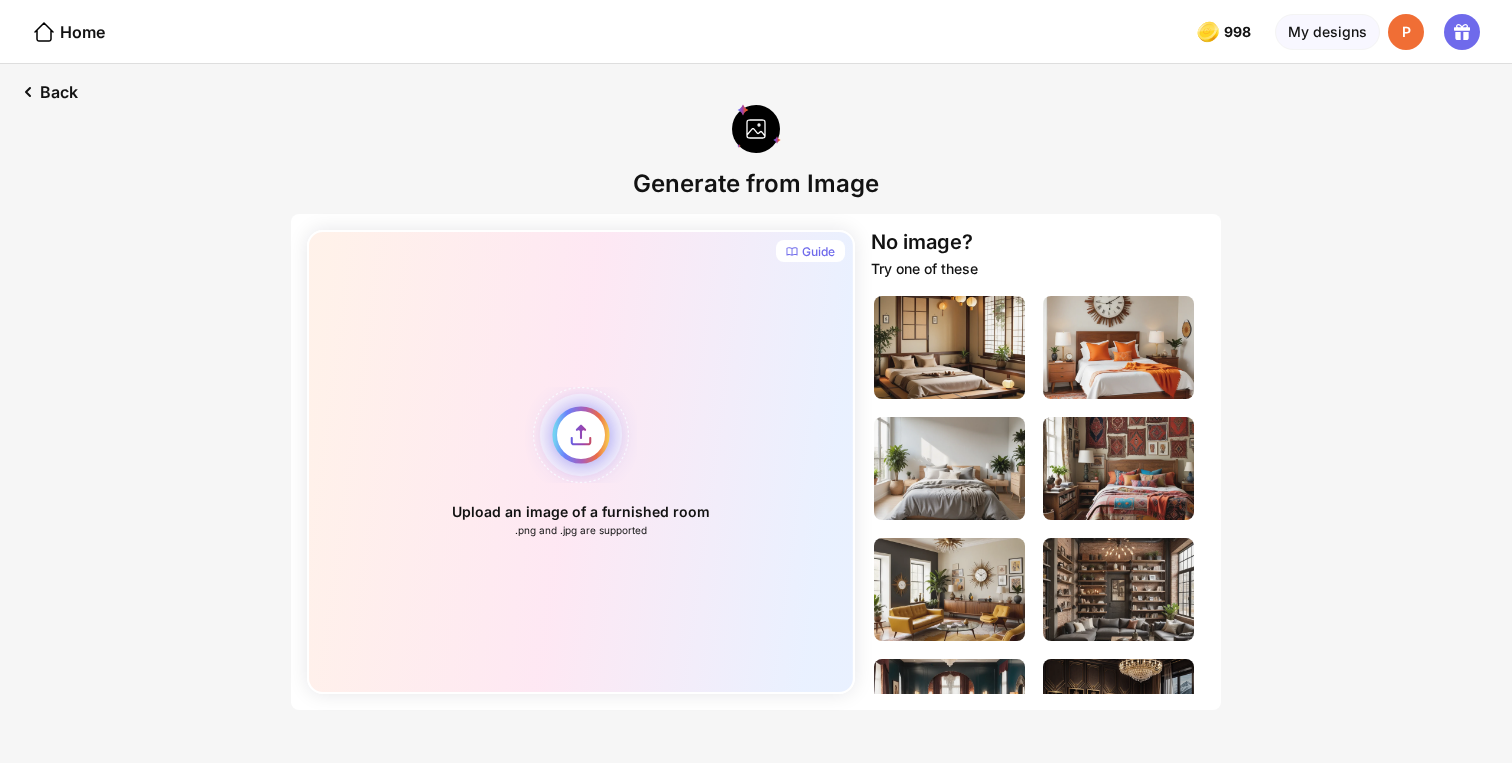 click on "Upload an image of a furnished room .png and .jpg are supported" at bounding box center [581, 462] 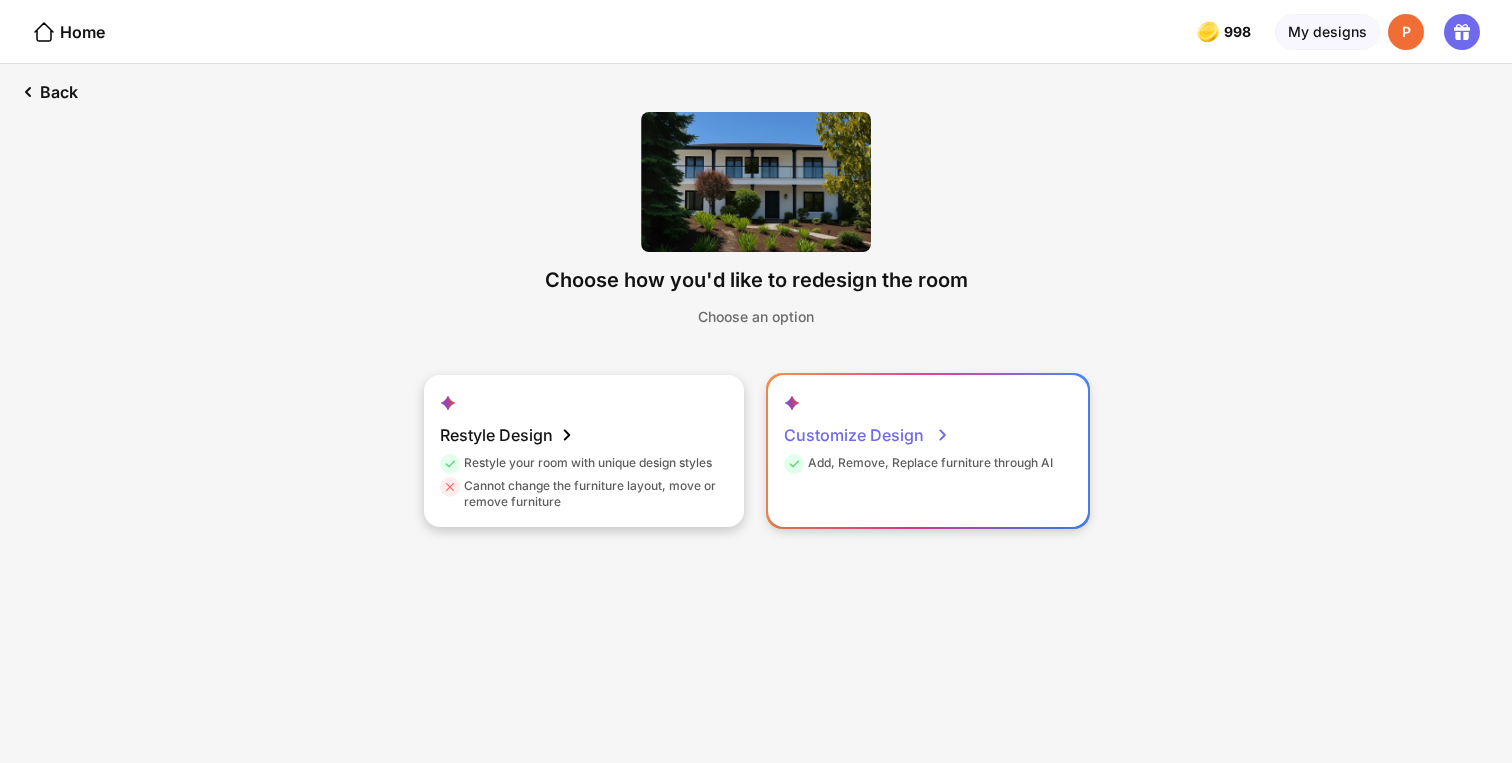 click on "Add, Remove, Replace furniture through AI" at bounding box center [918, 466] 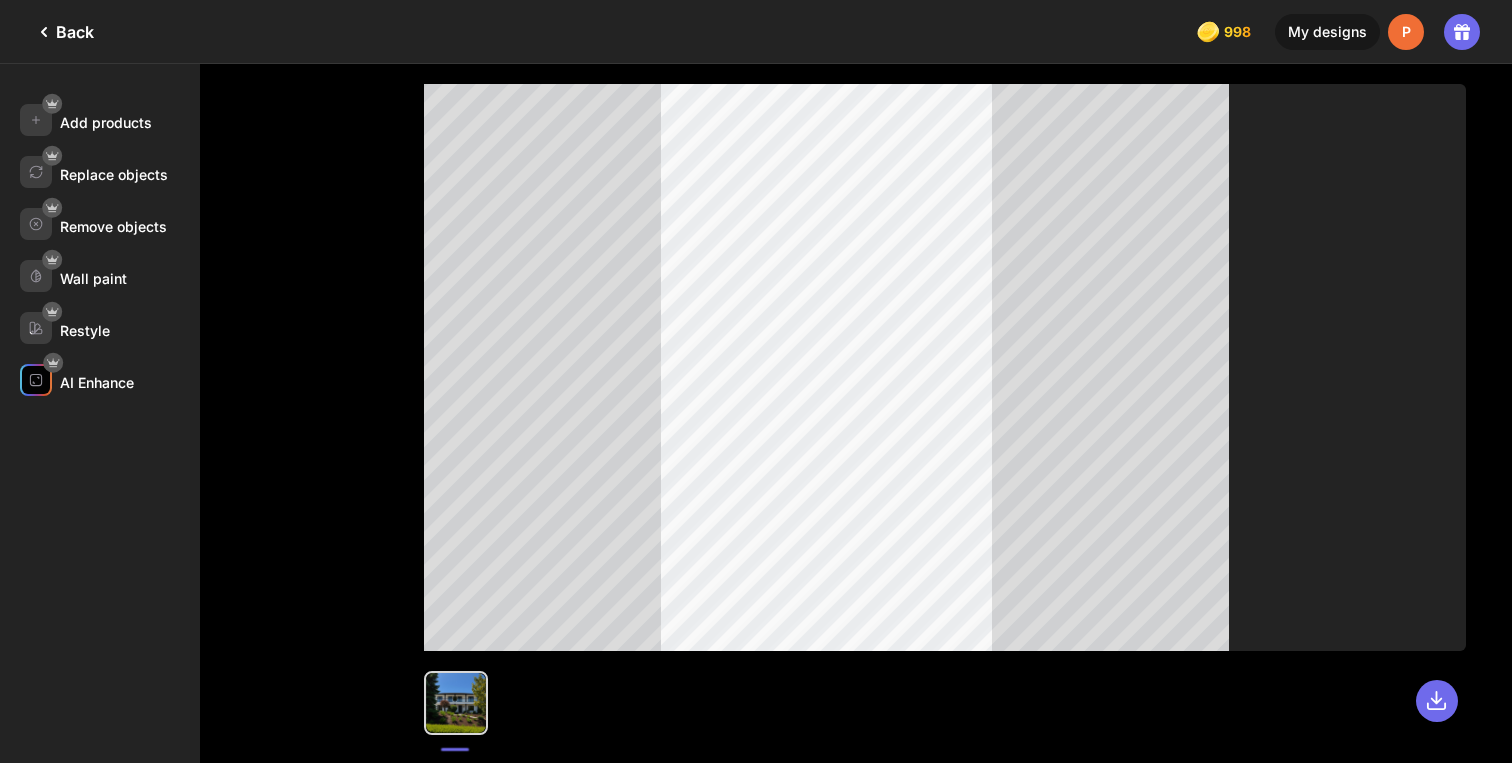 click on "AI Enhance" at bounding box center (97, 382) 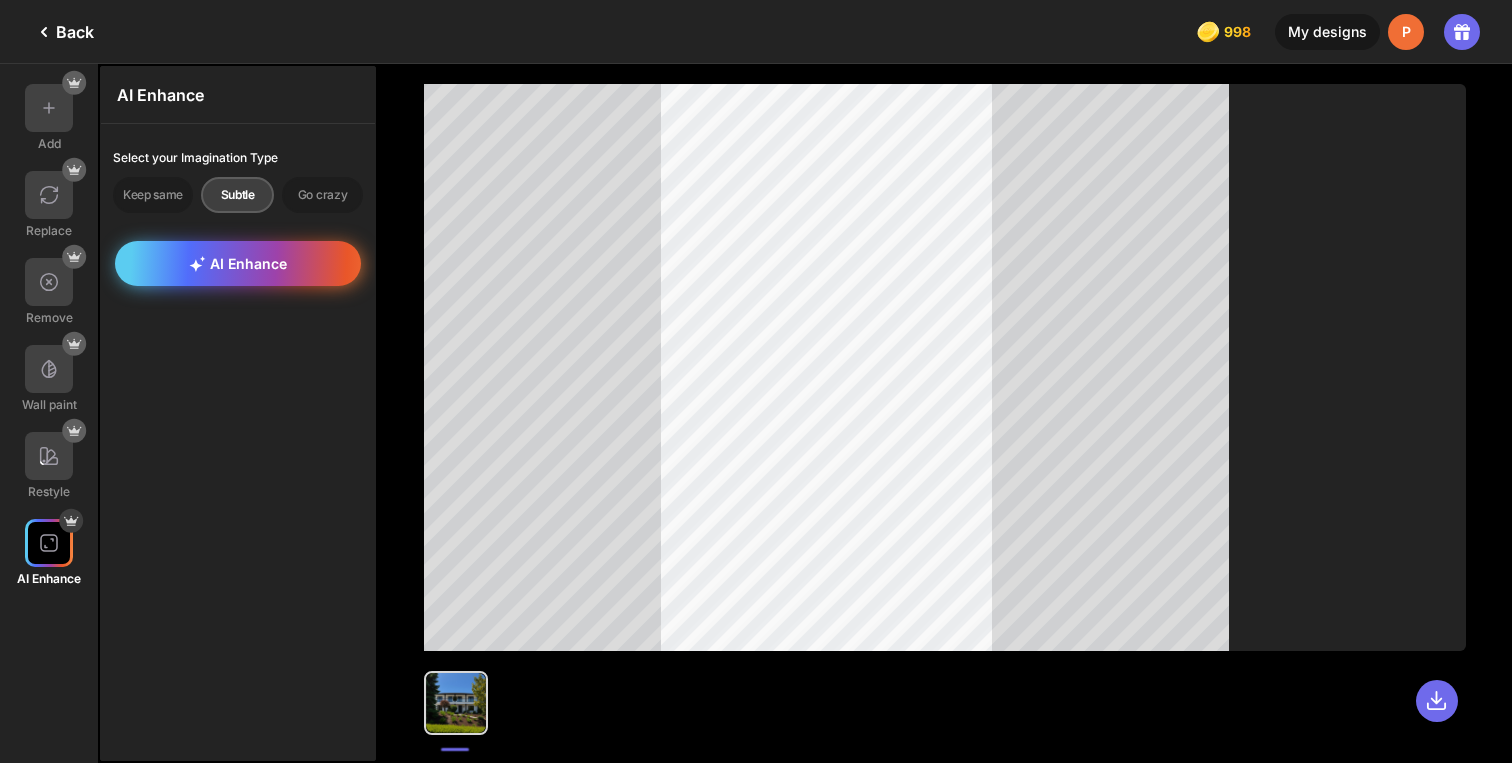 click on "AI Enhance" at bounding box center (238, 263) 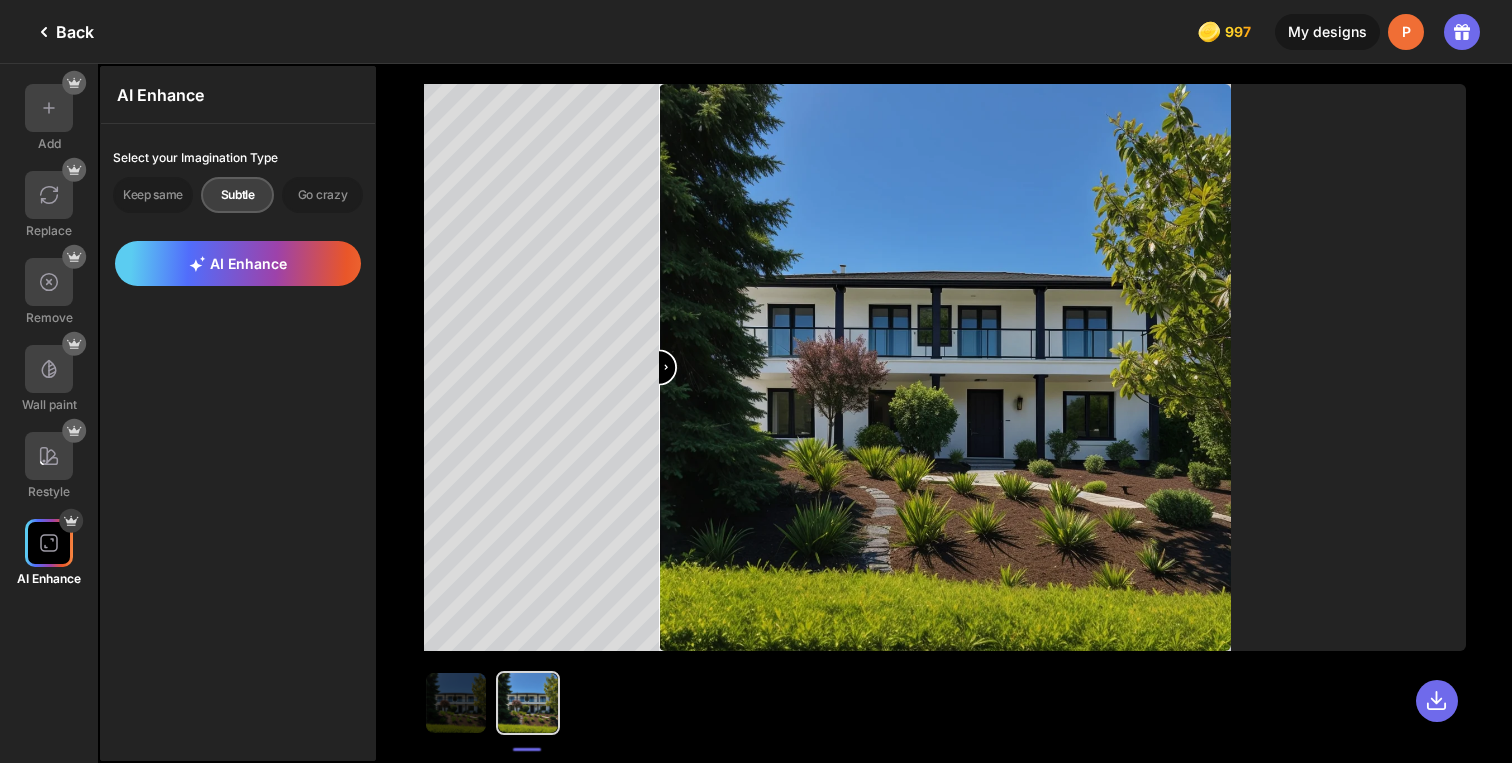 drag, startPoint x: 951, startPoint y: 366, endPoint x: 617, endPoint y: 433, distance: 340.65378 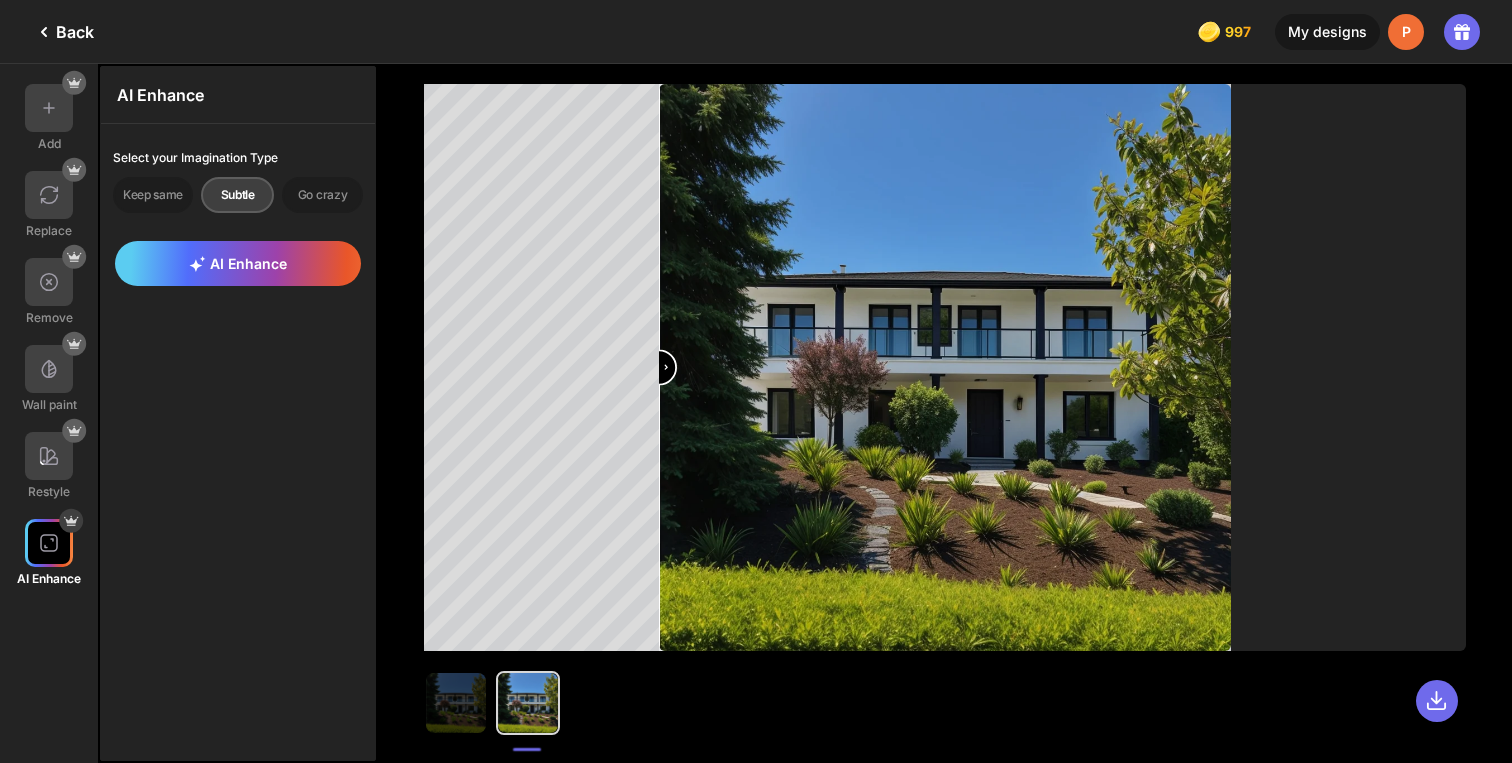 type on "*" 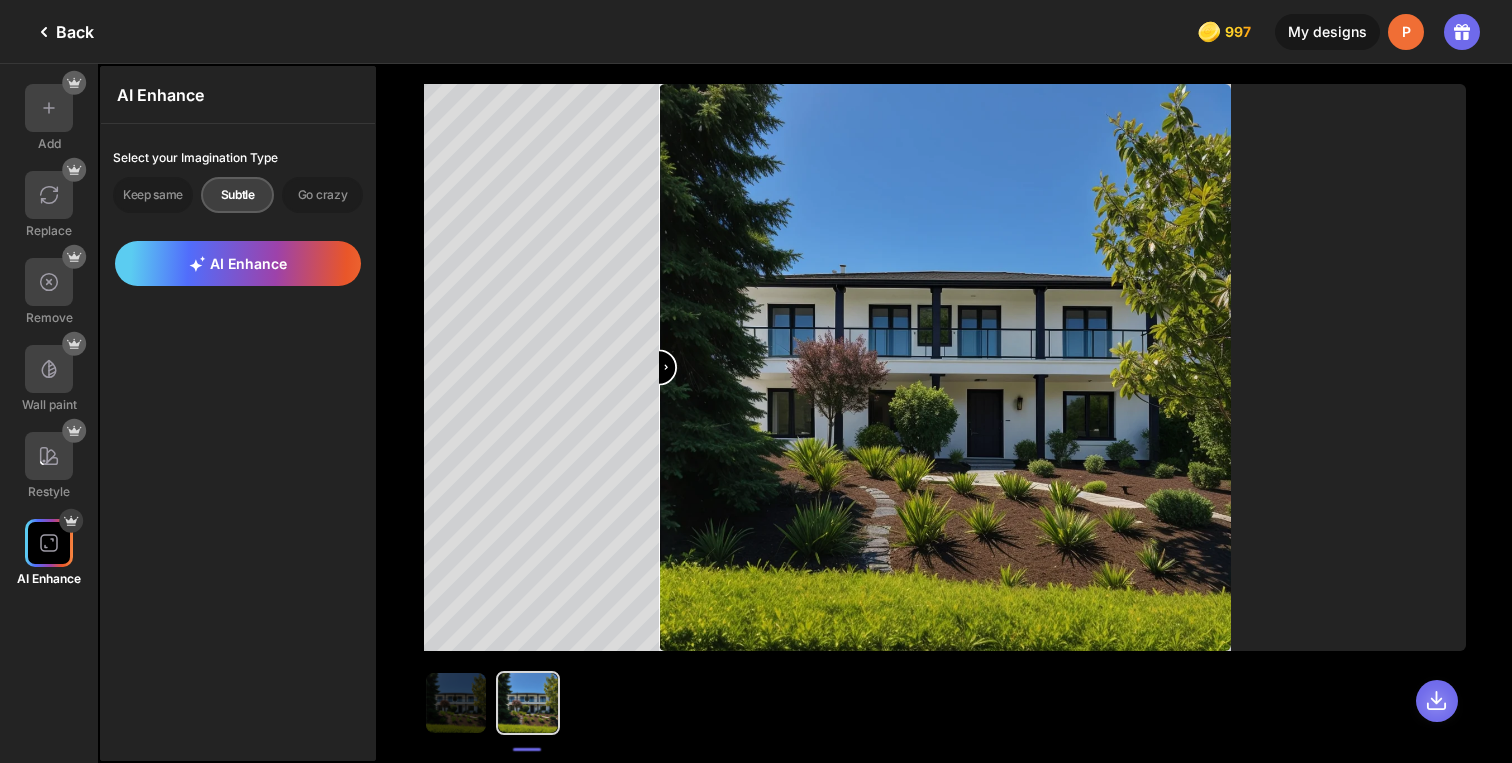 click at bounding box center (1437, 701) 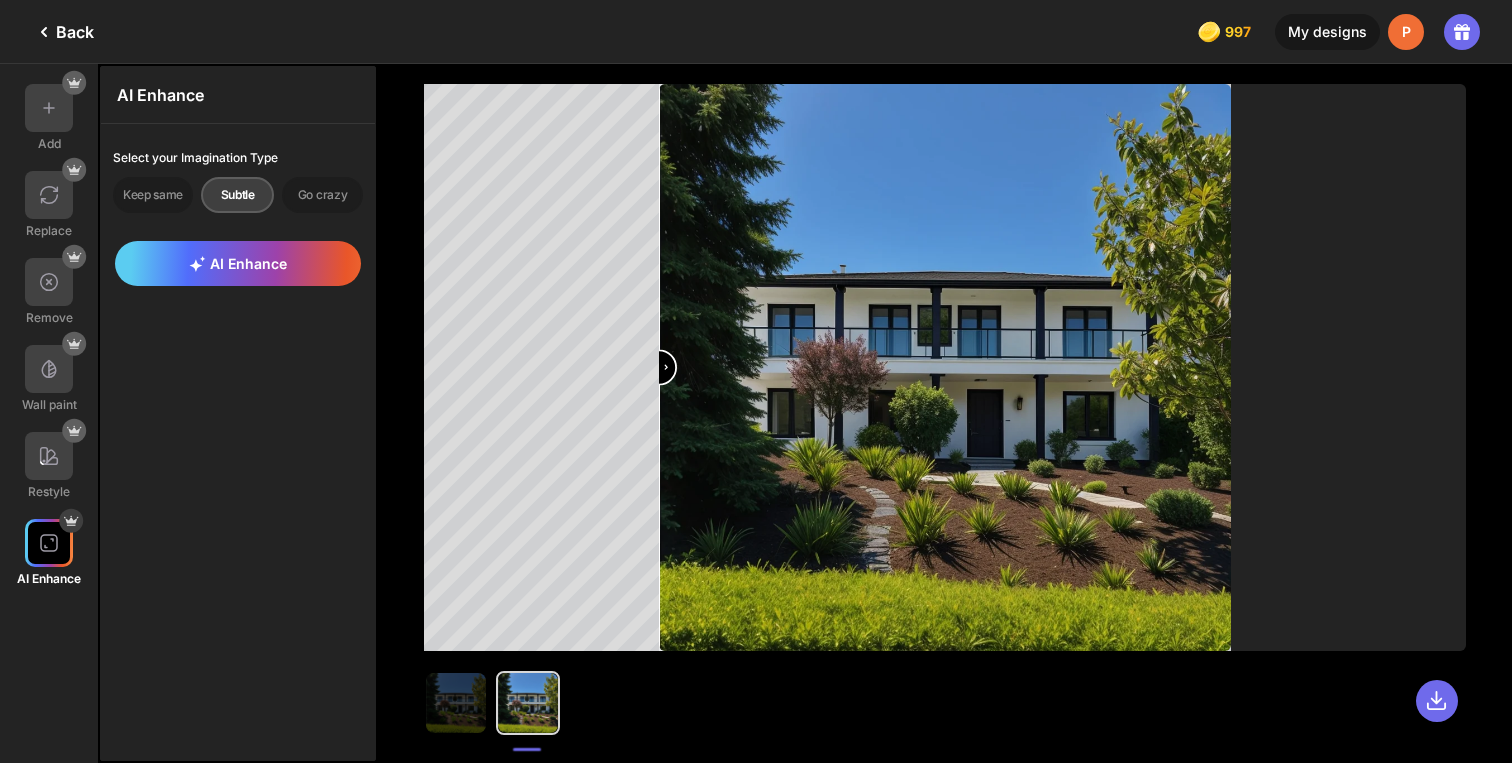 click on "Back" 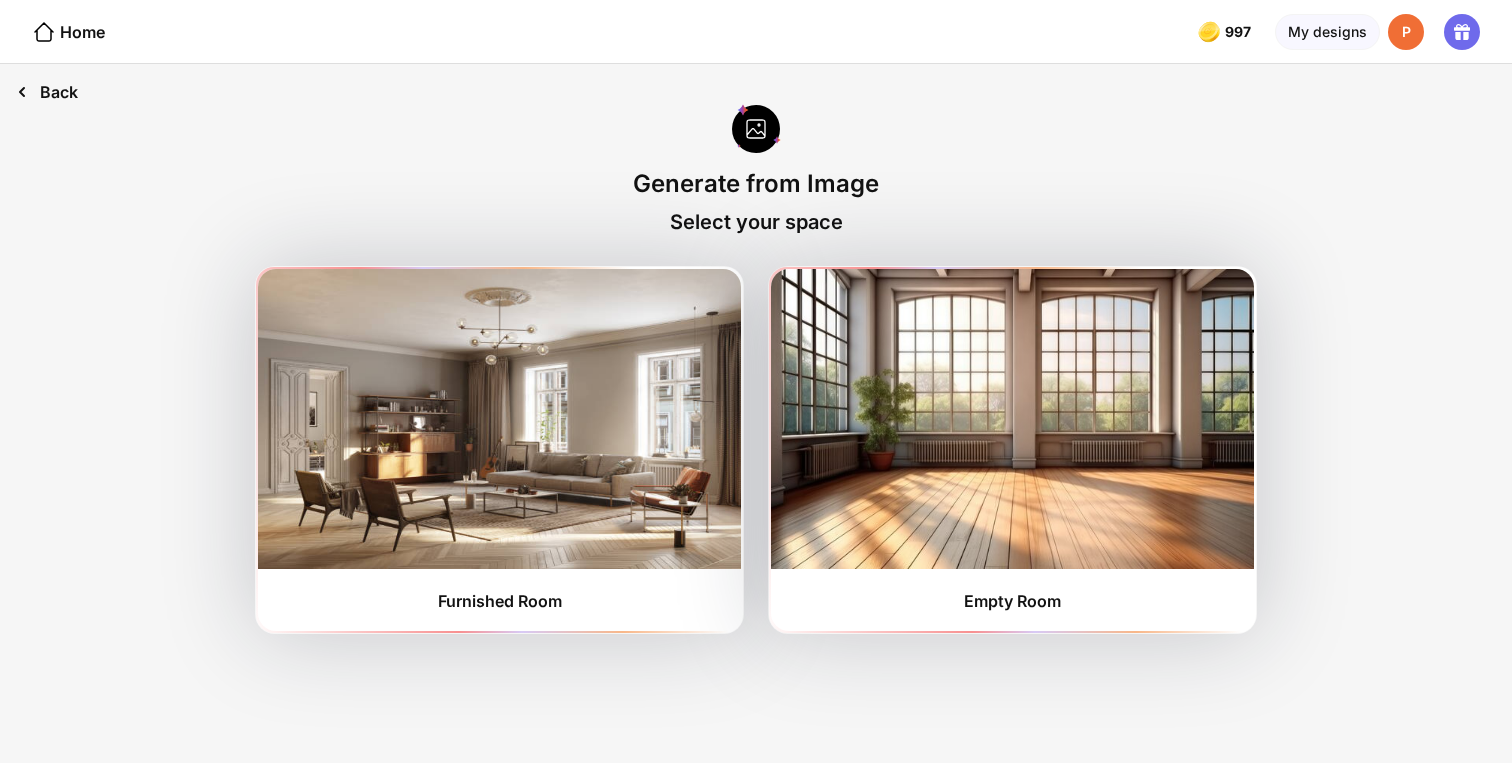 click on "Back" at bounding box center [47, 92] 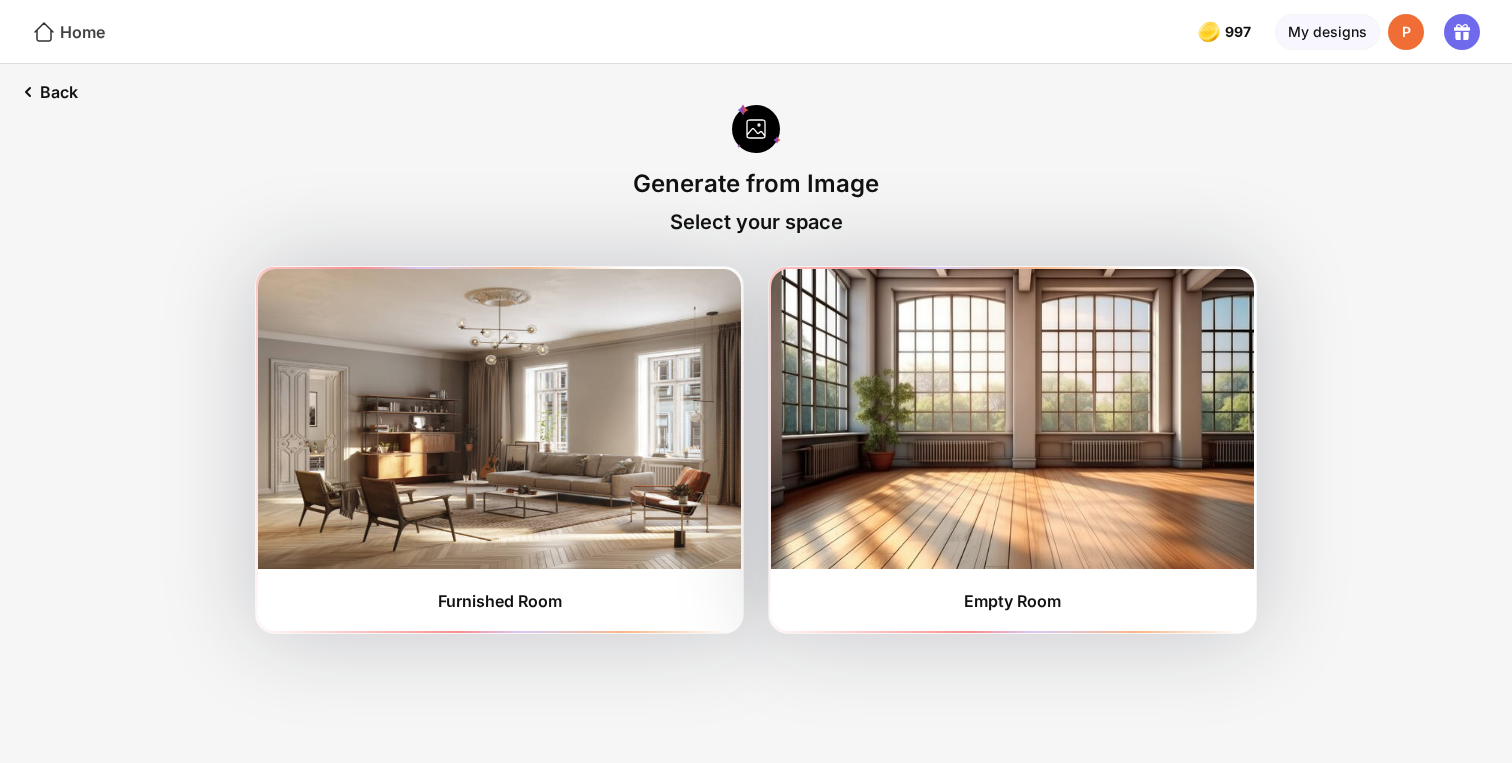 click on "Home" 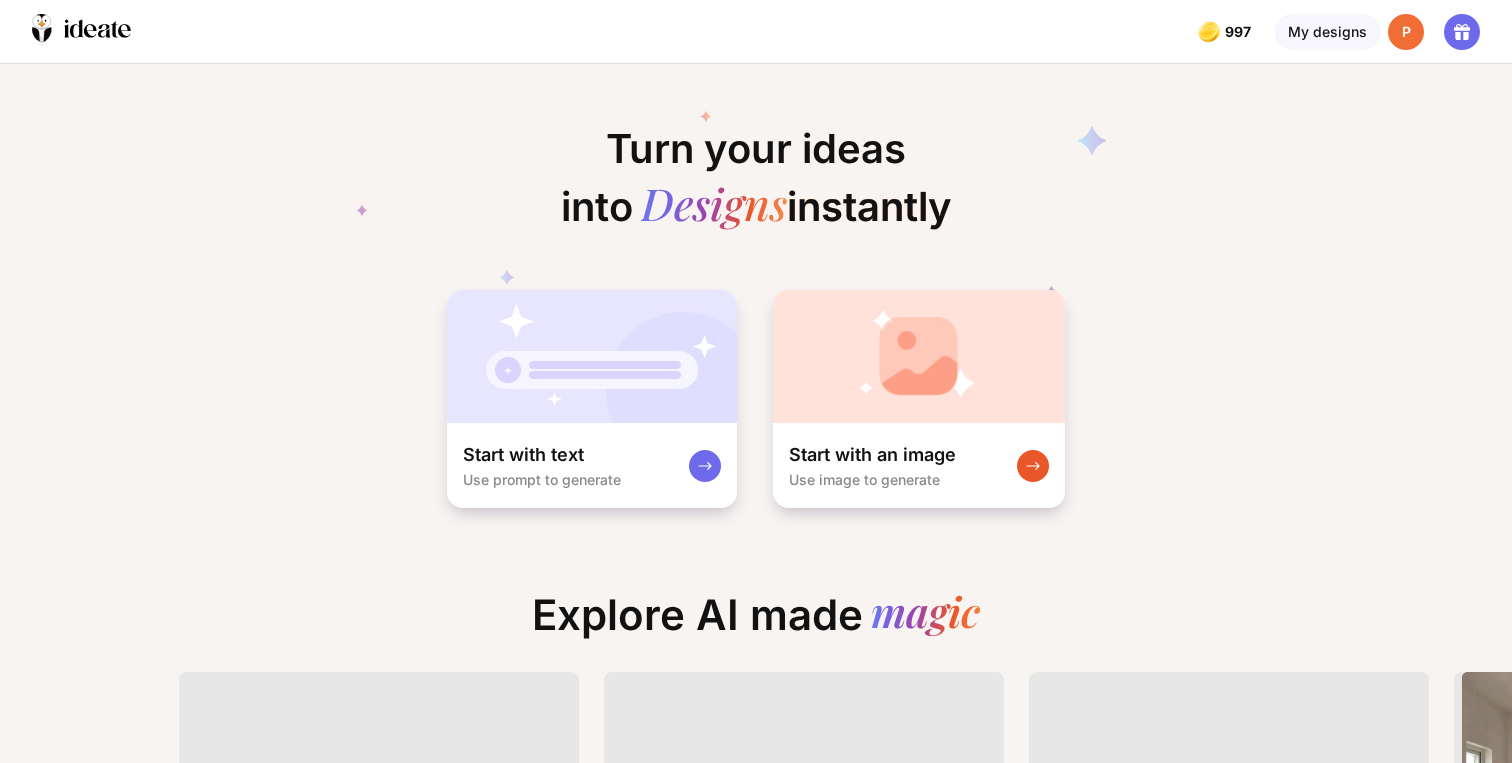 scroll, scrollTop: 0, scrollLeft: 7, axis: horizontal 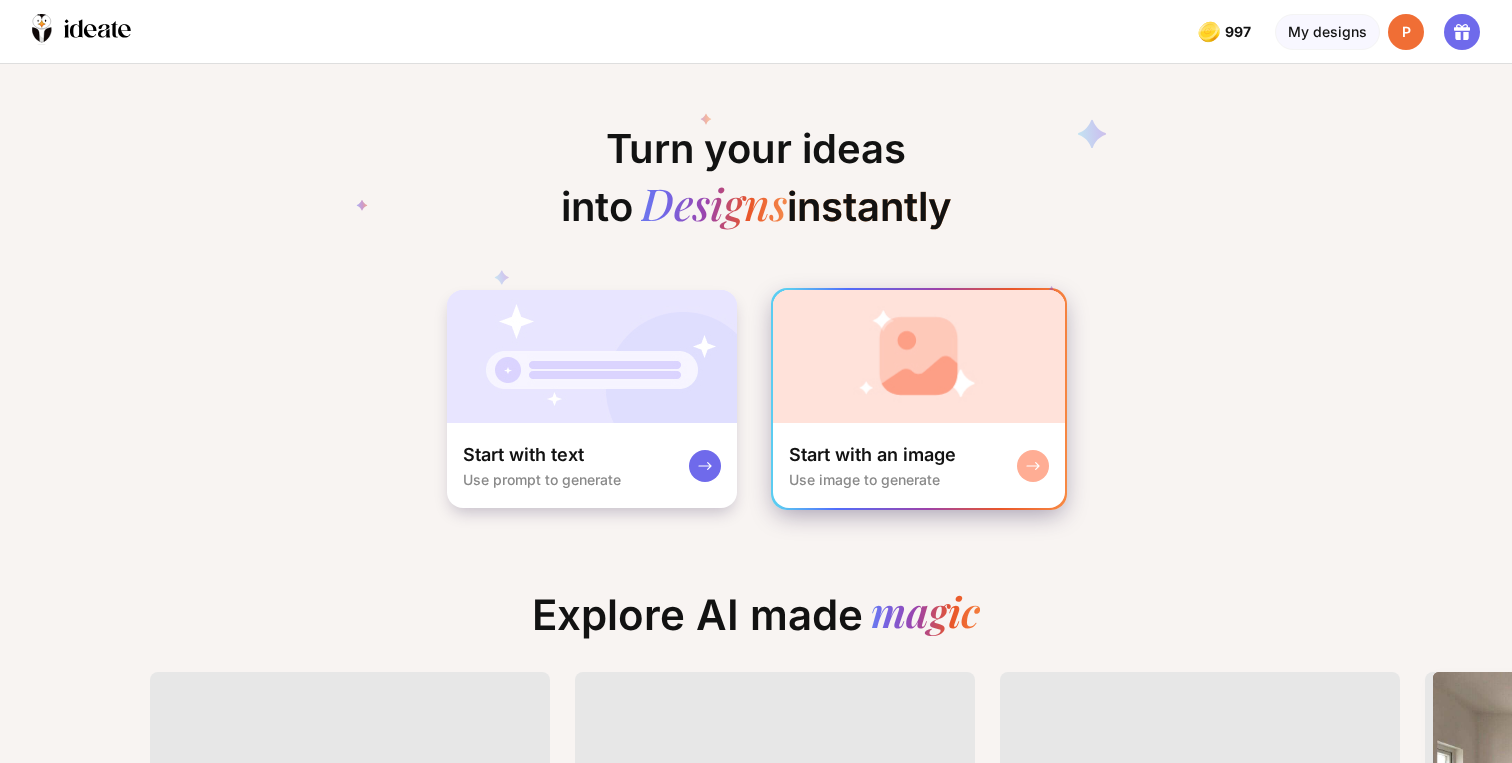 click at bounding box center [919, 356] 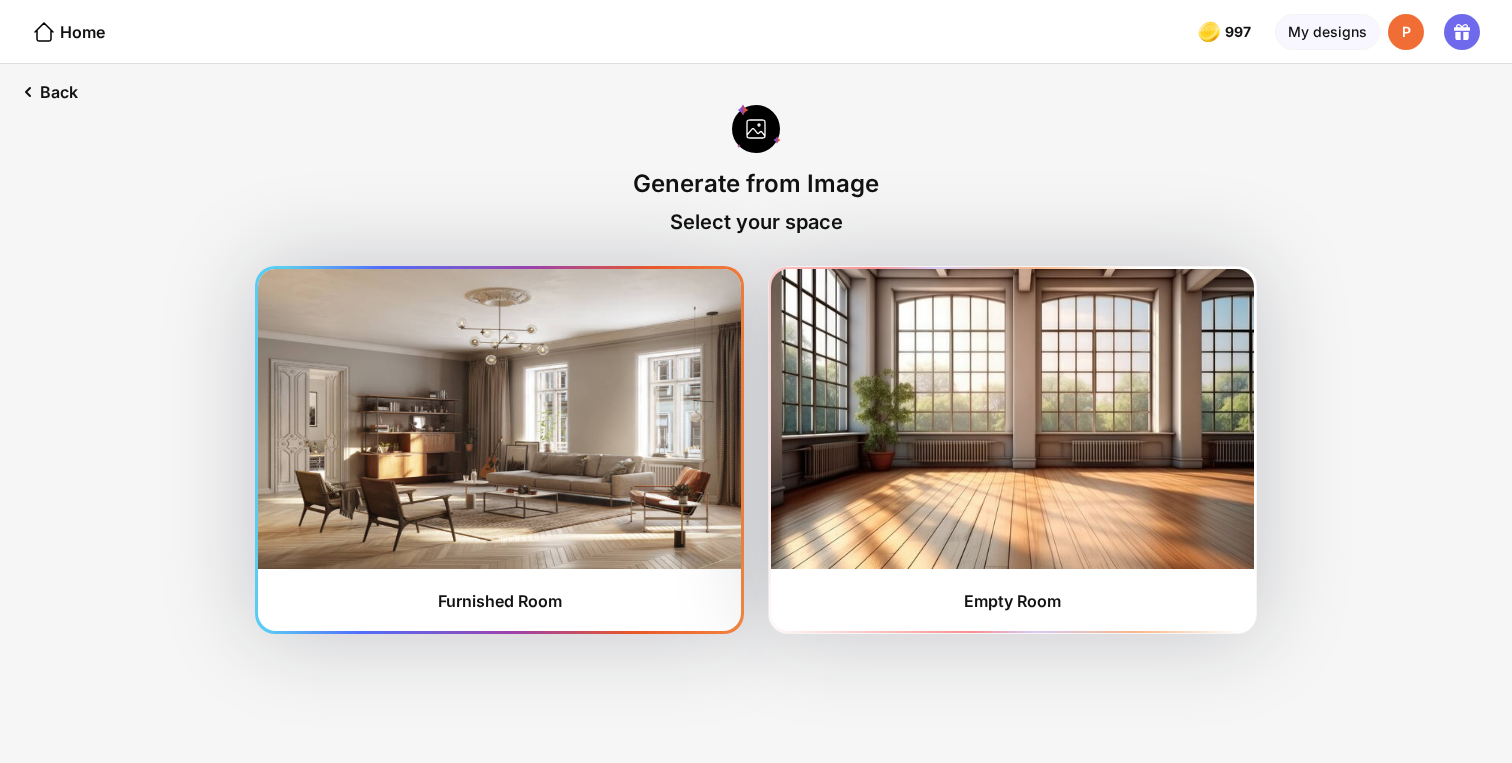 click at bounding box center (499, 419) 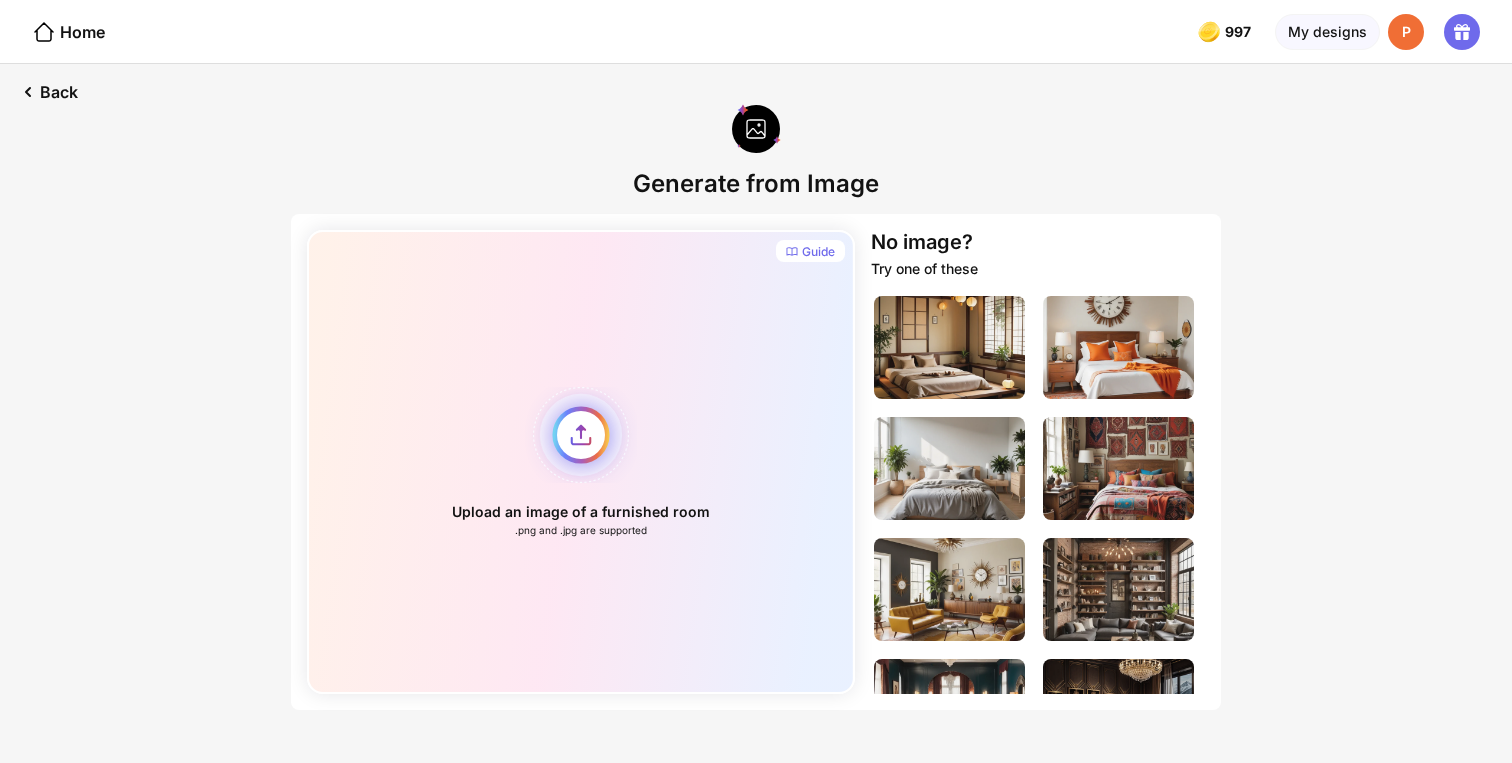 click on "Upload an image of a furnished room .png and .jpg are supported" at bounding box center (581, 462) 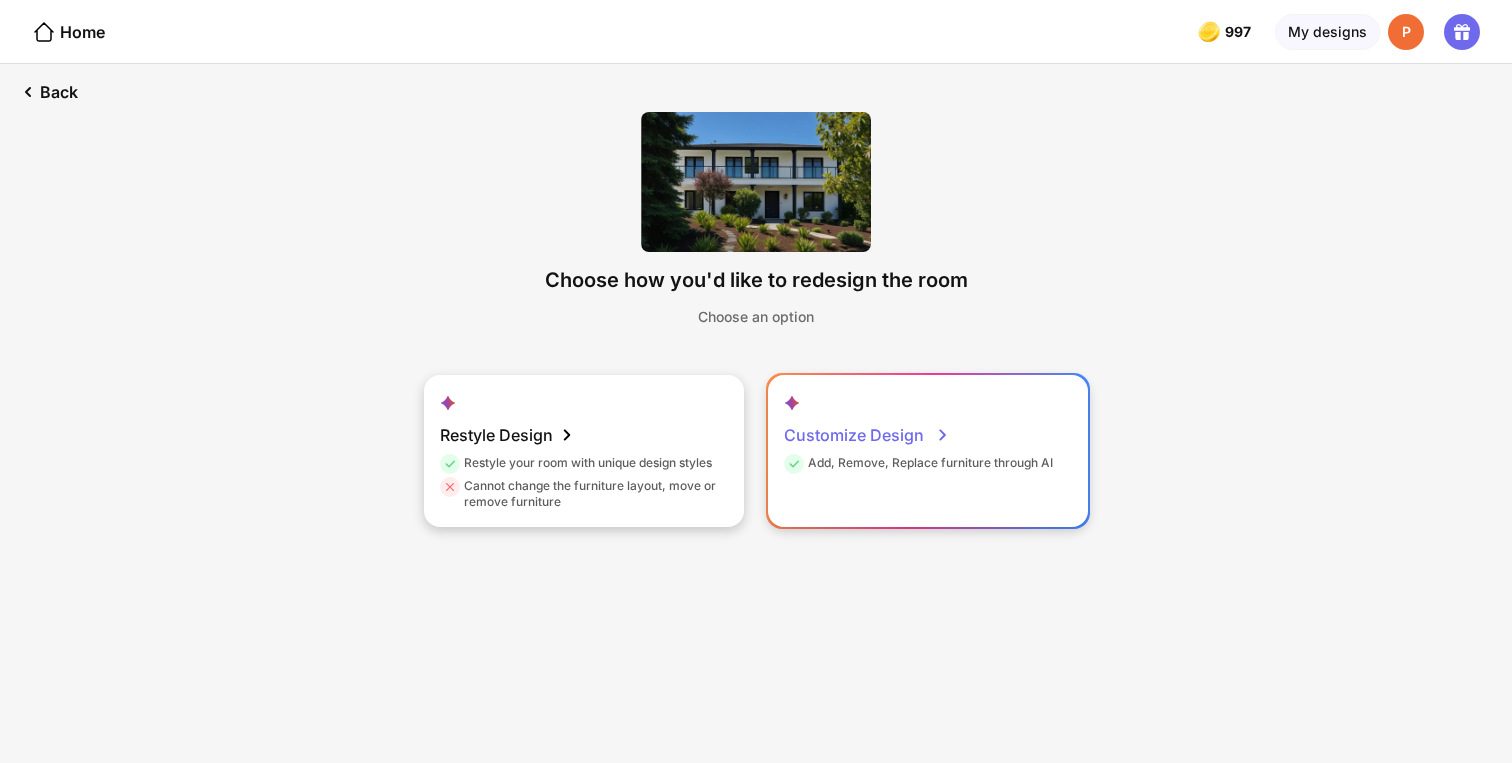 click on "Add, Remove, Replace furniture through AI" at bounding box center (918, 466) 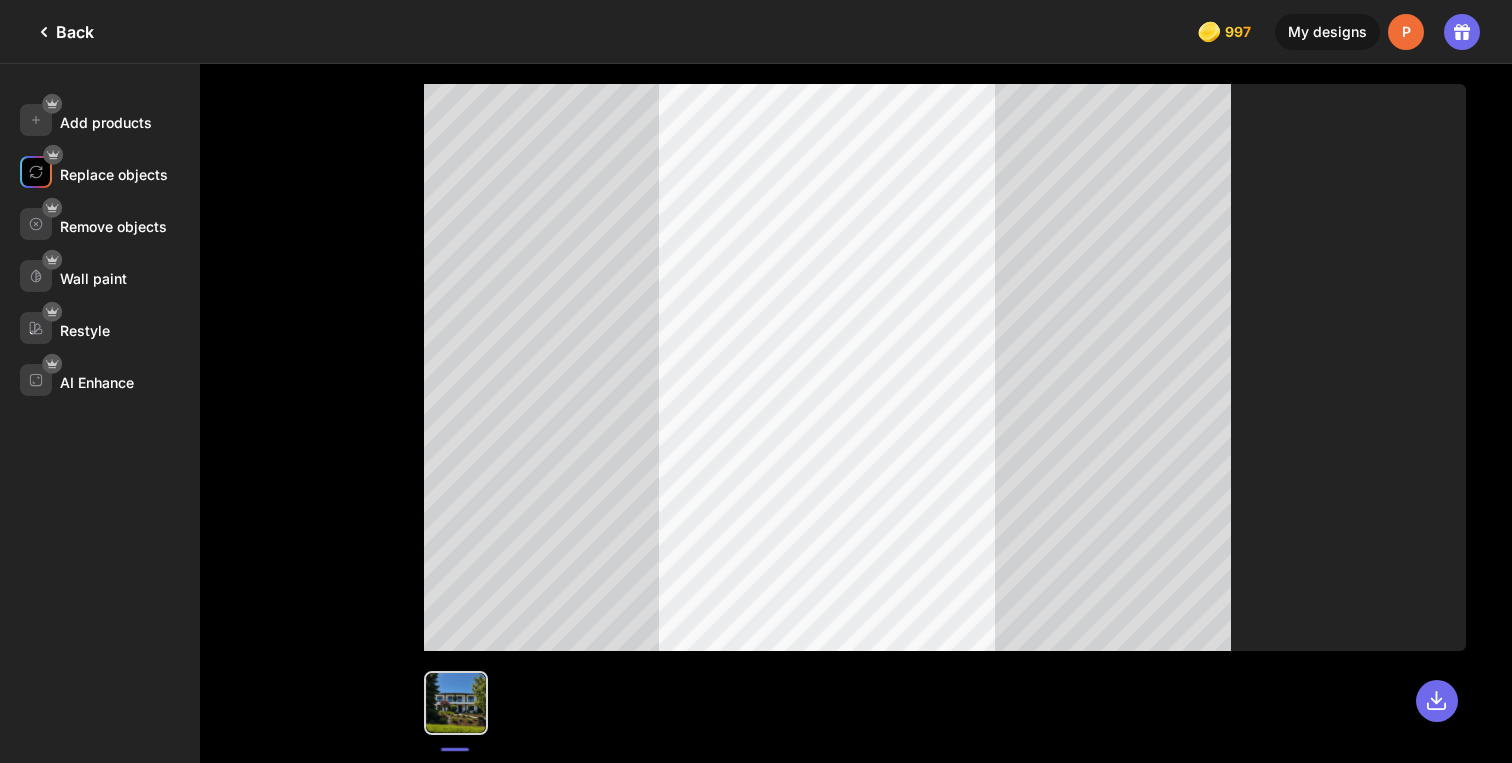 click on "Replace objects" at bounding box center [114, 174] 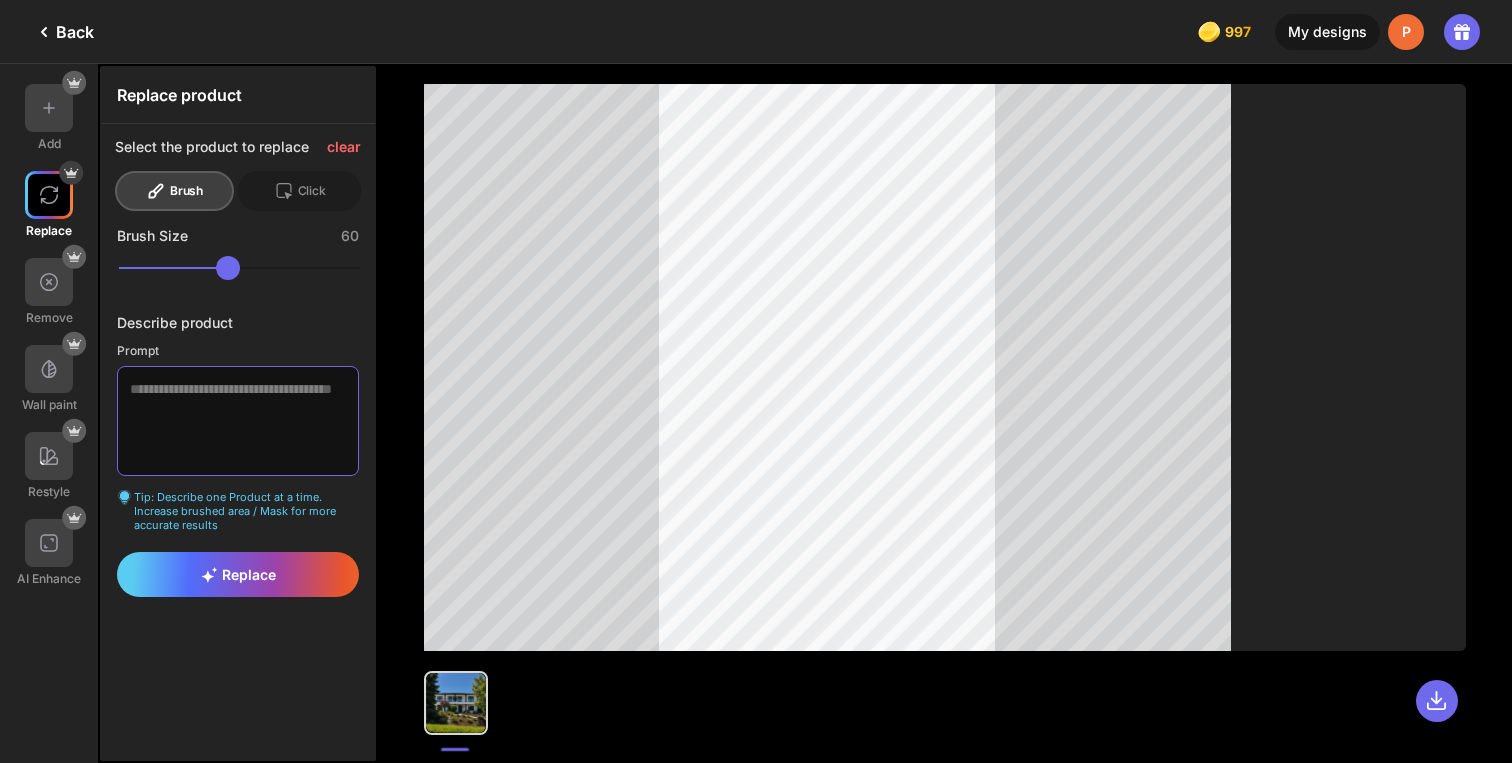 click at bounding box center [238, 421] 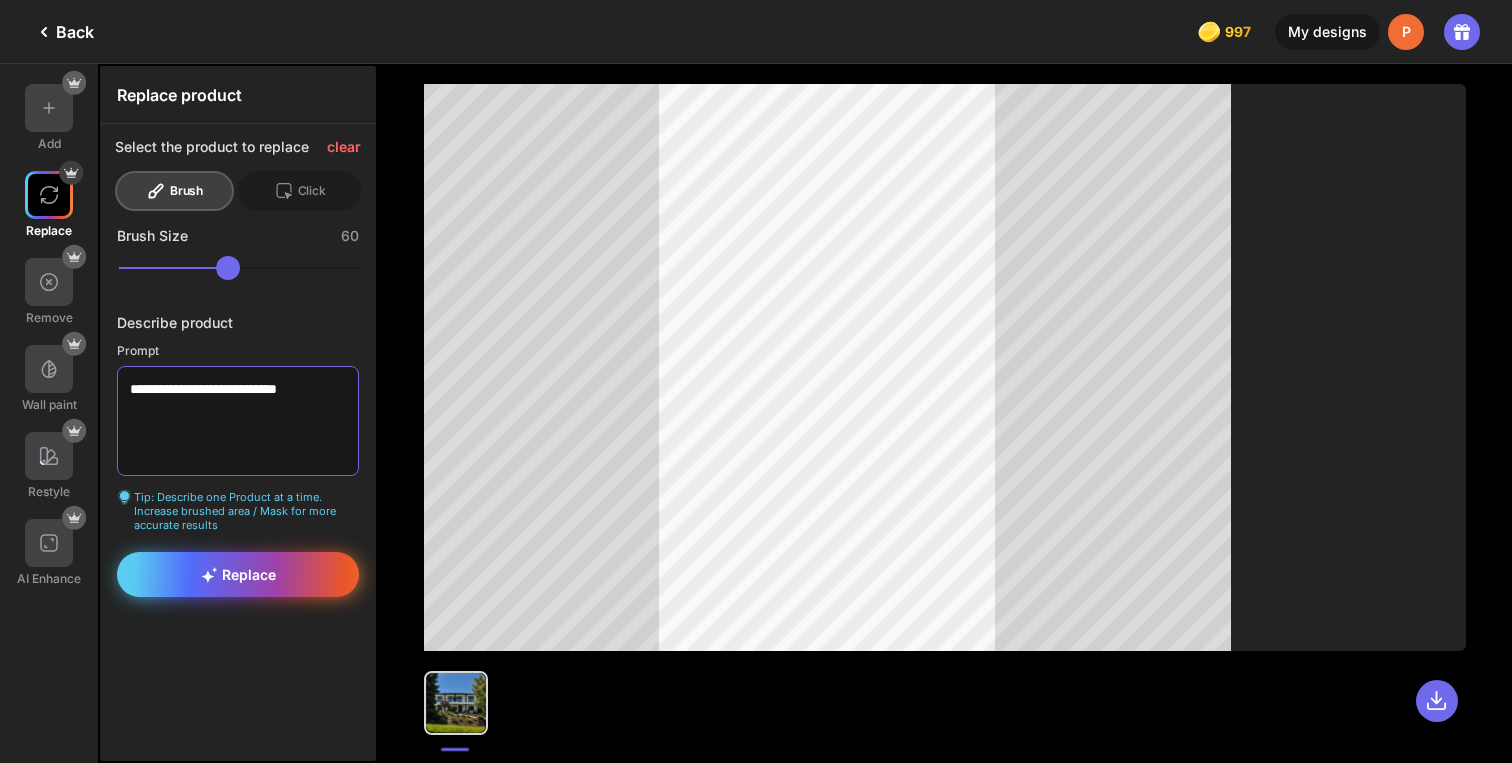 type on "**********" 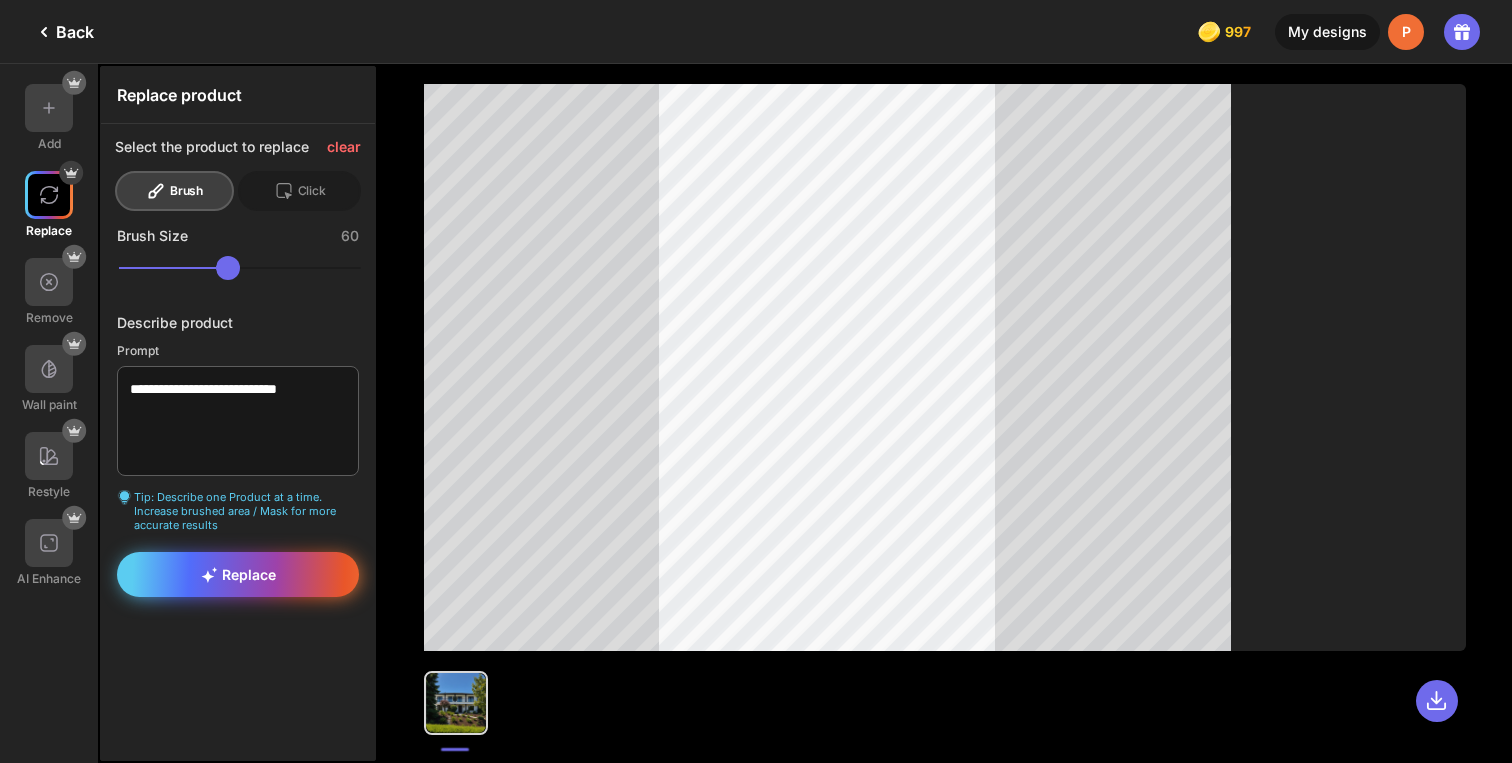 click on "Replace" at bounding box center (238, 574) 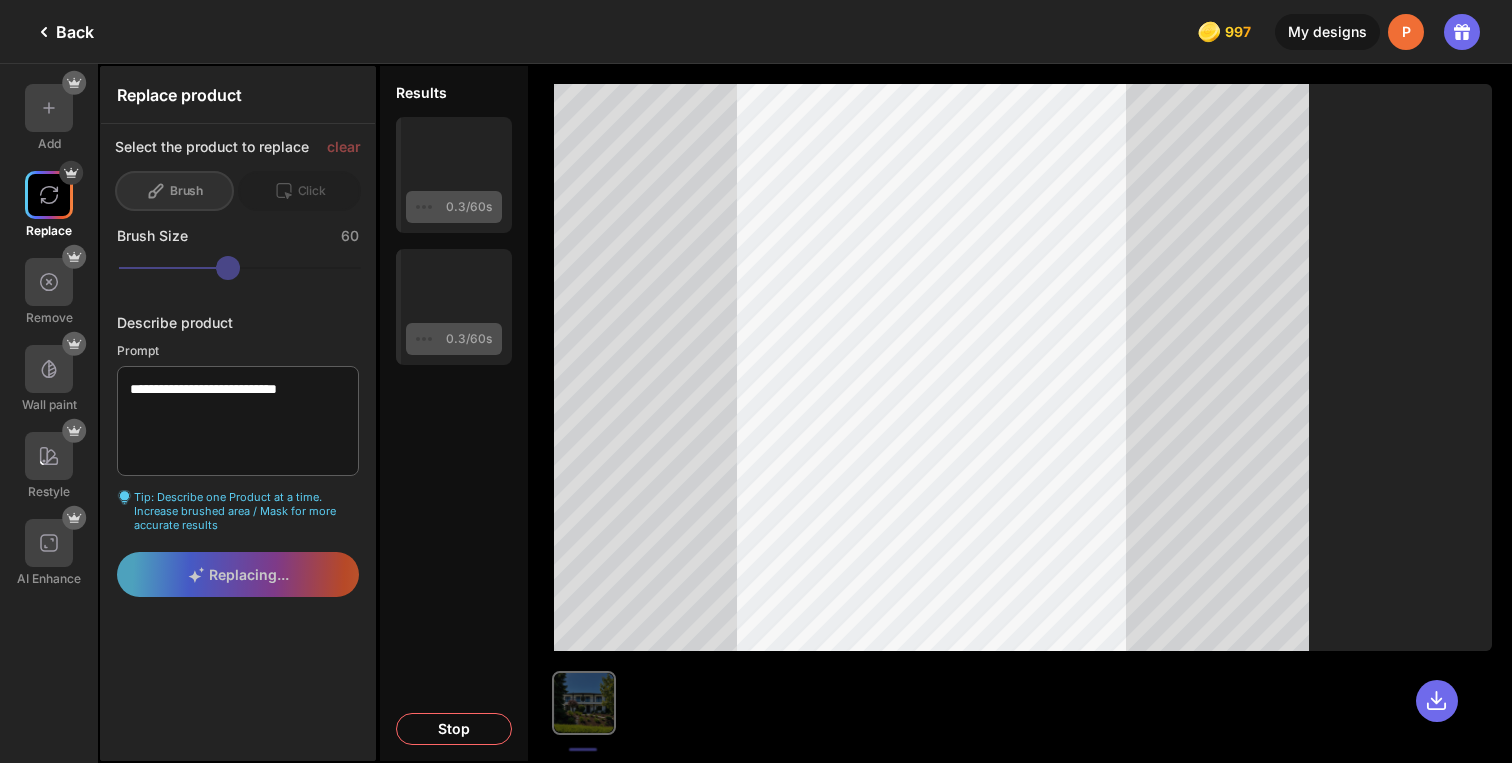 click on "Results 0.3/60s Keep this 0.3/60s Keep this Stop" at bounding box center [454, 413] 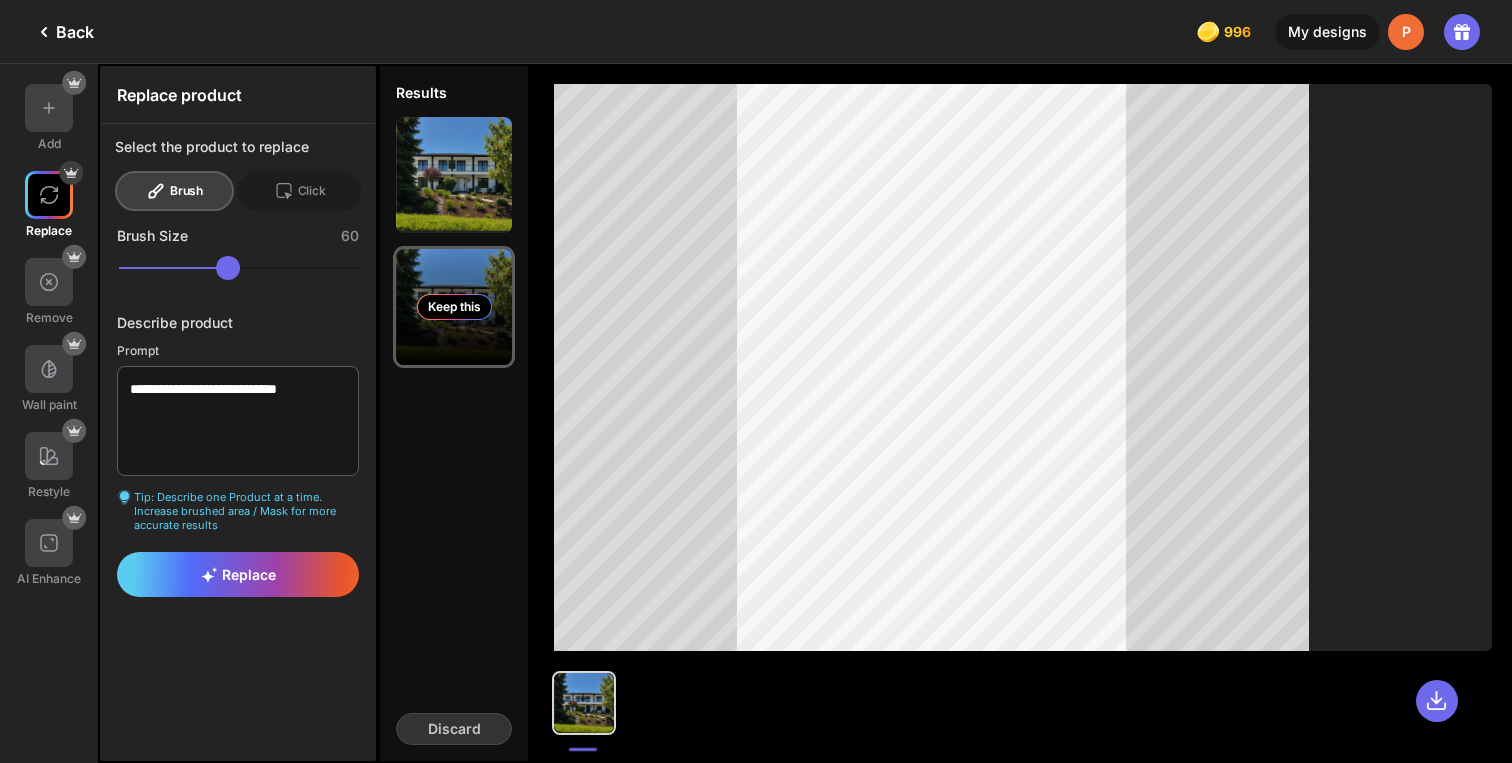 click on "Keep this" at bounding box center (454, 307) 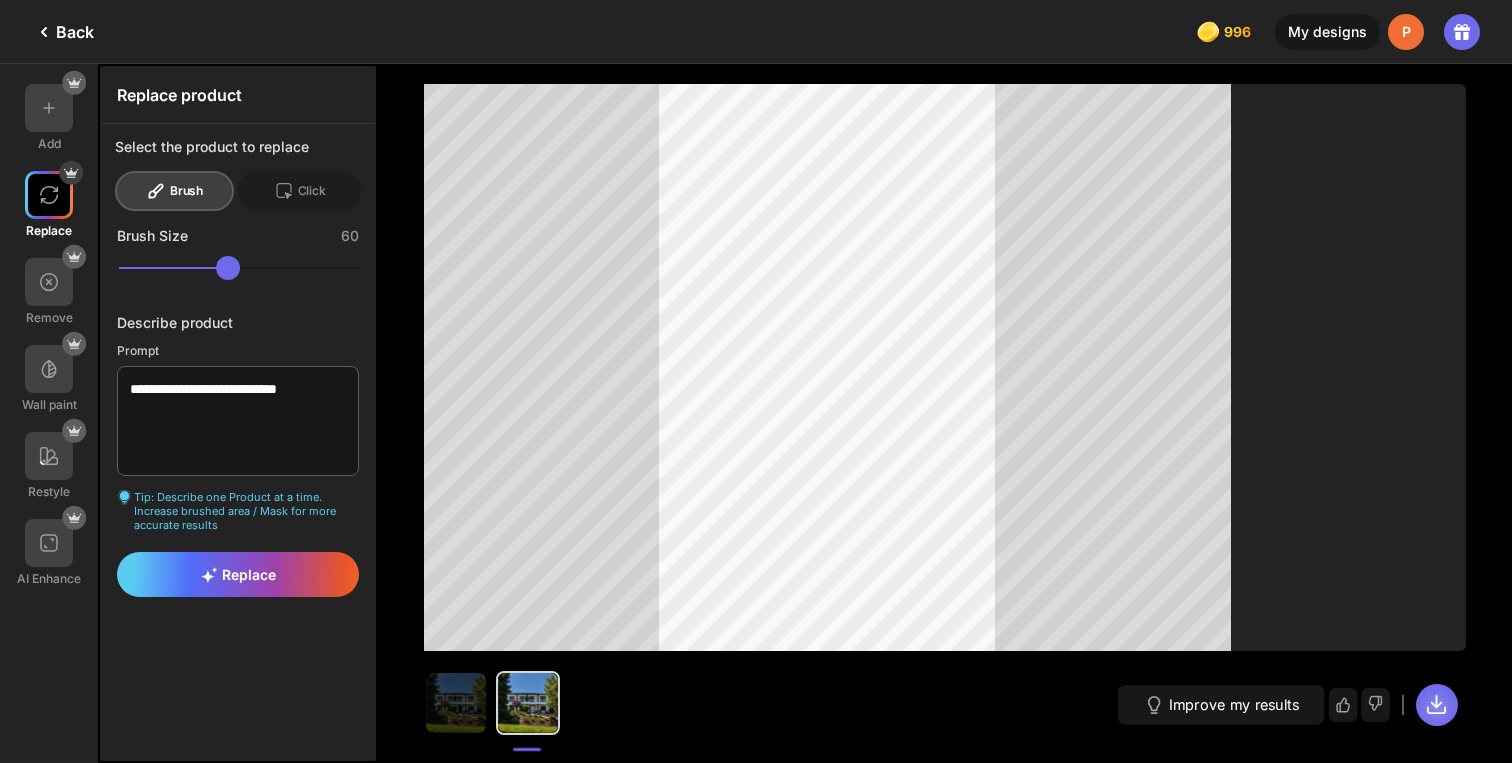 click 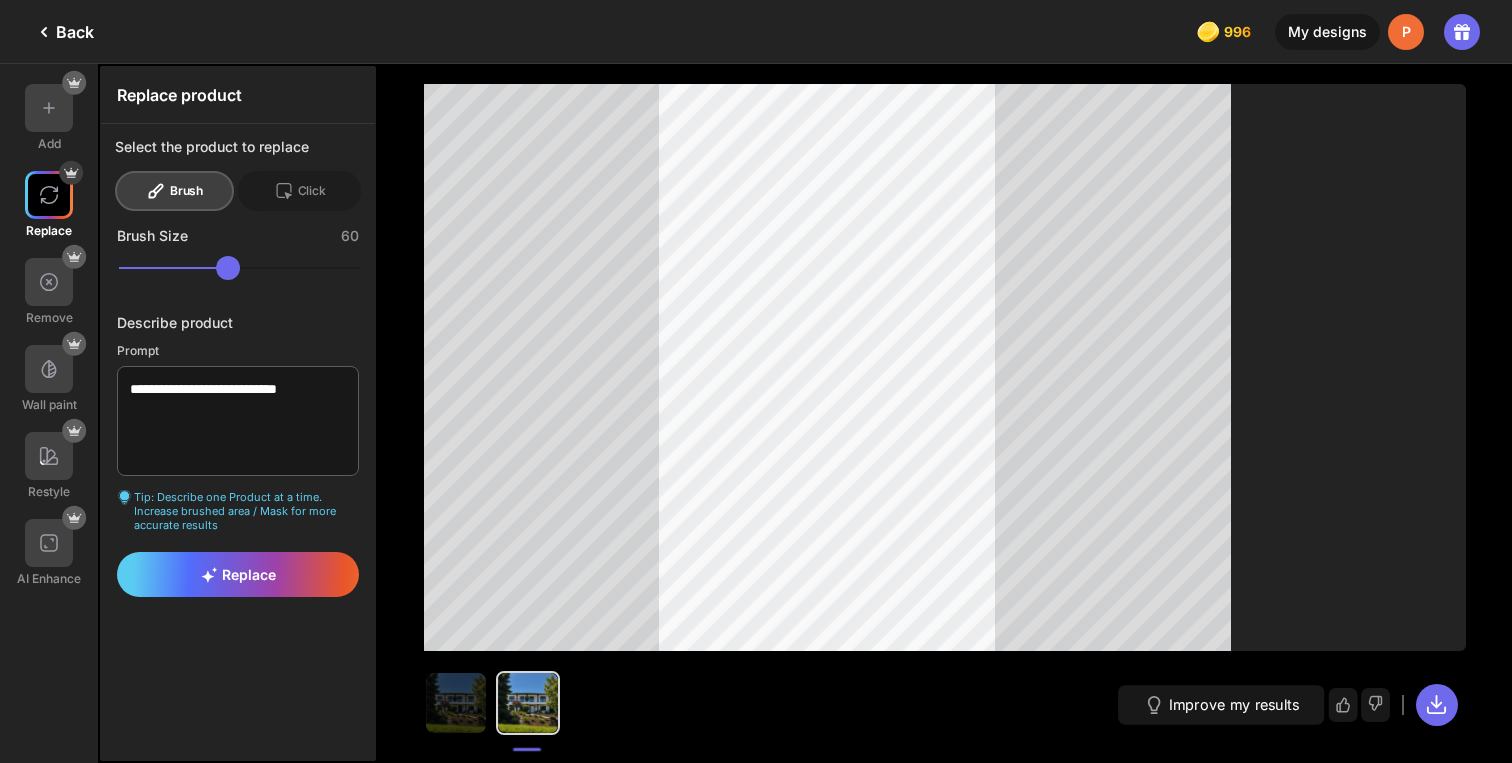 click on "Back" 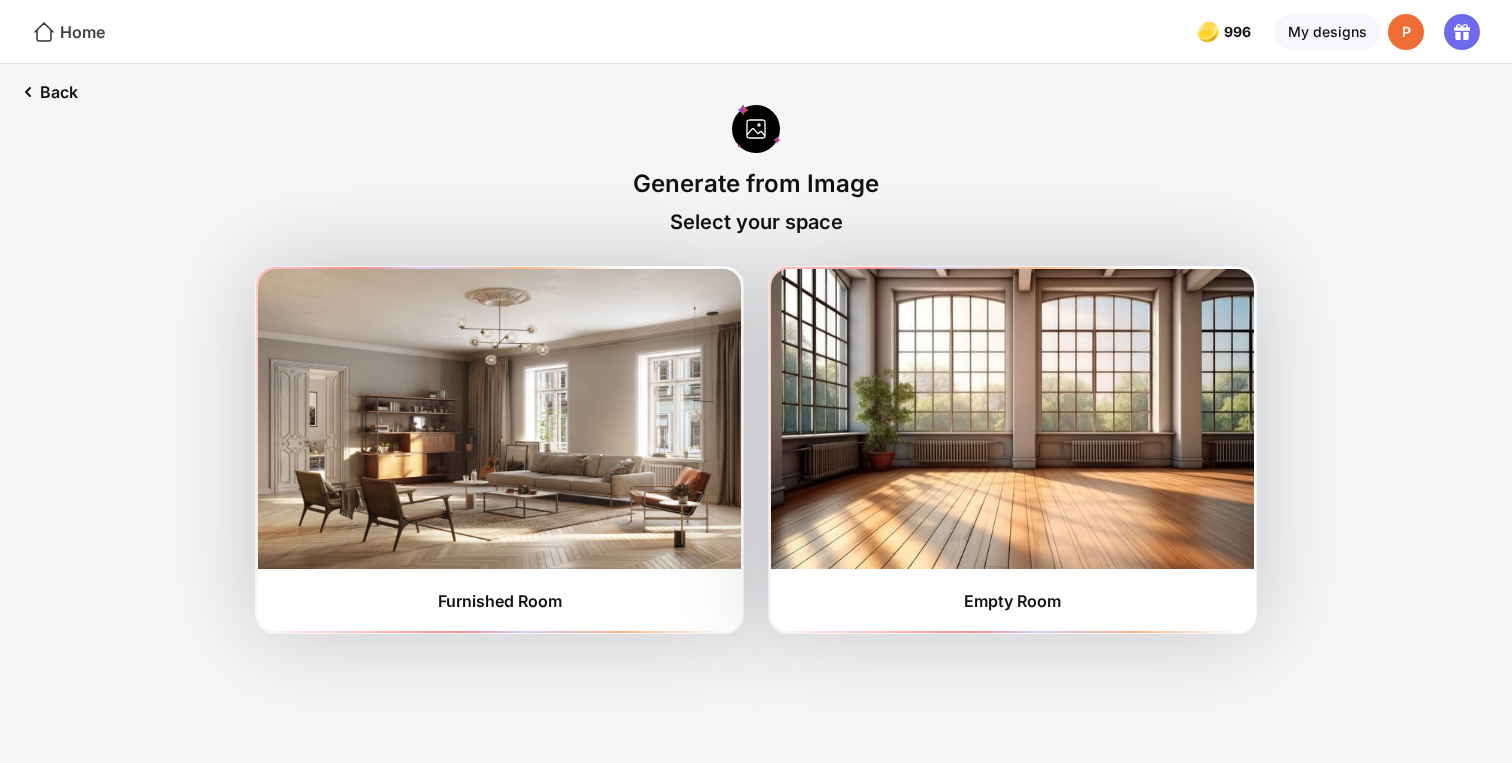 click on "Home" 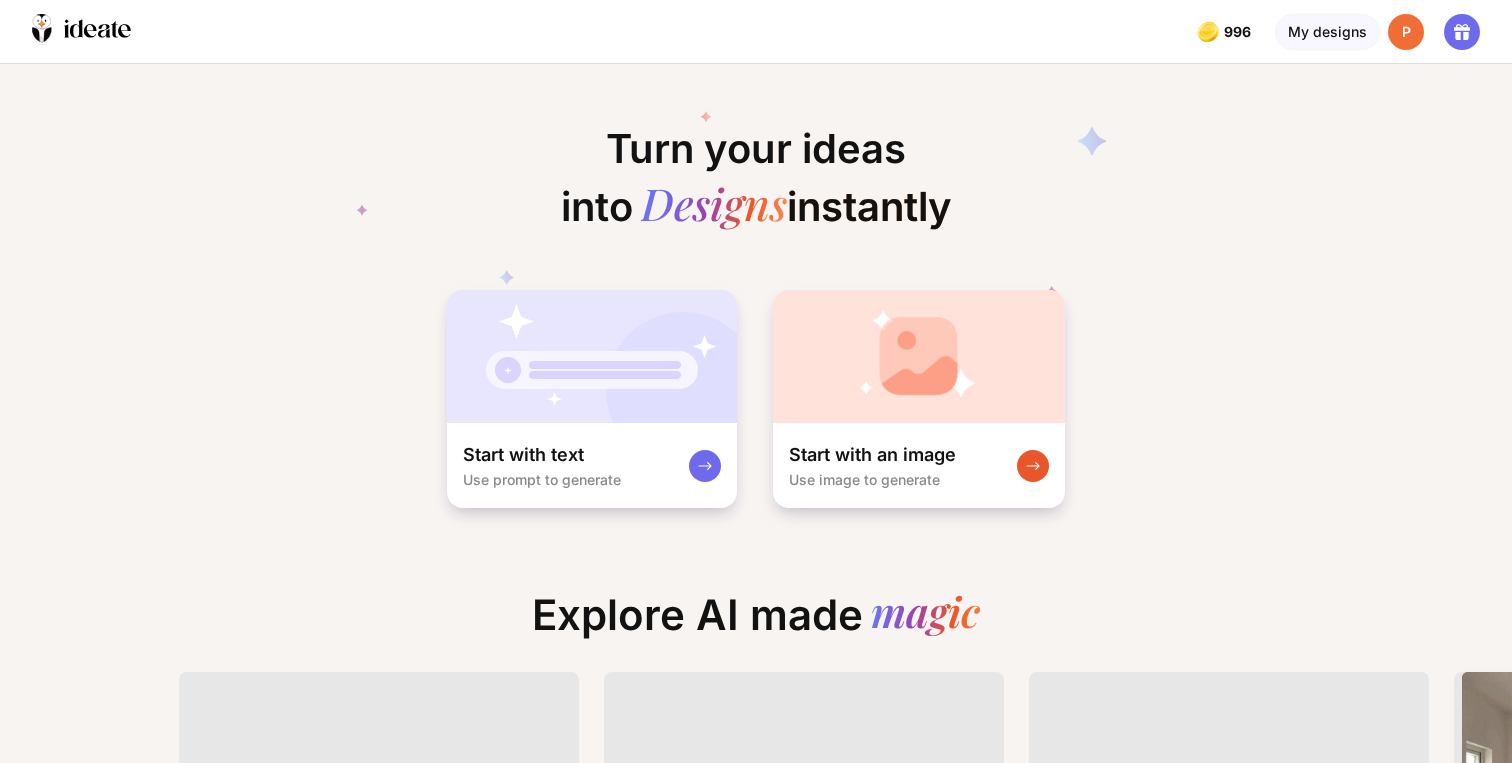 scroll, scrollTop: 0, scrollLeft: 10, axis: horizontal 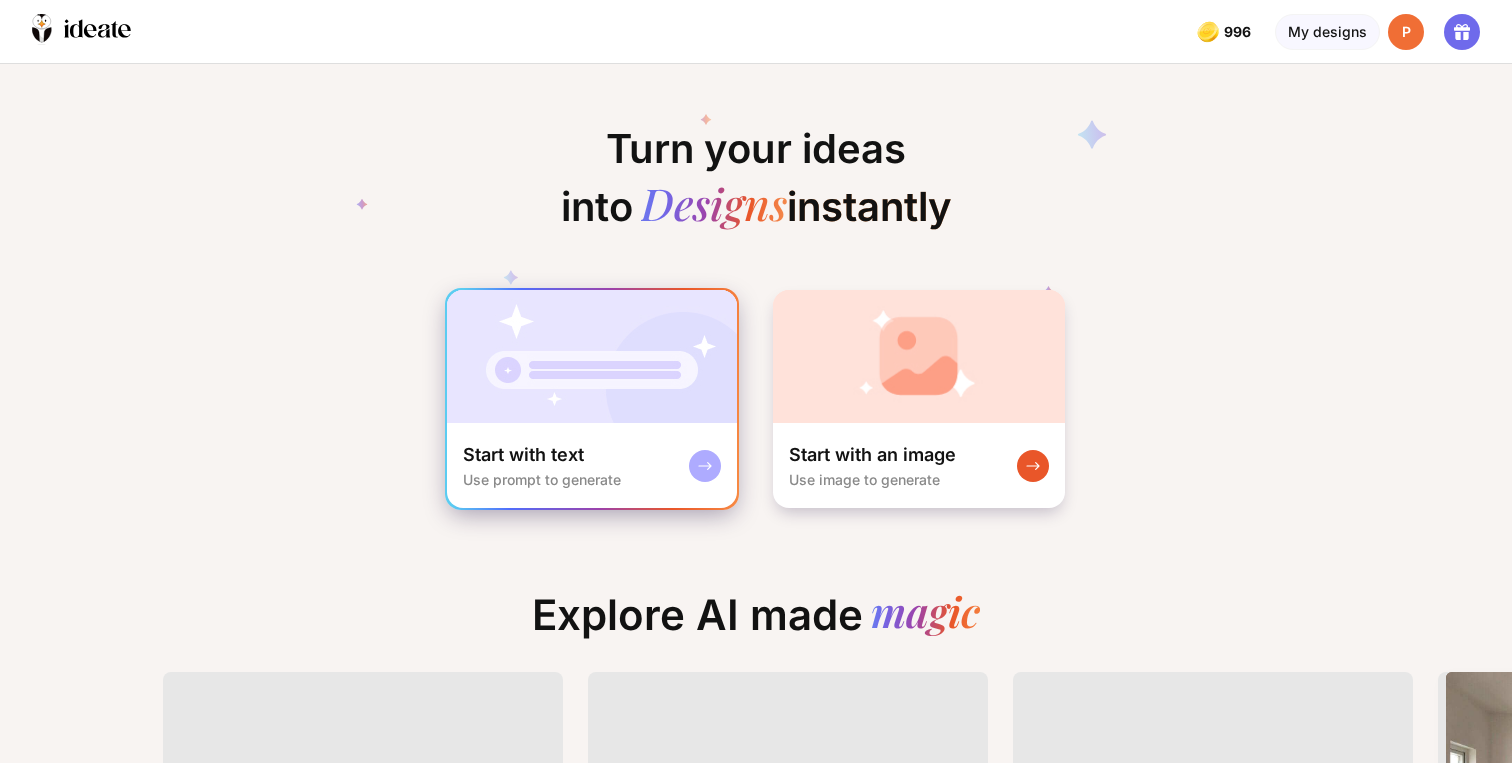 click at bounding box center [592, 356] 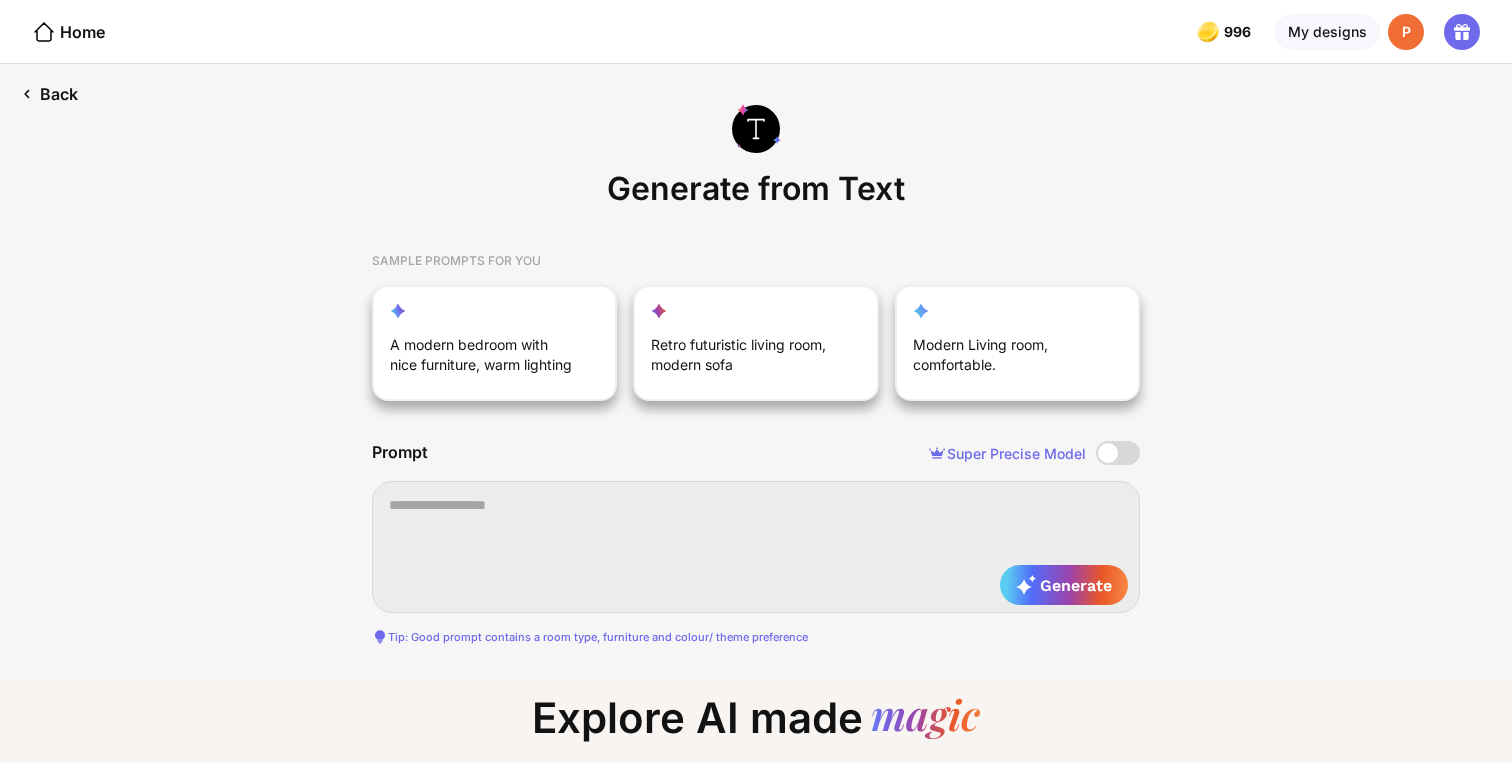 click on "Back" at bounding box center [49, 94] 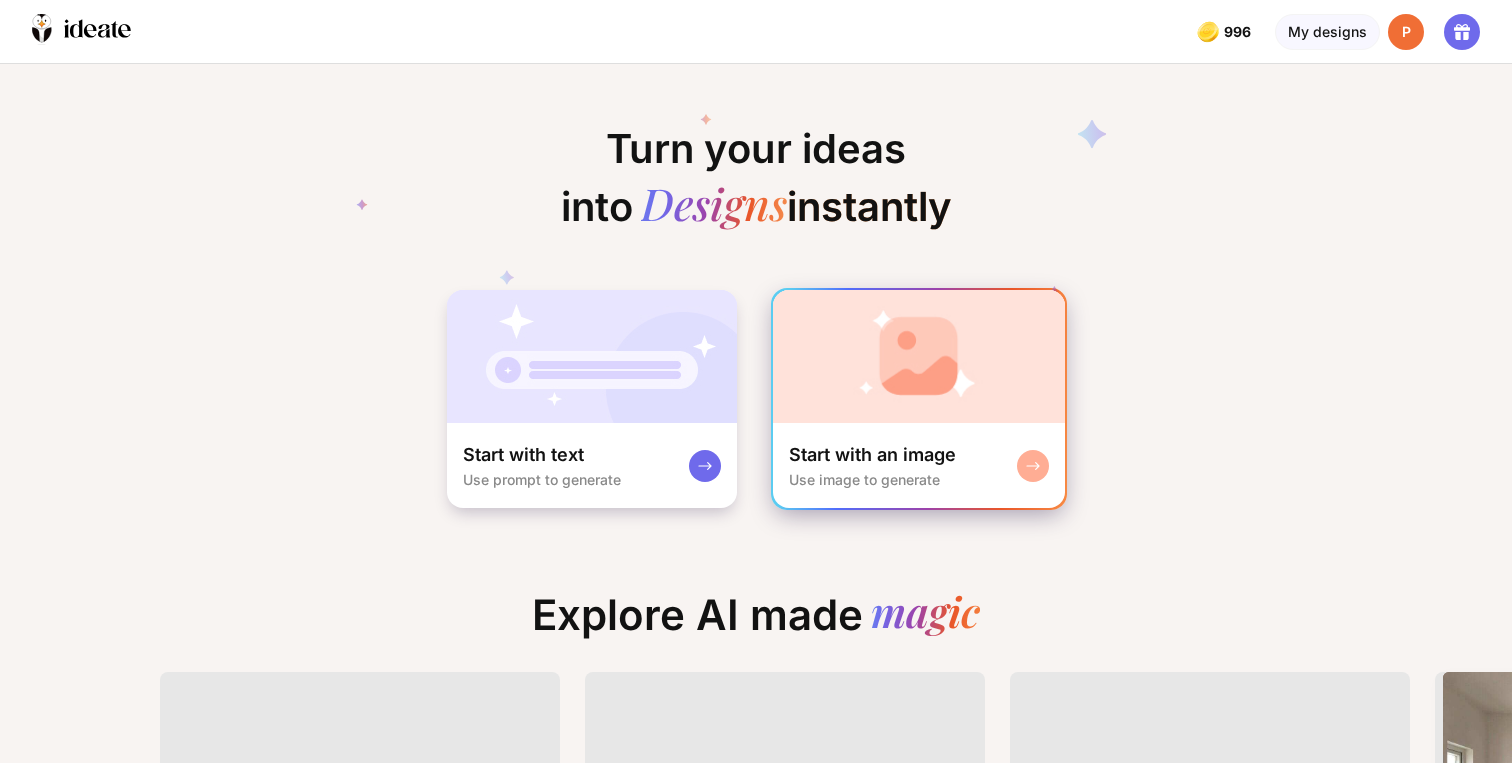 click on "Start with an image Use image to generate" at bounding box center [919, 399] 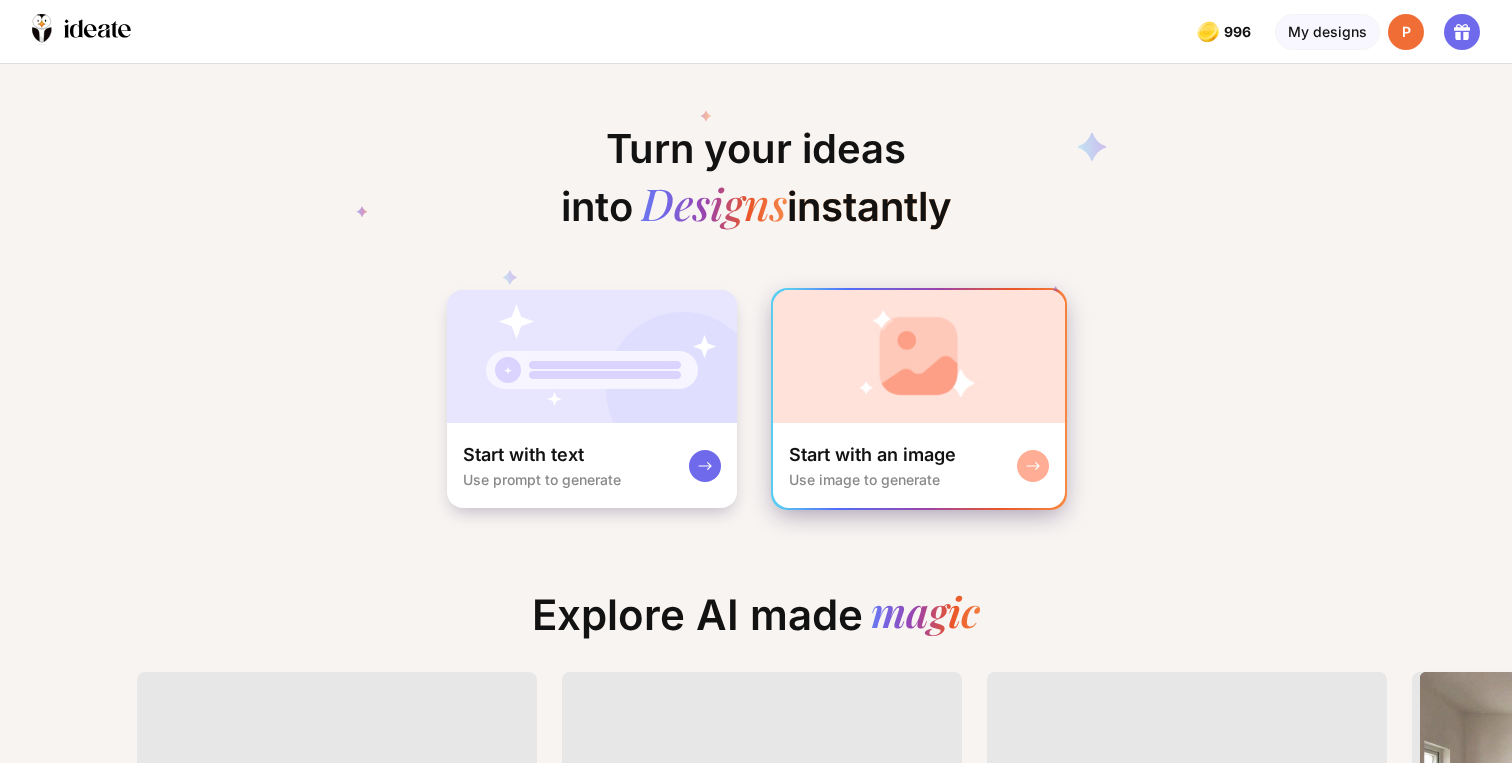 click on "Start with an image Use image to generate" at bounding box center (872, 465) 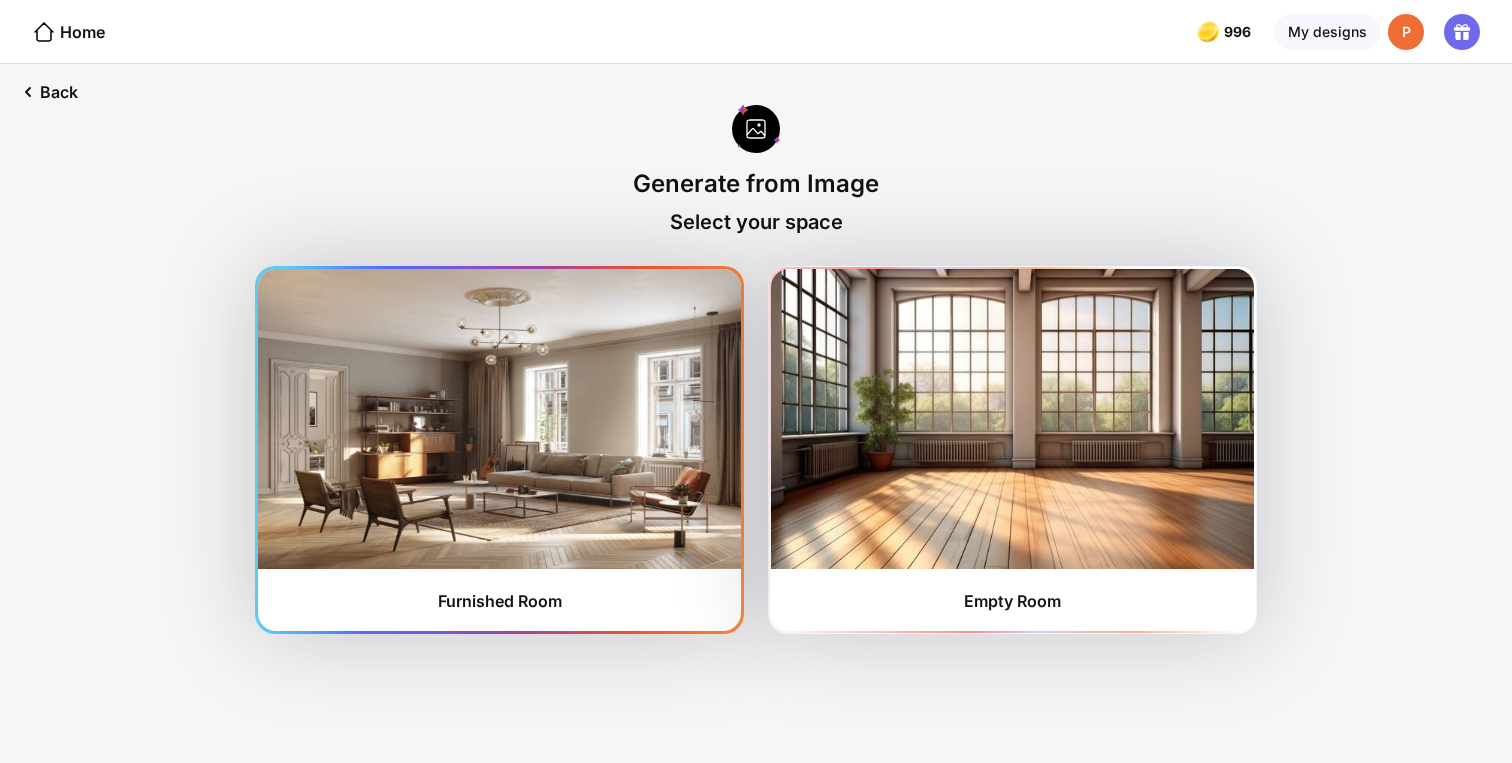 click at bounding box center [499, 419] 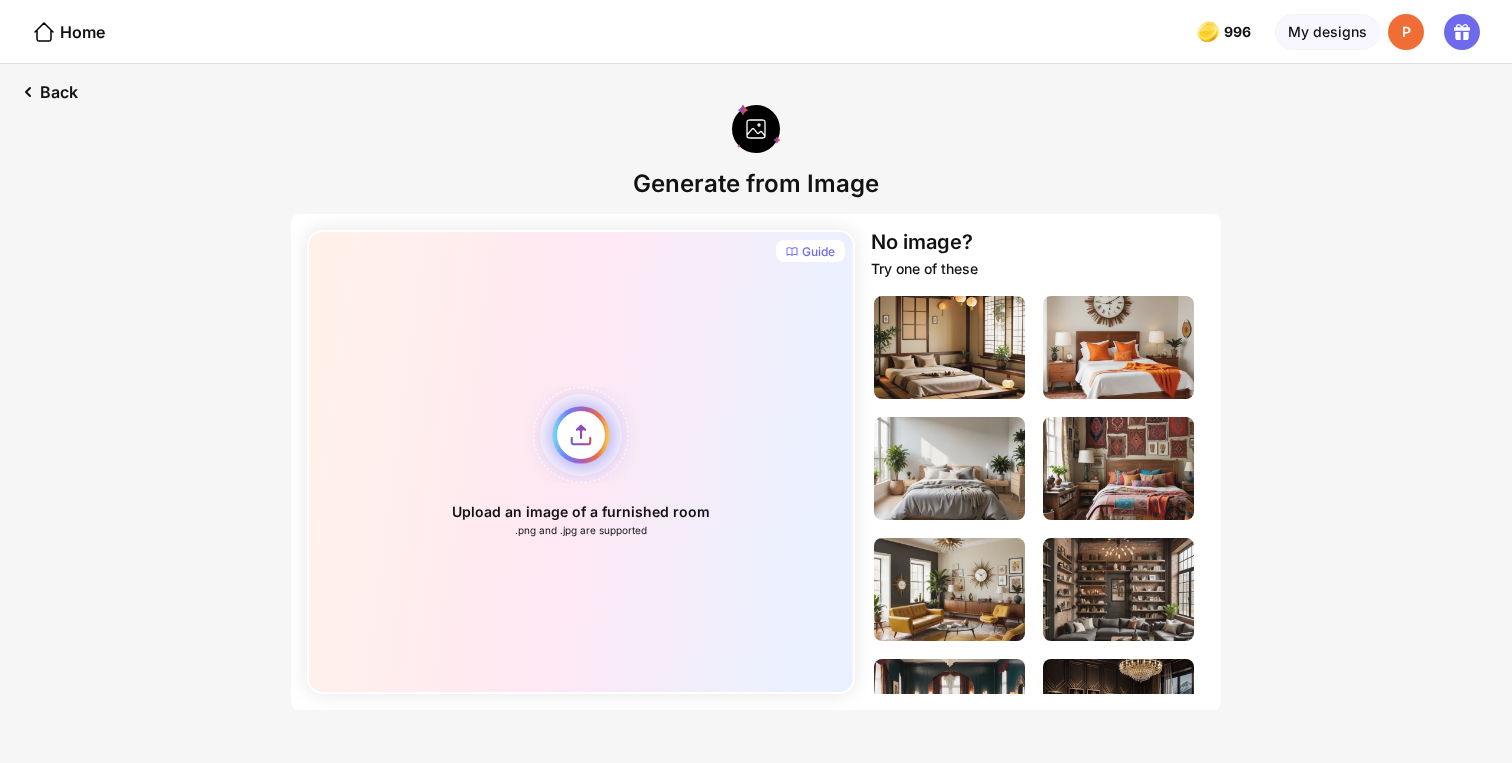 click on "Upload an image of a furnished room .png and .jpg are supported" at bounding box center (581, 462) 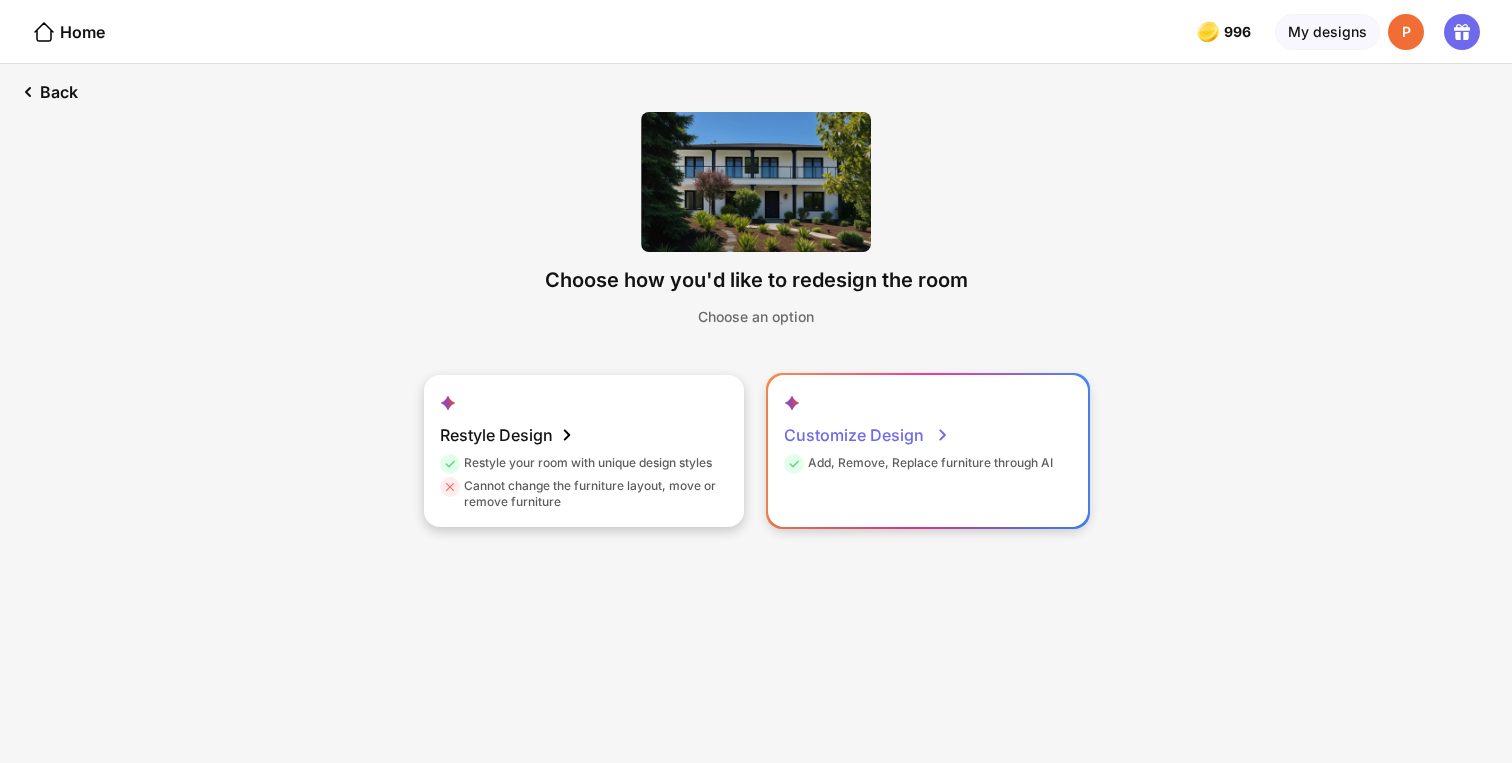 click on "Add, Remove, Replace furniture through AI" at bounding box center [918, 466] 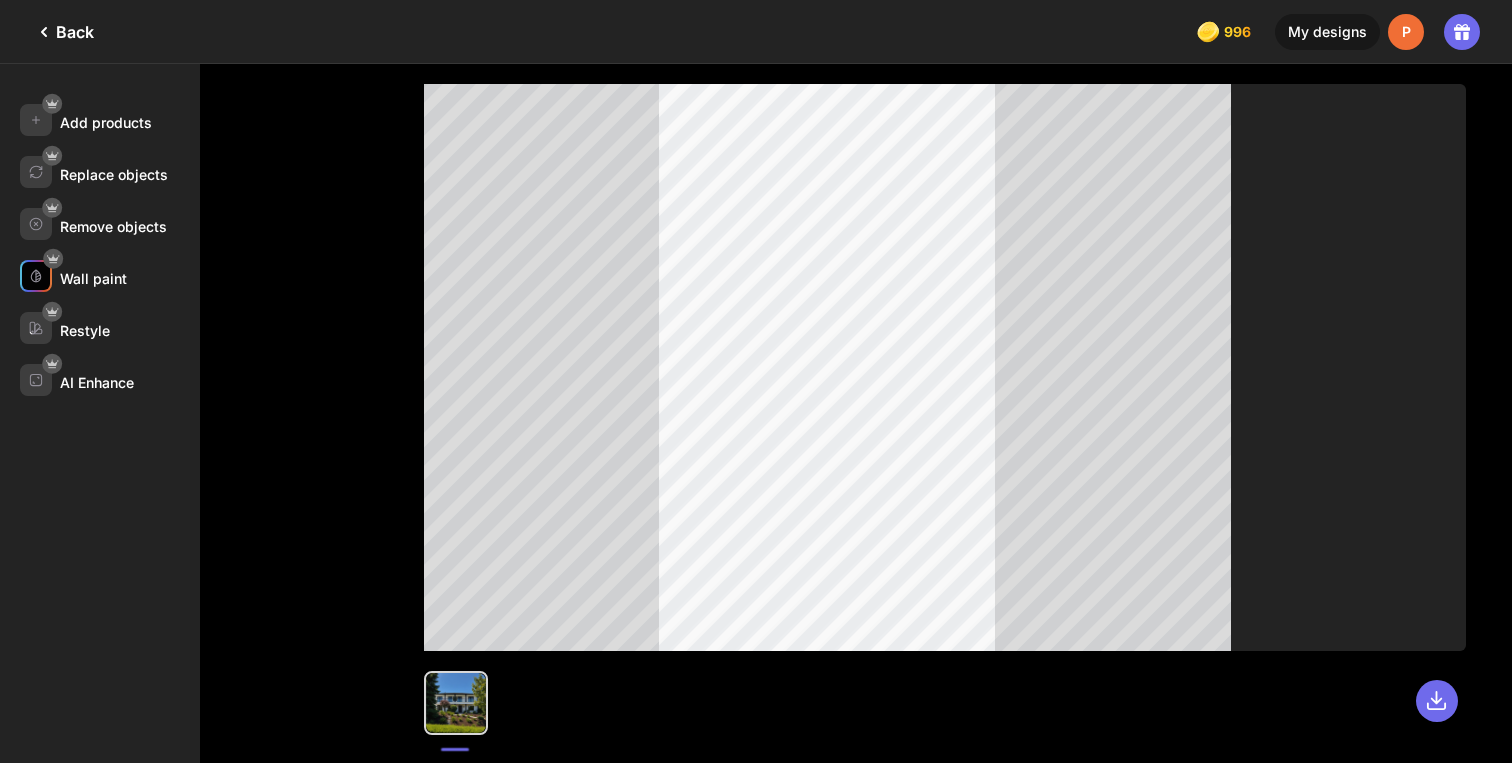 click on "Wall paint" at bounding box center [93, 278] 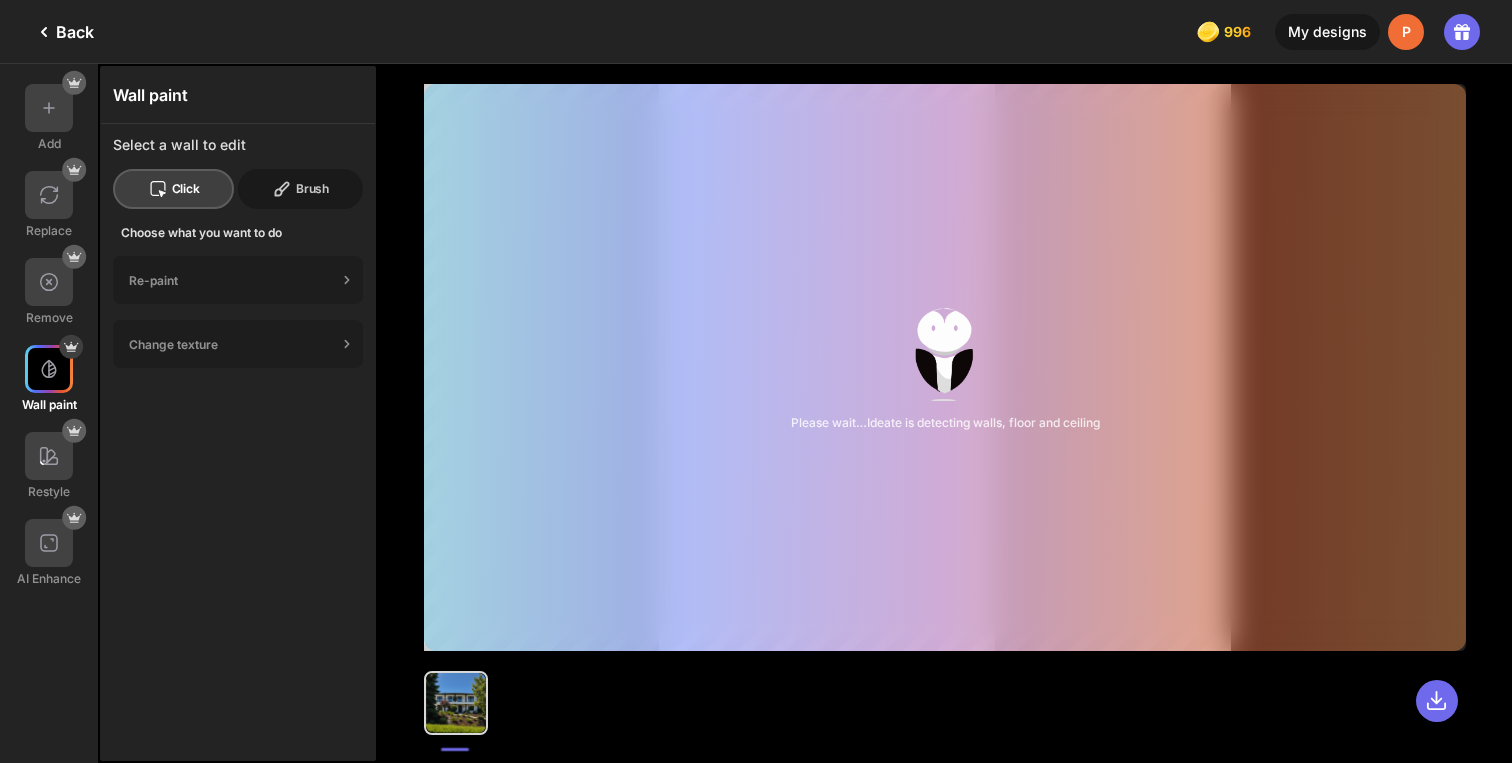 click on "Brush" 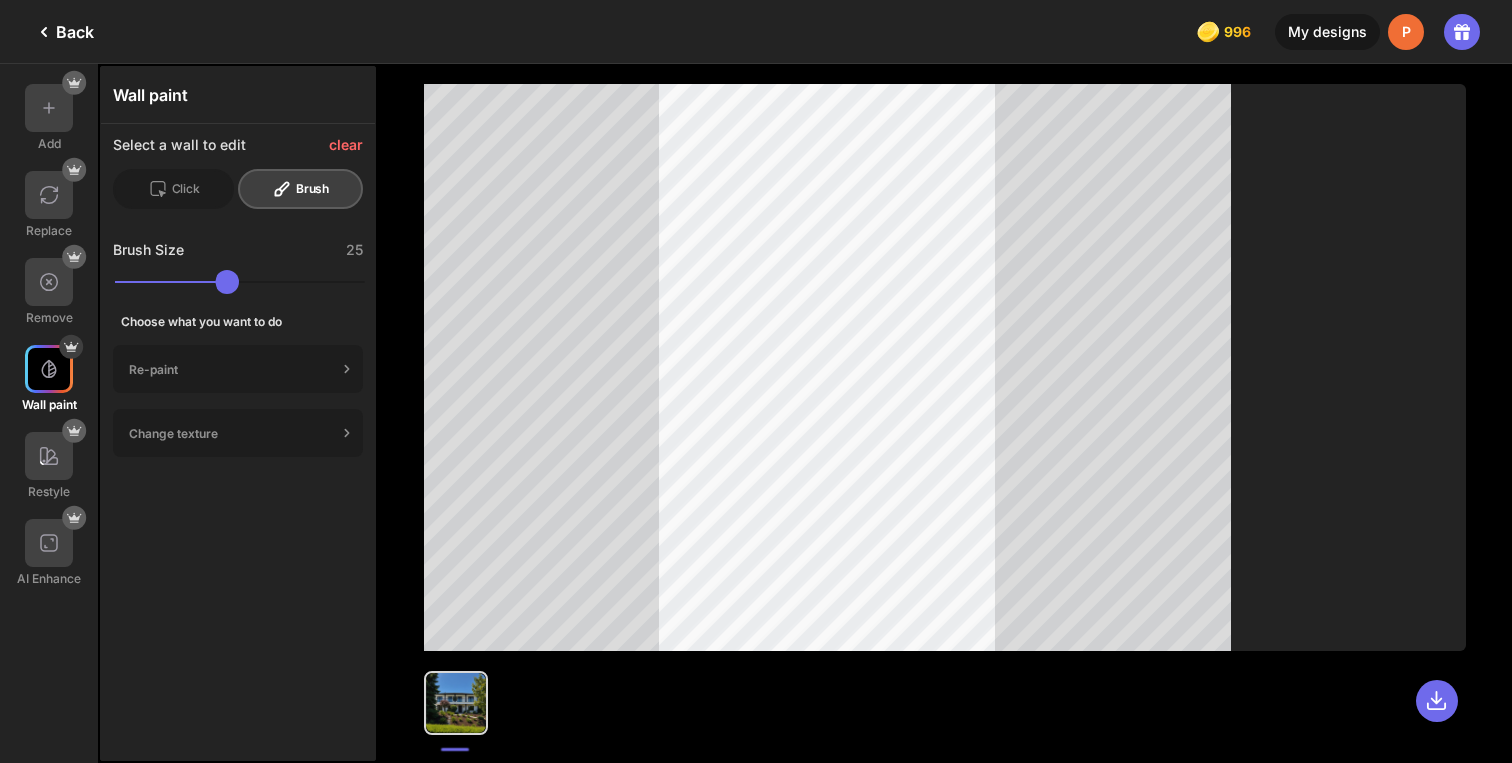 click on "Back" 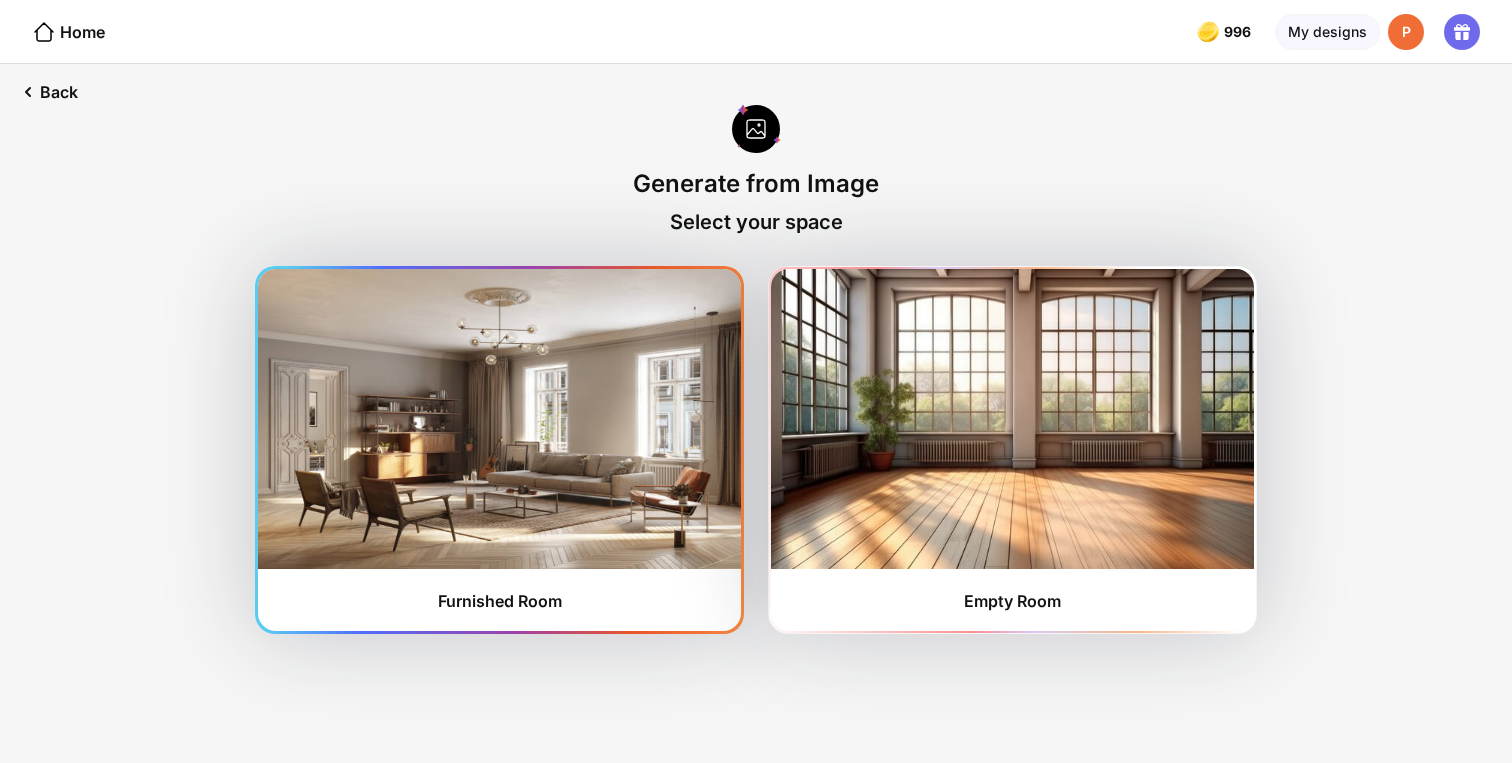 click at bounding box center (499, 419) 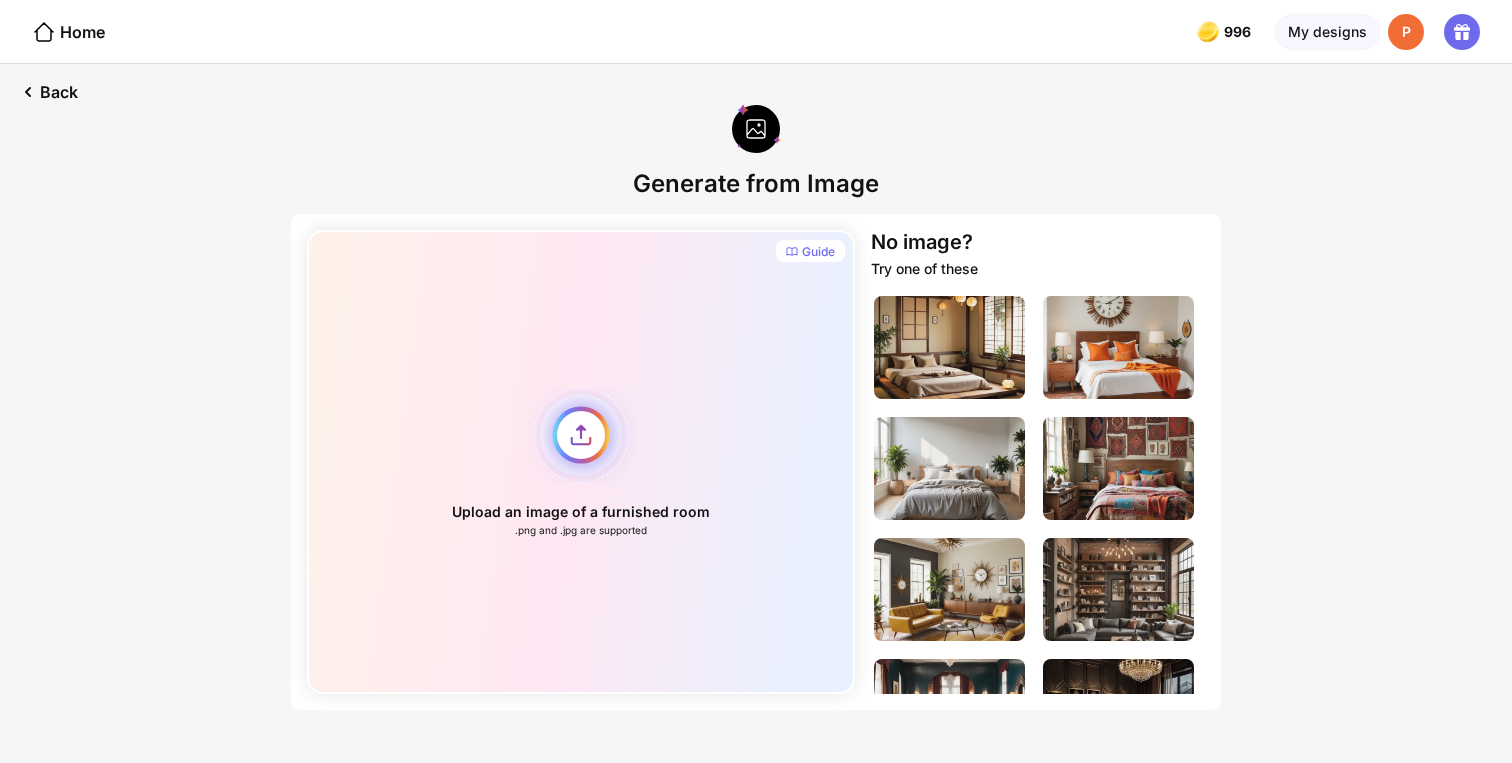 click on "Upload an image of a furnished room .png and .jpg are supported" at bounding box center (581, 462) 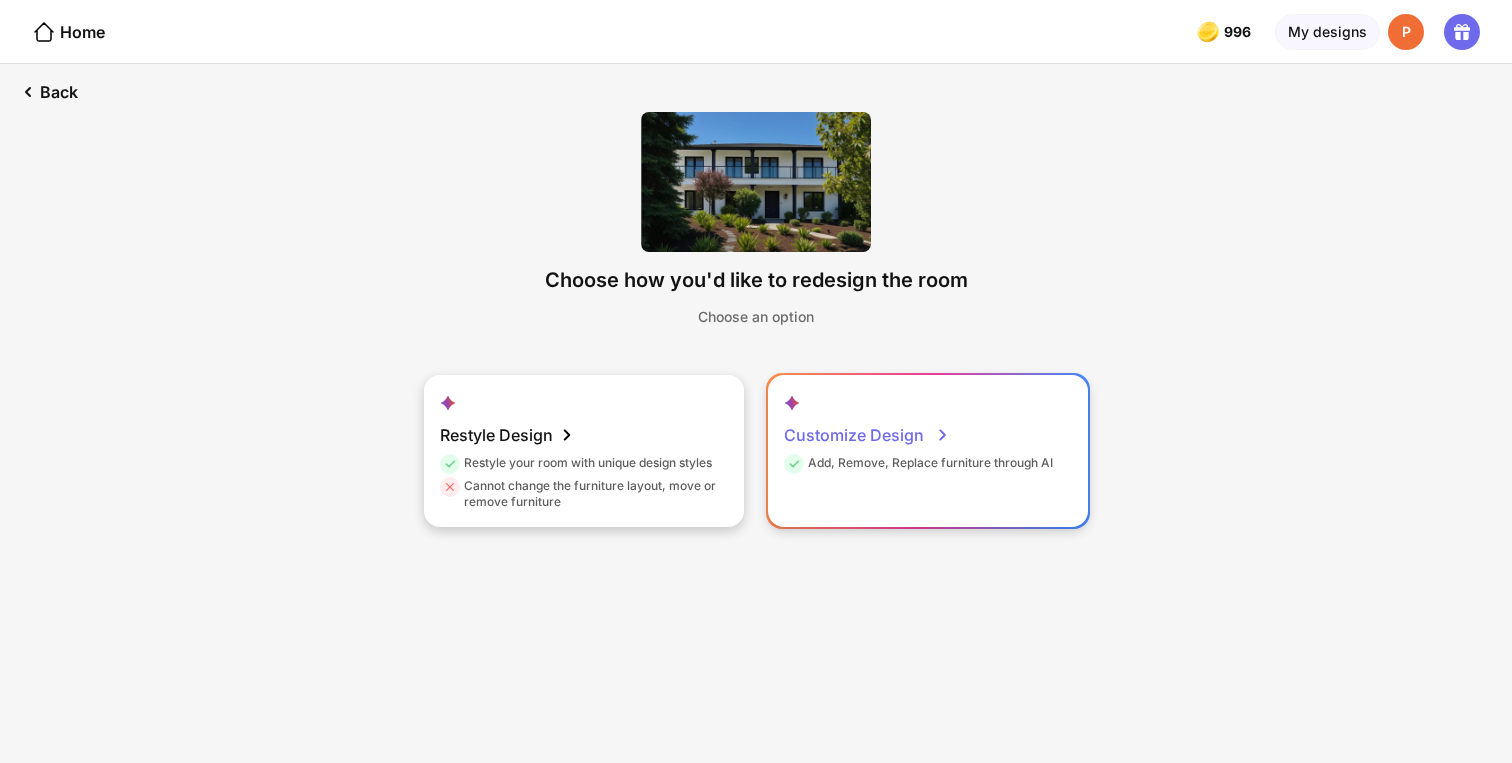 click on "Customize Design" at bounding box center [867, 435] 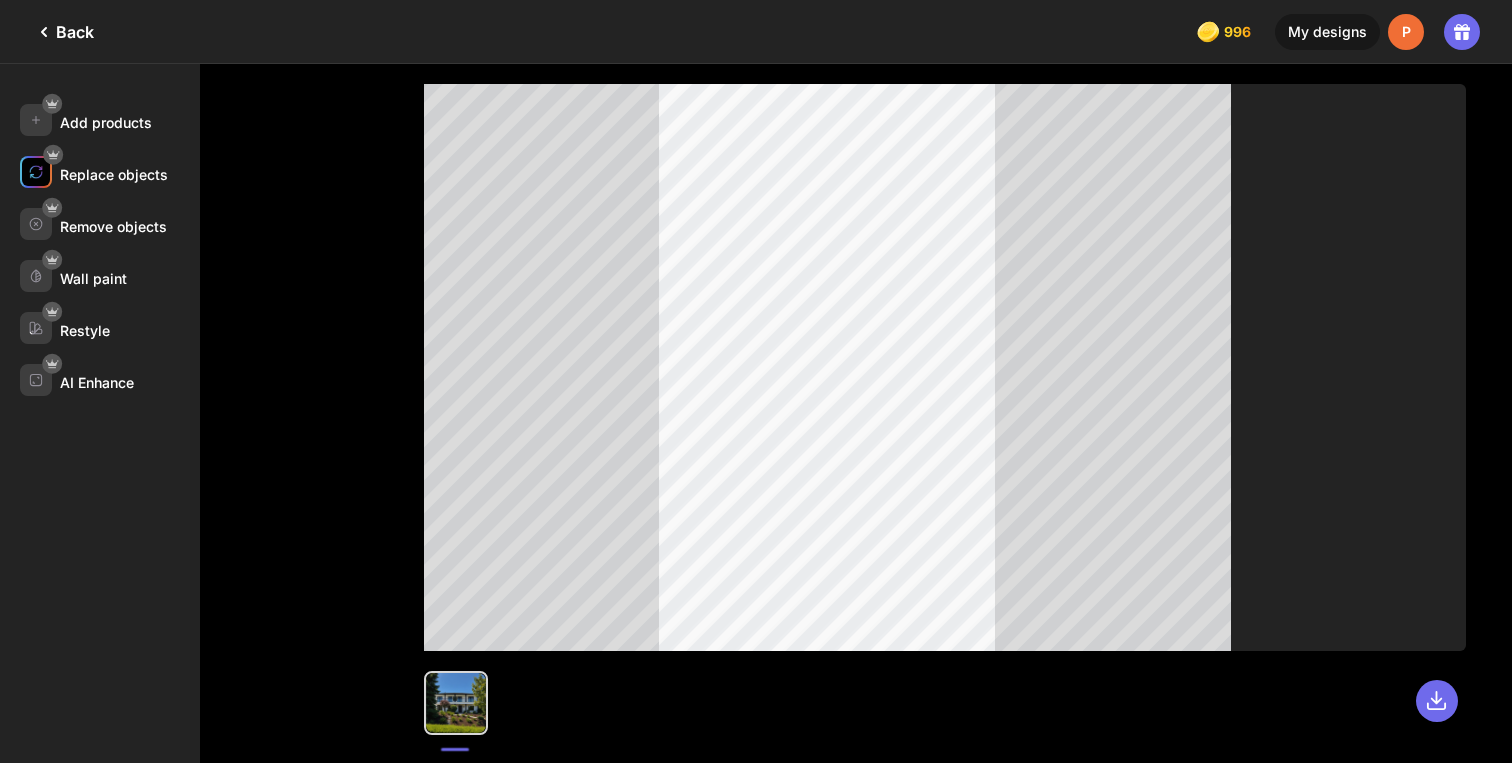 click at bounding box center (36, 172) 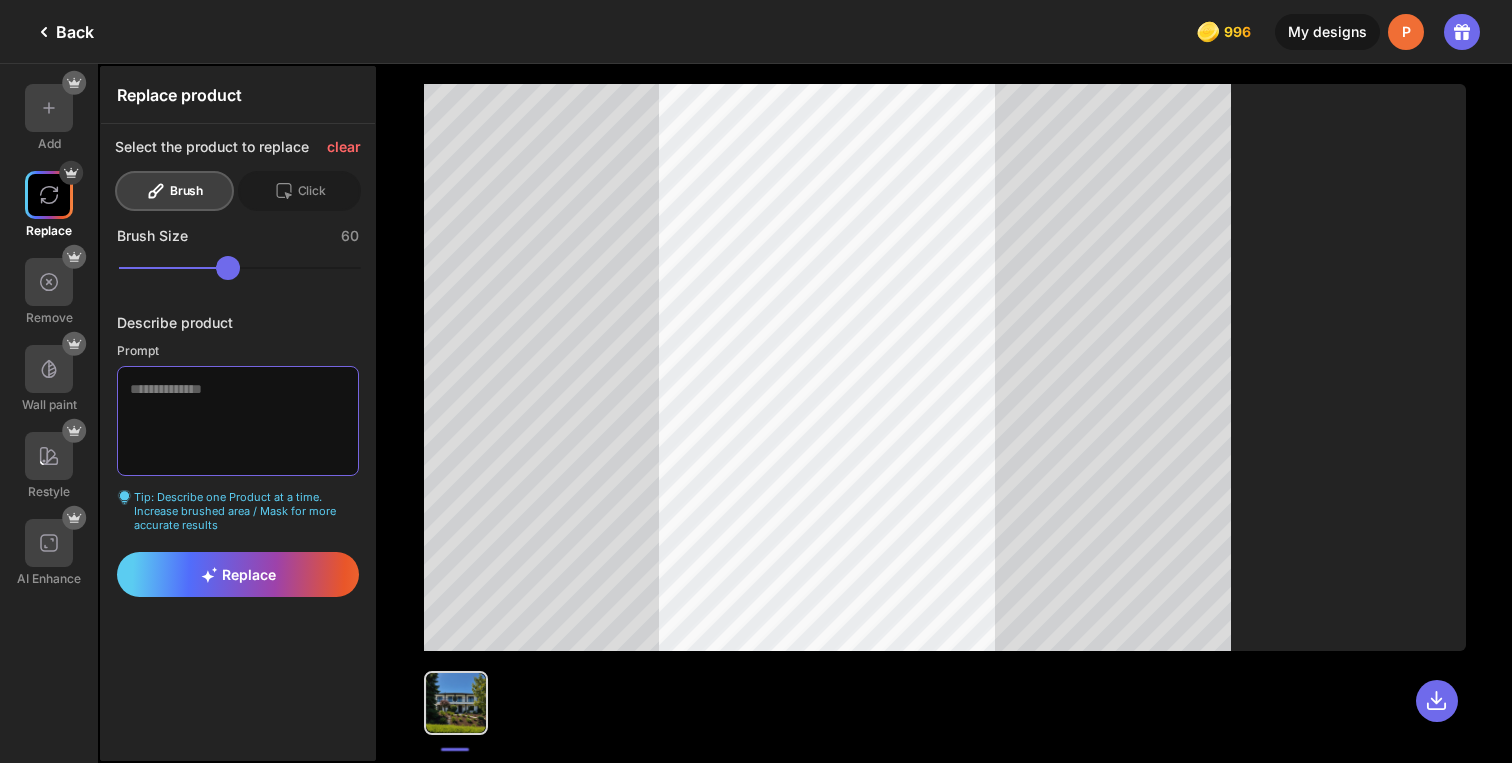 click at bounding box center [238, 421] 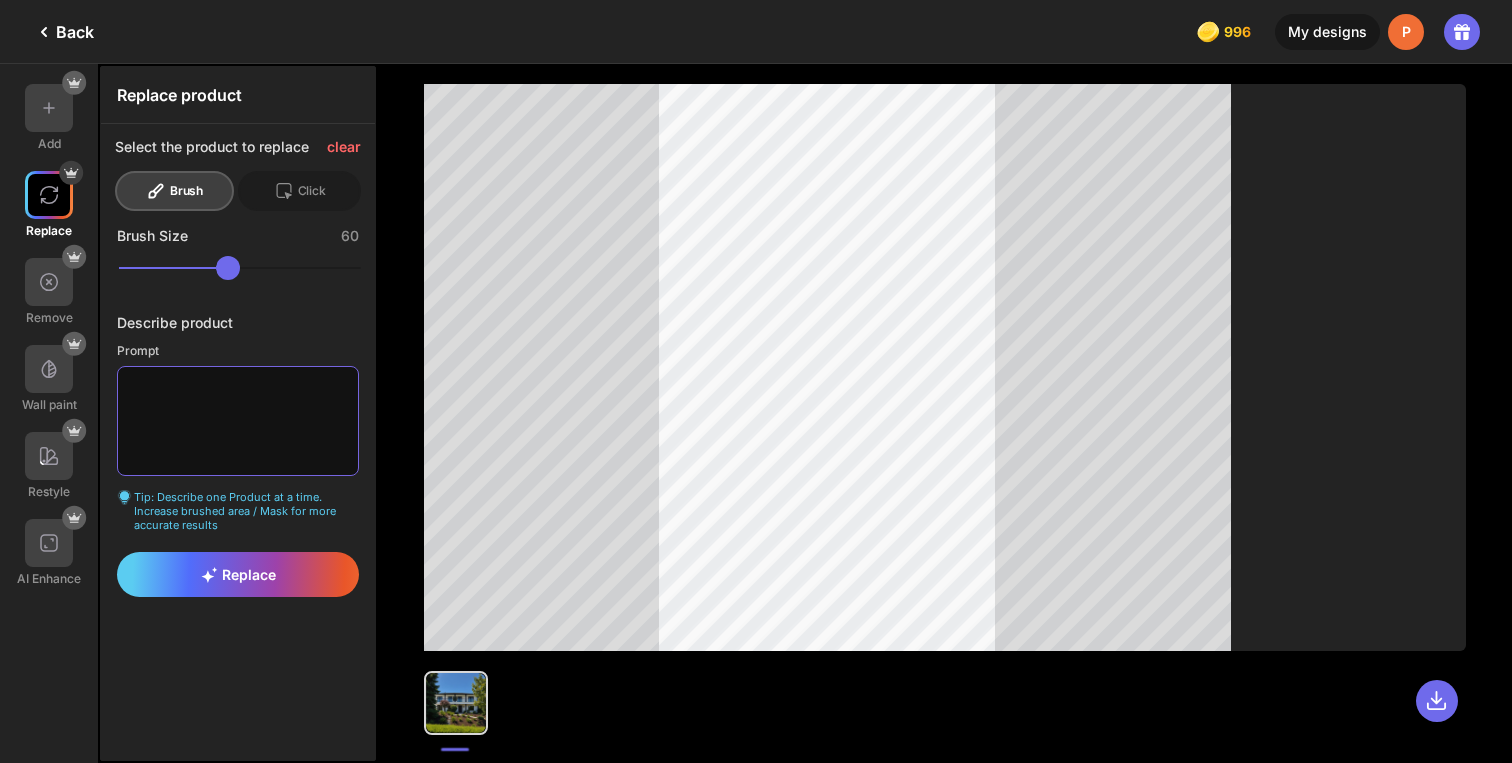 paste on "**********" 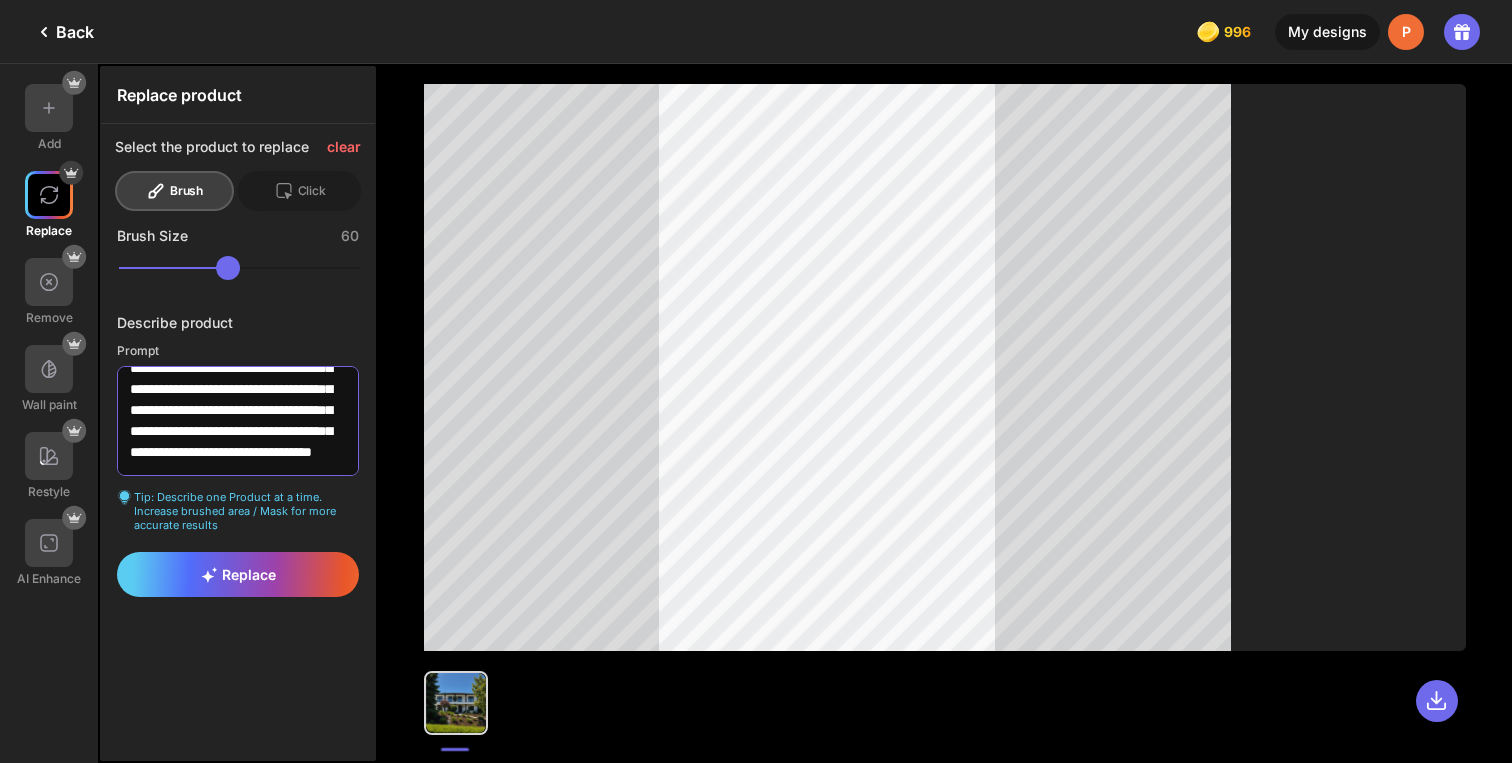 scroll, scrollTop: 0, scrollLeft: 0, axis: both 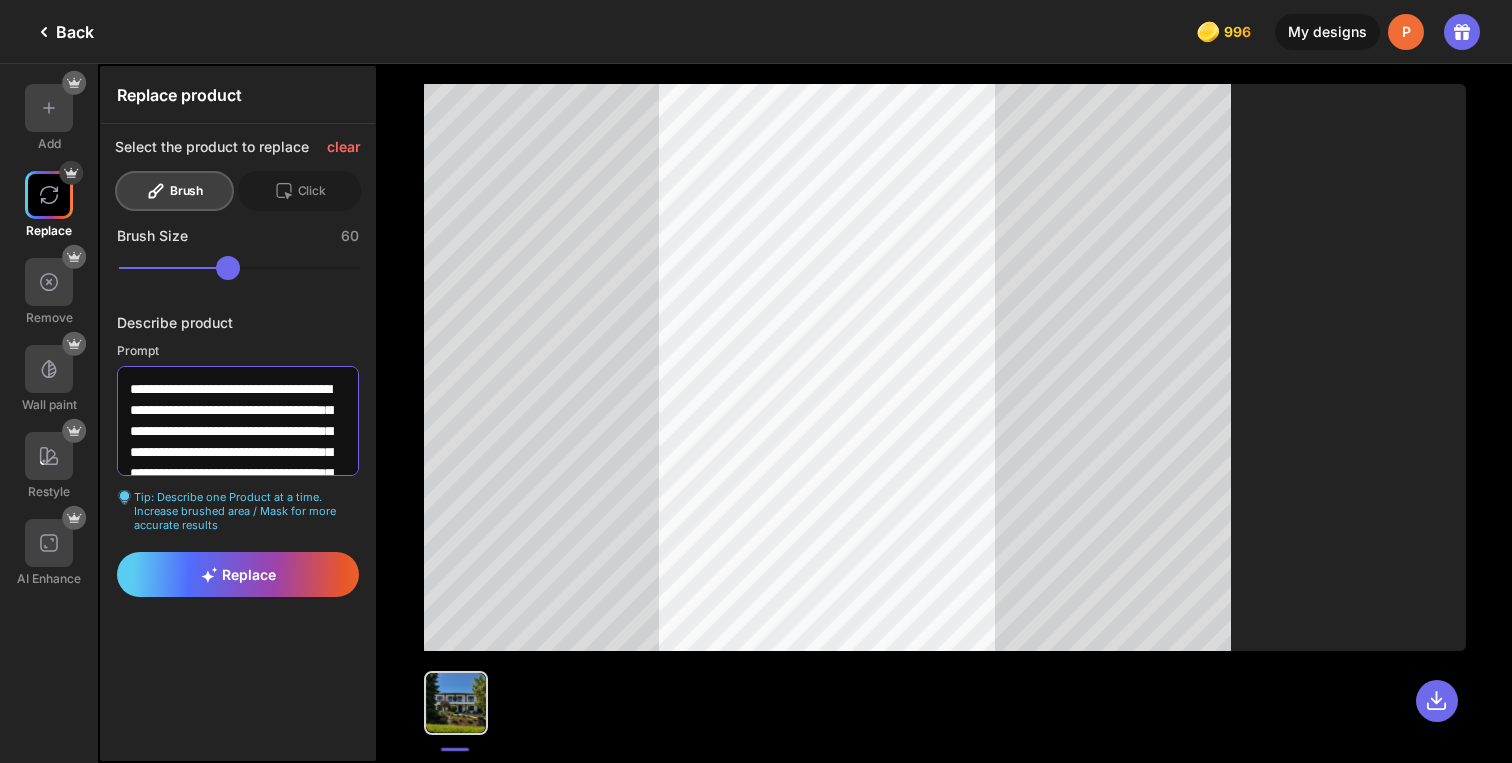 click at bounding box center [238, 421] 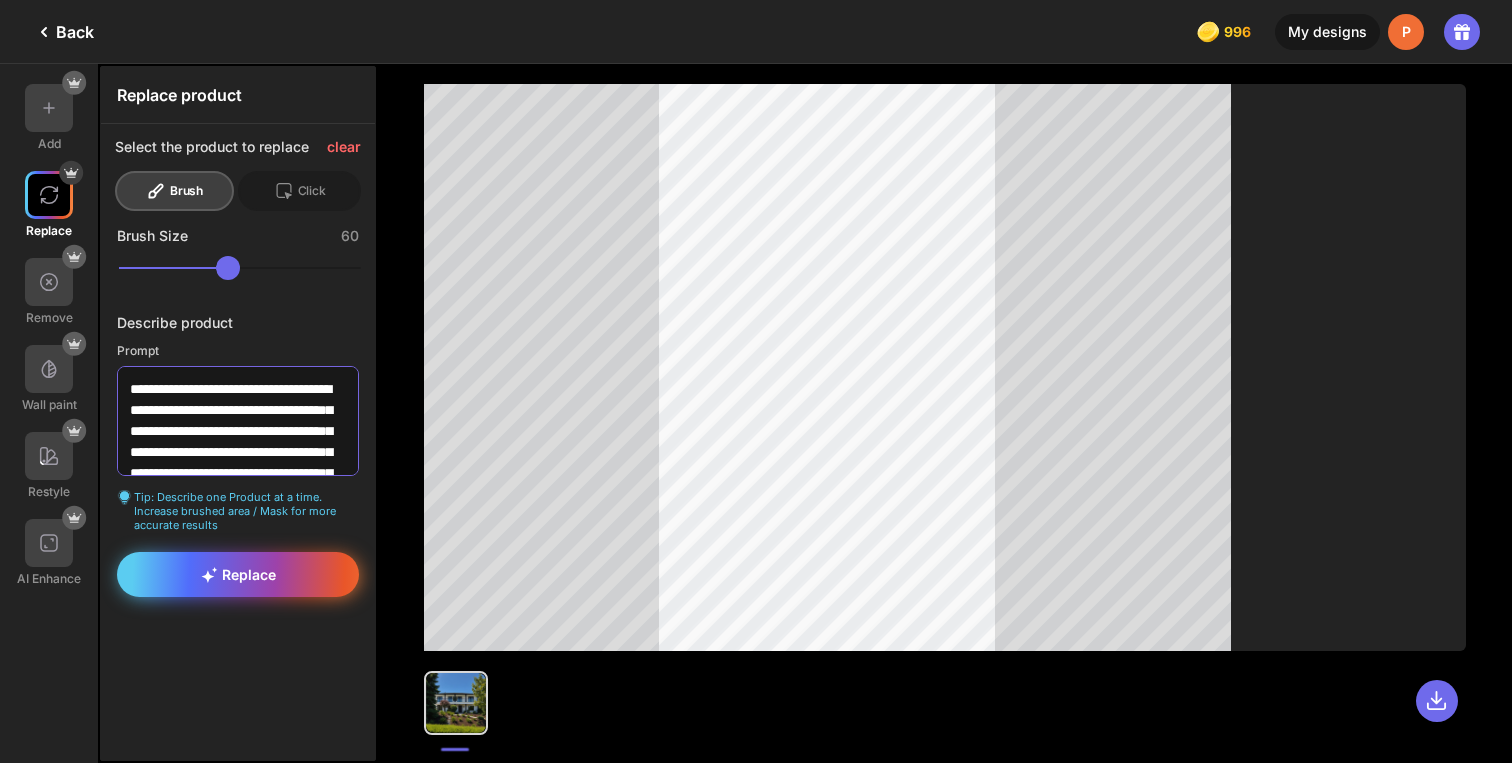 type on "**********" 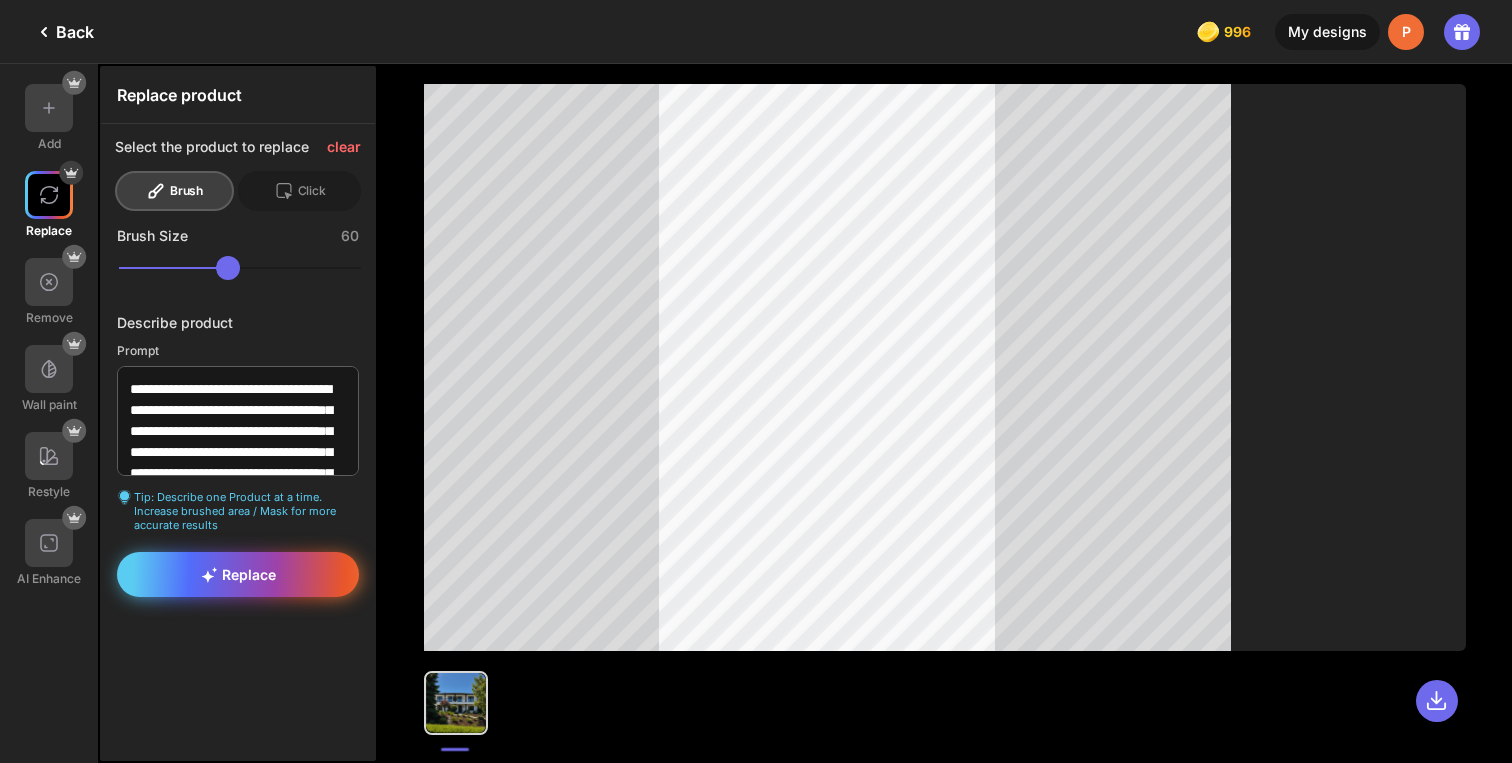 click on "Replace" at bounding box center [238, 574] 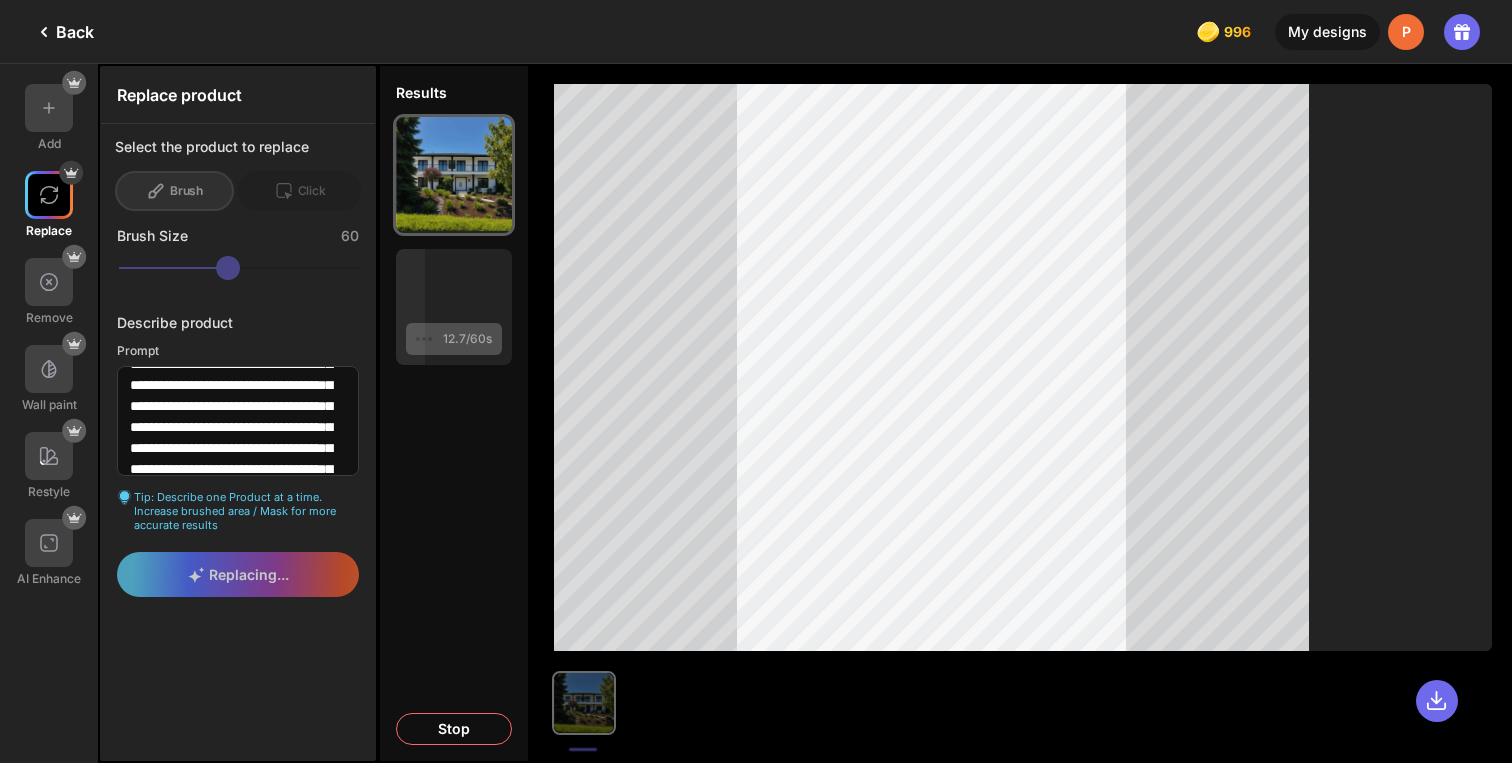 scroll, scrollTop: 69, scrollLeft: 0, axis: vertical 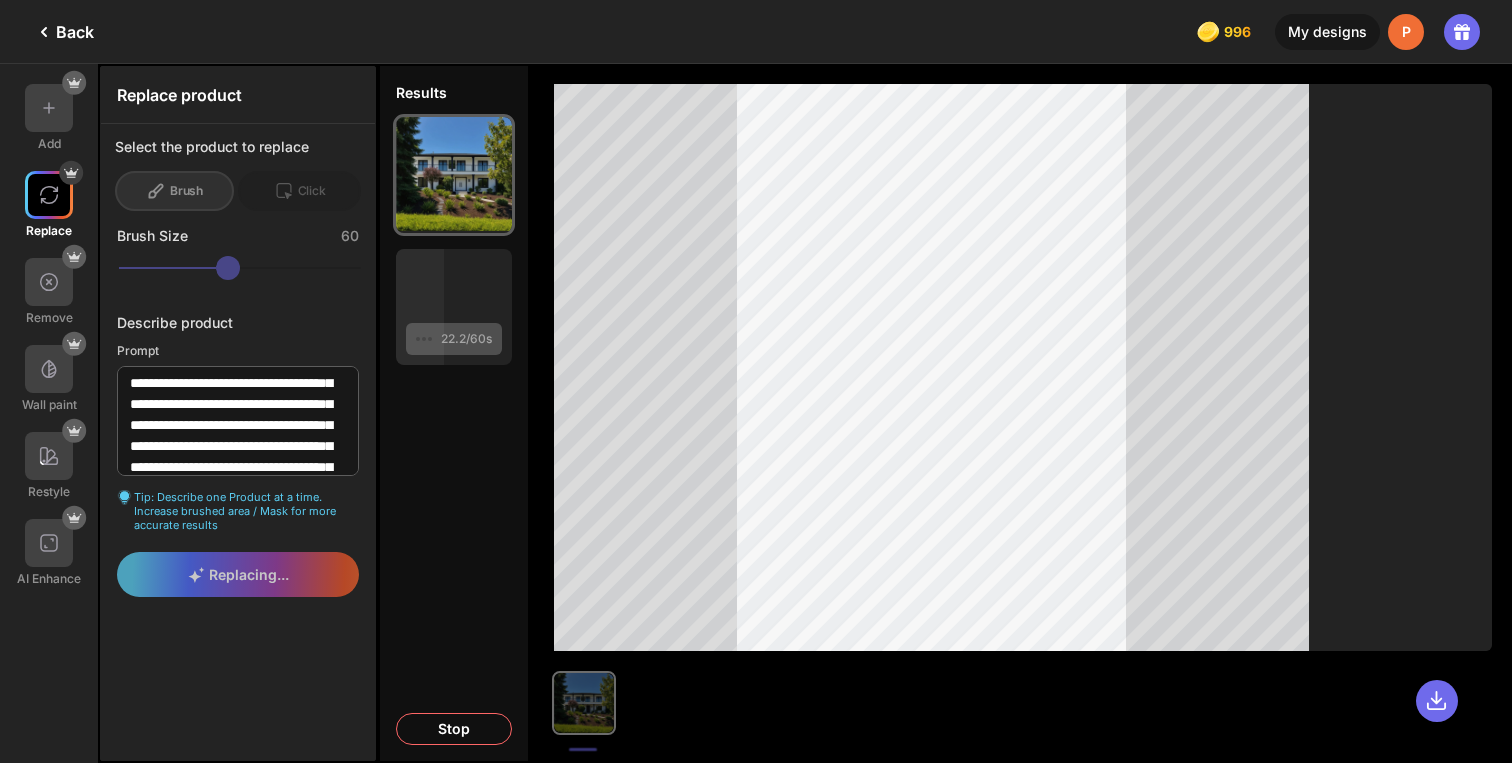 click on "Results 22.2/60s Keep this 22.2/60s Keep this Stop" at bounding box center [454, 413] 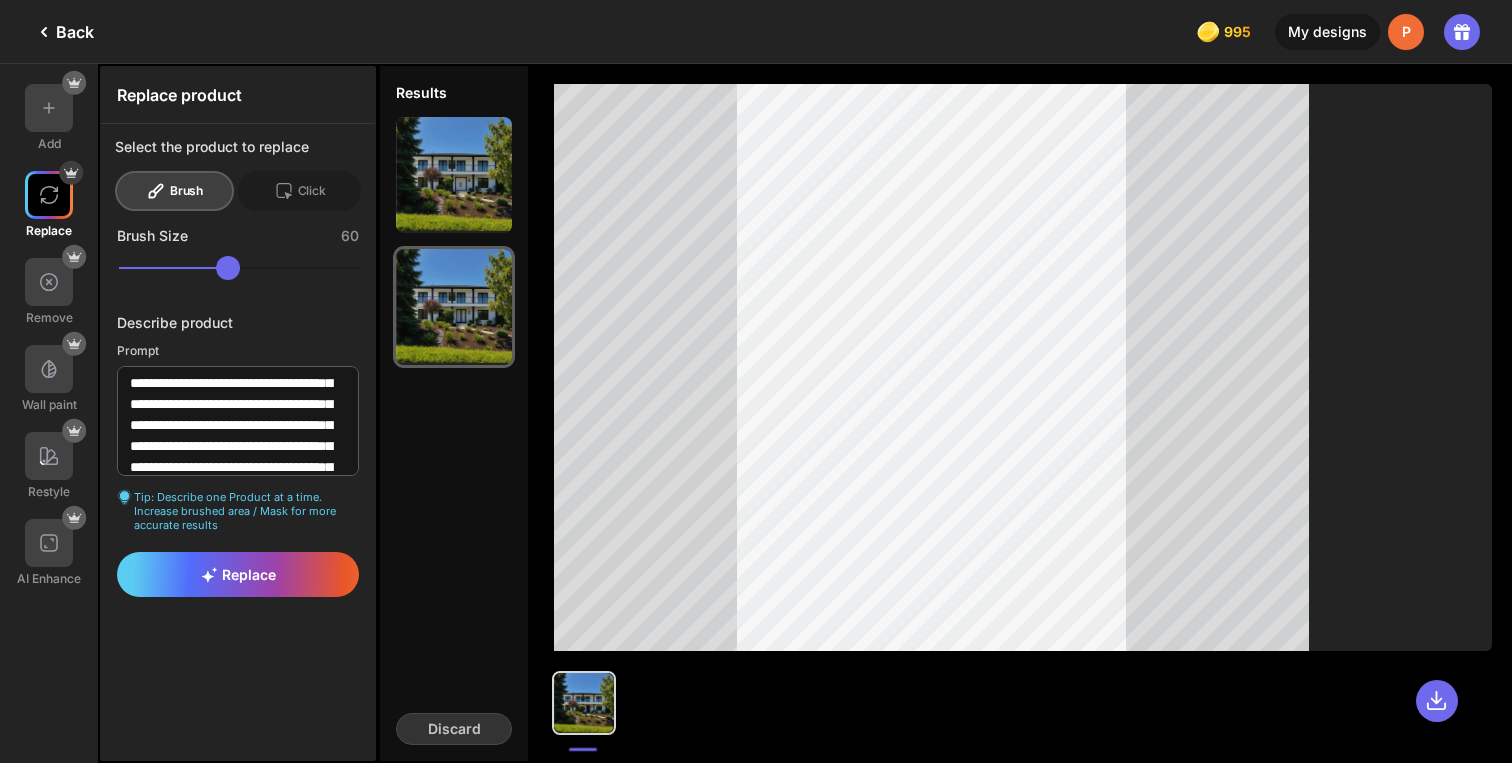 click on "Back" 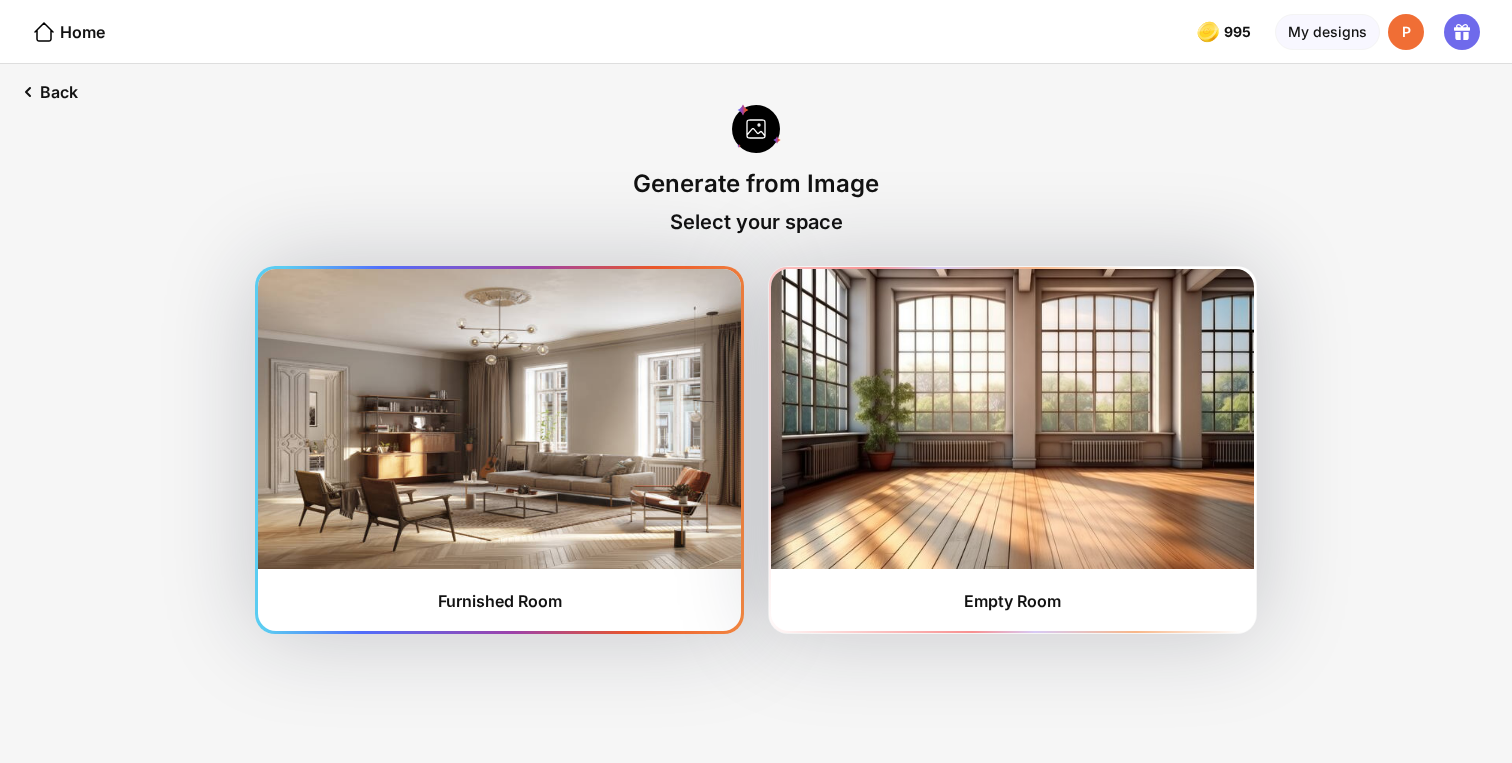 click at bounding box center [499, 419] 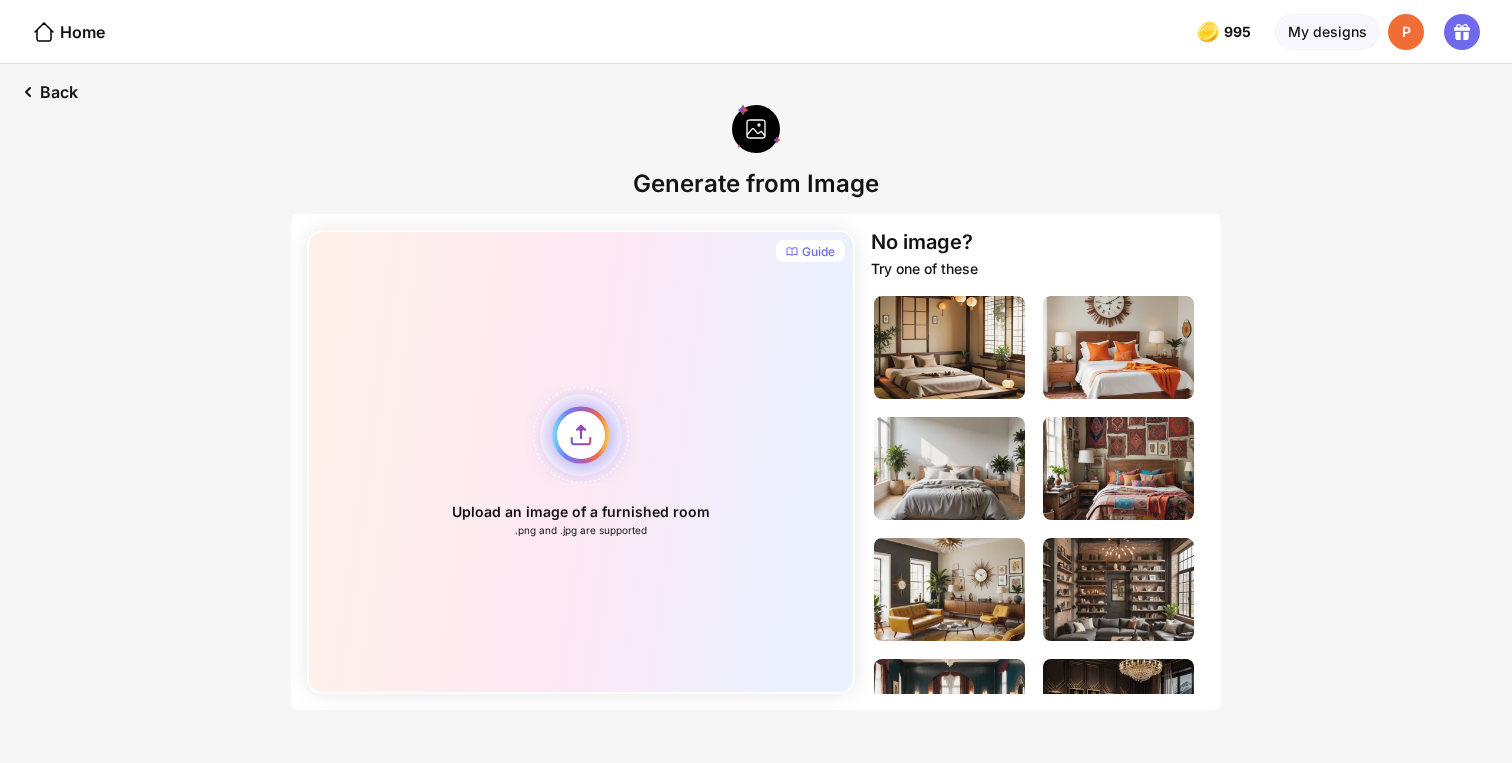 click on "Upload an image of a furnished room .png and .jpg are supported" at bounding box center [581, 462] 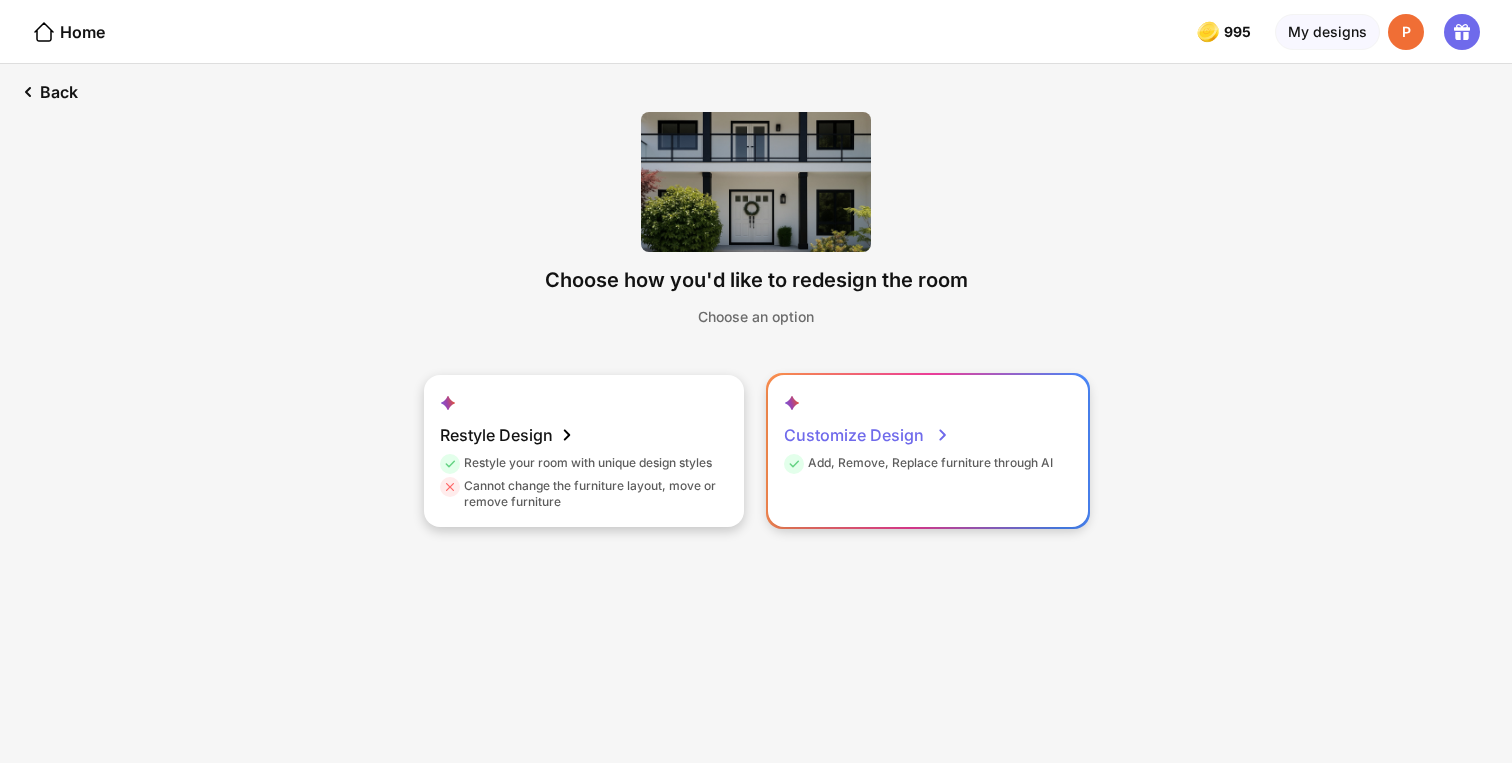 click on "Customize Design" at bounding box center [867, 435] 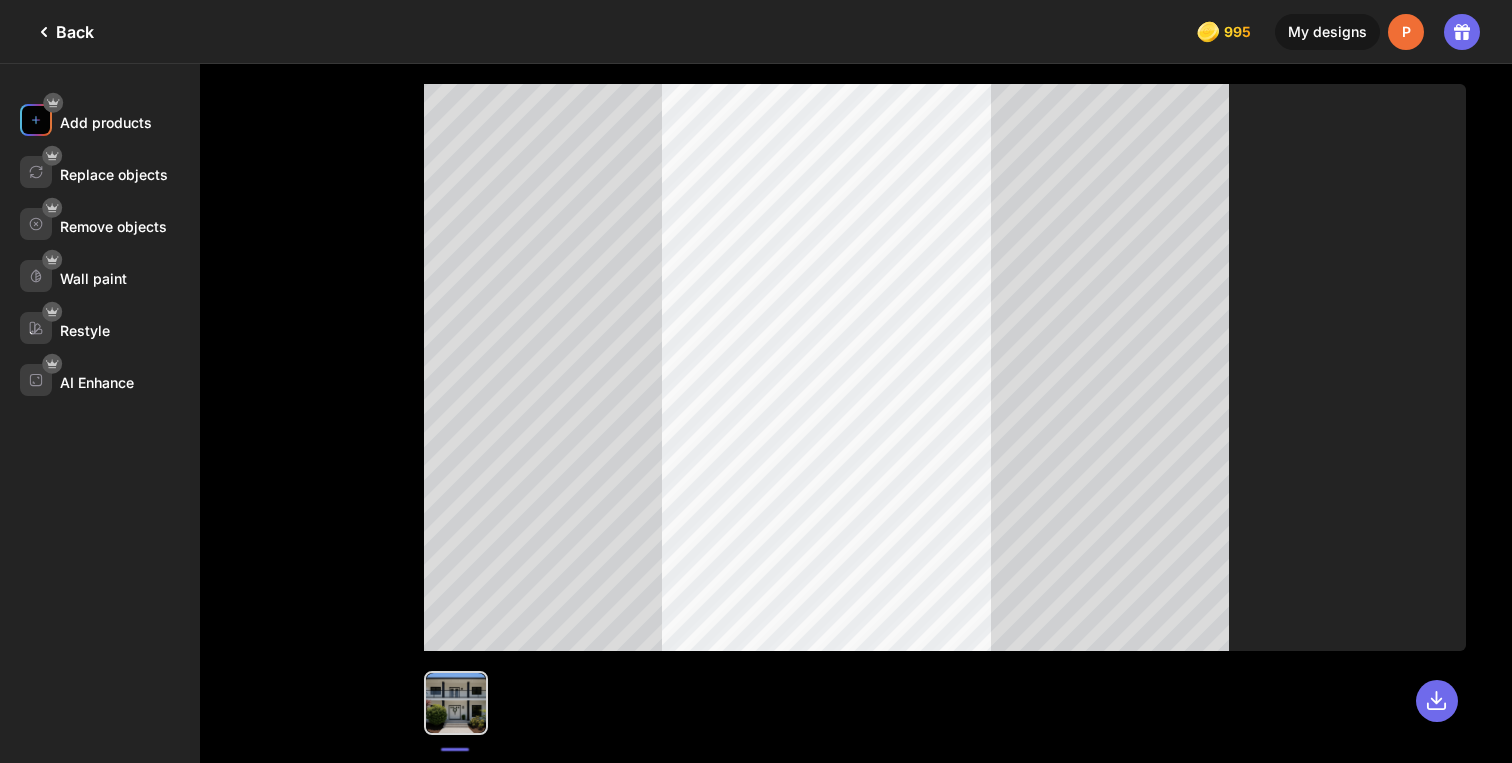 click at bounding box center (36, 120) 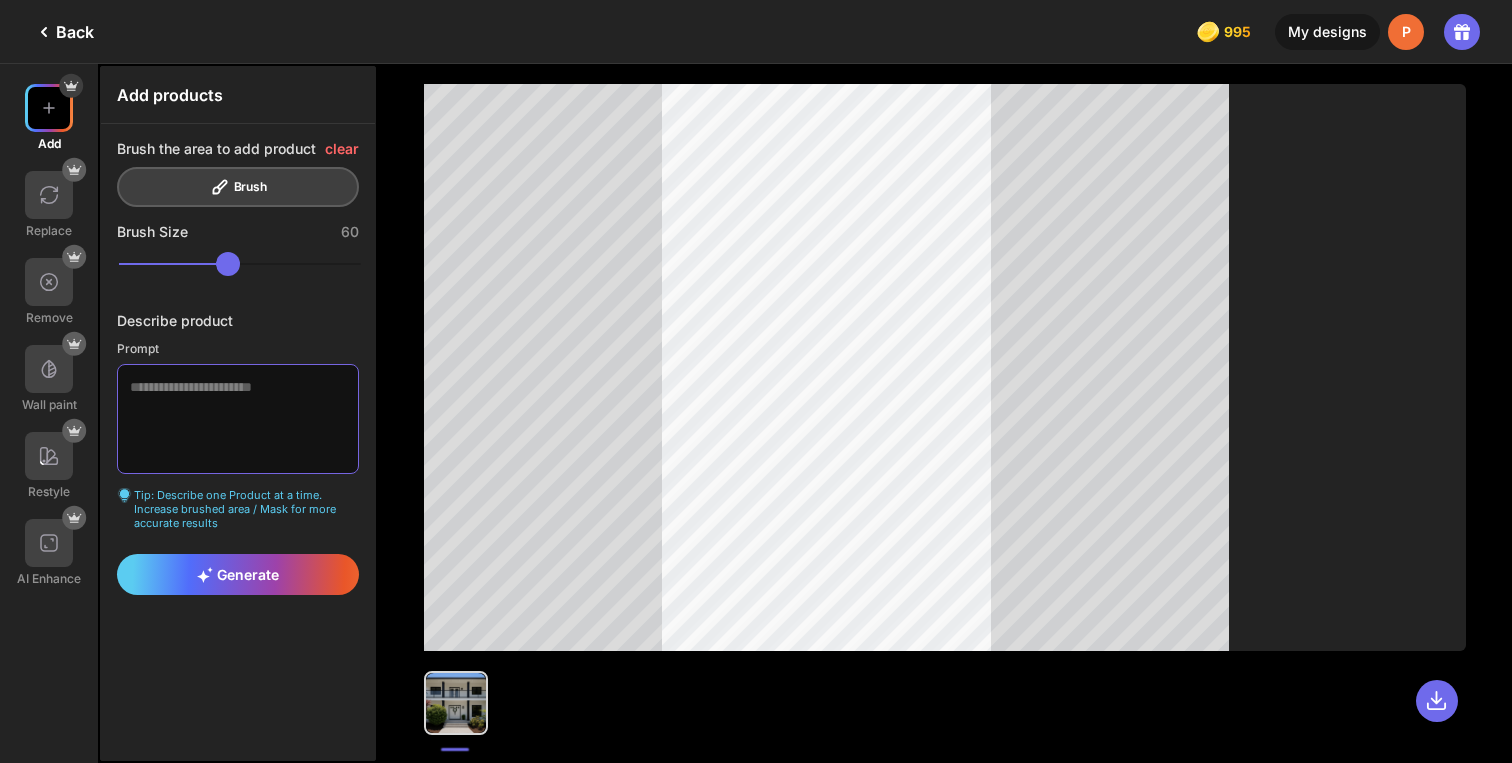 click at bounding box center (238, 419) 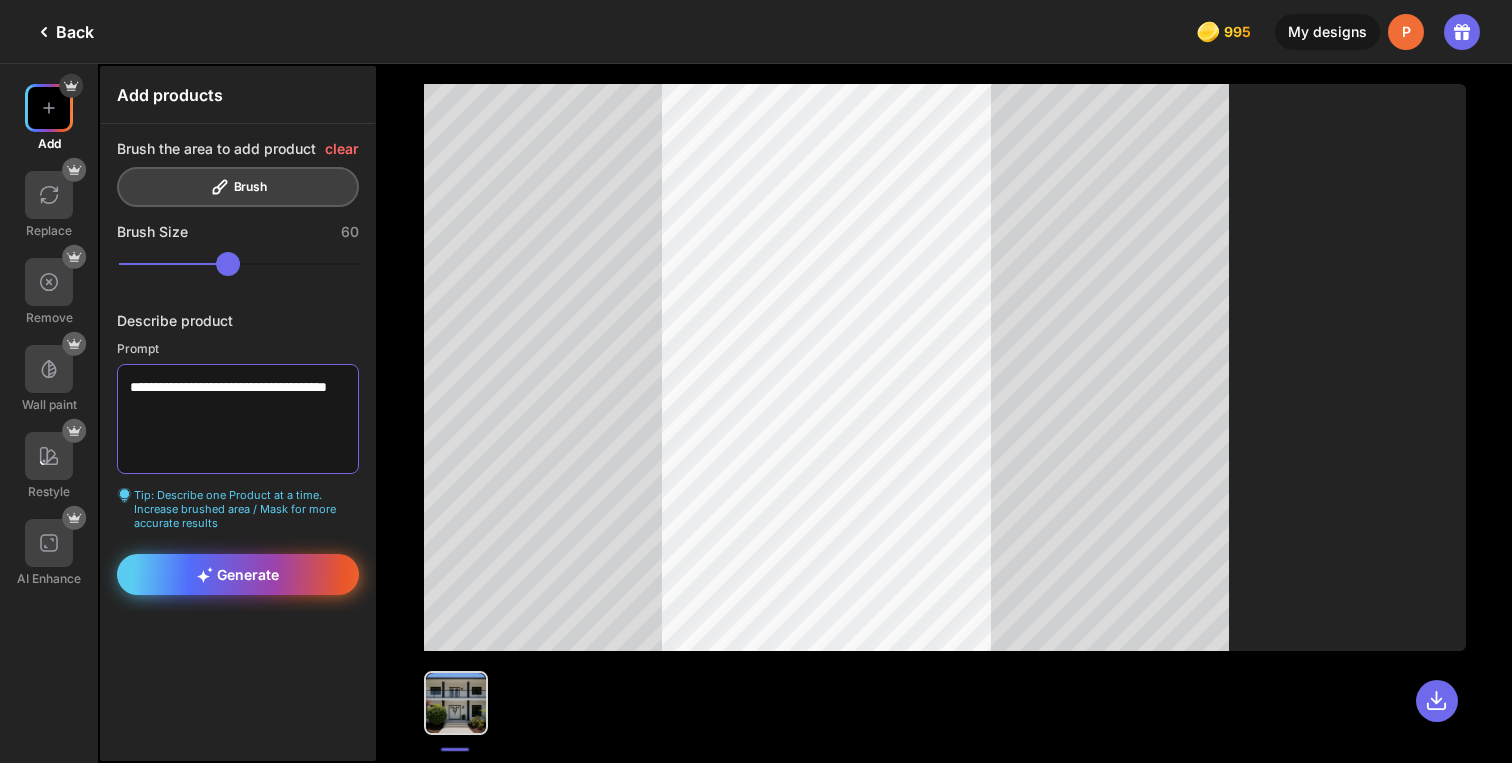 click on "Generate" at bounding box center [238, 574] 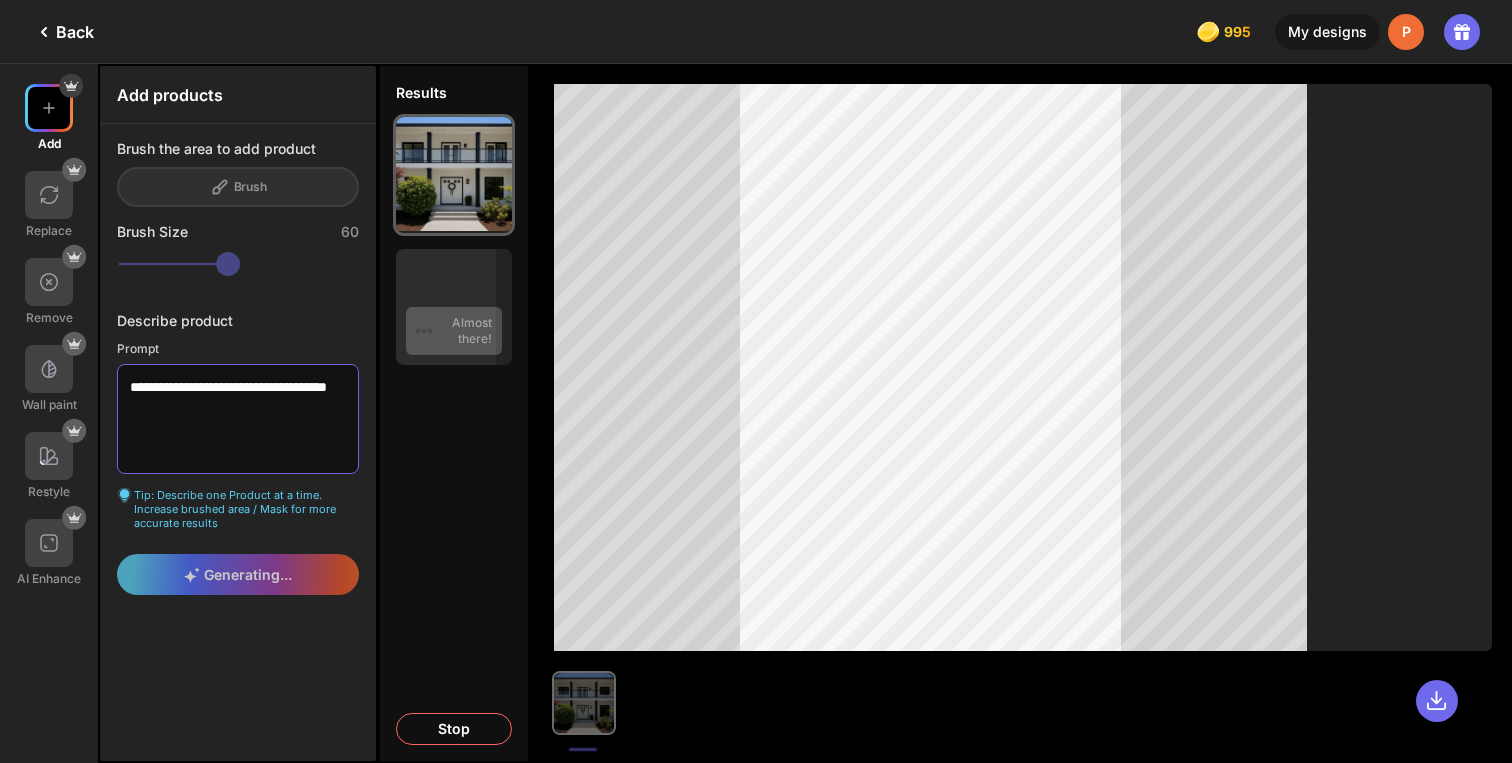 click on "**********" at bounding box center (238, 419) 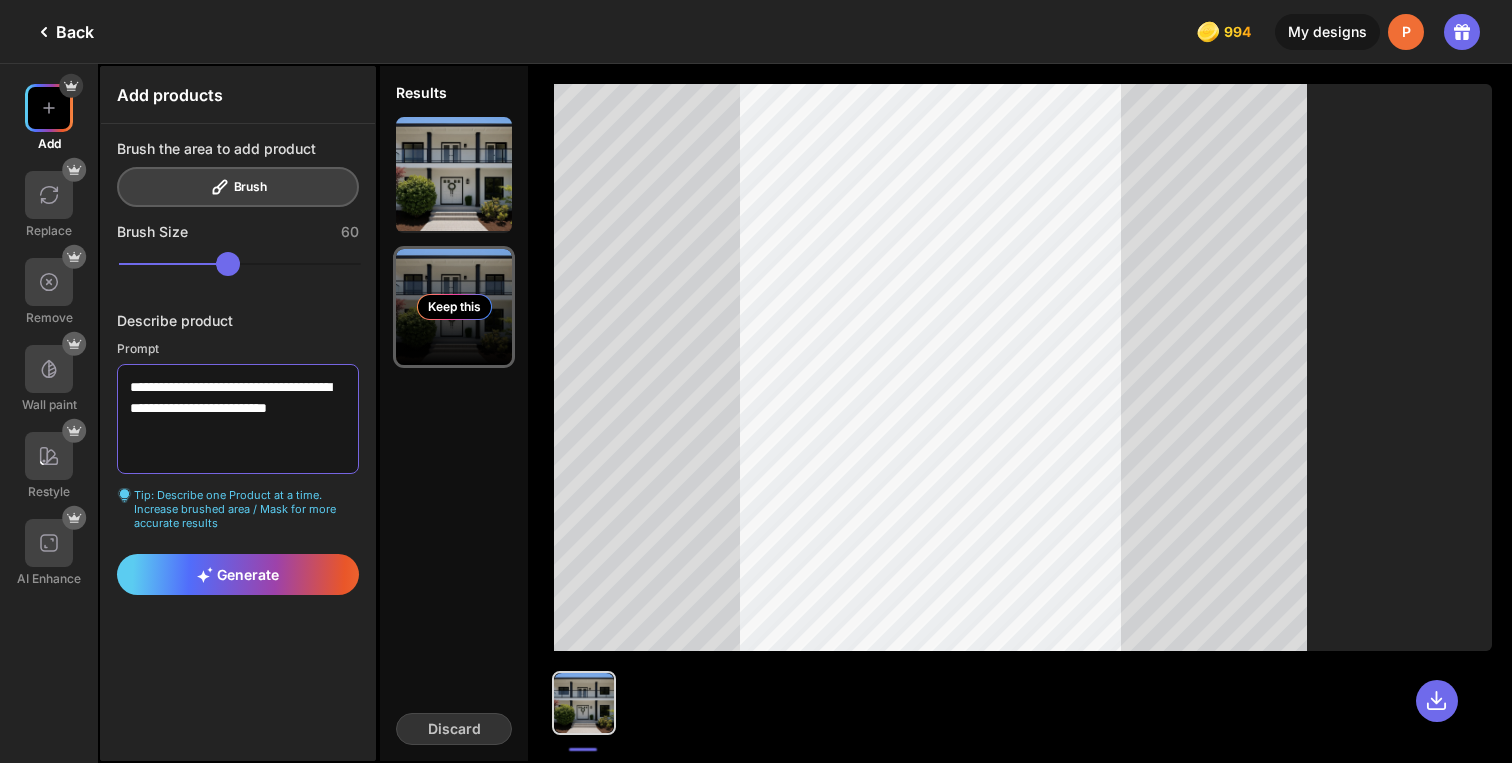type on "**********" 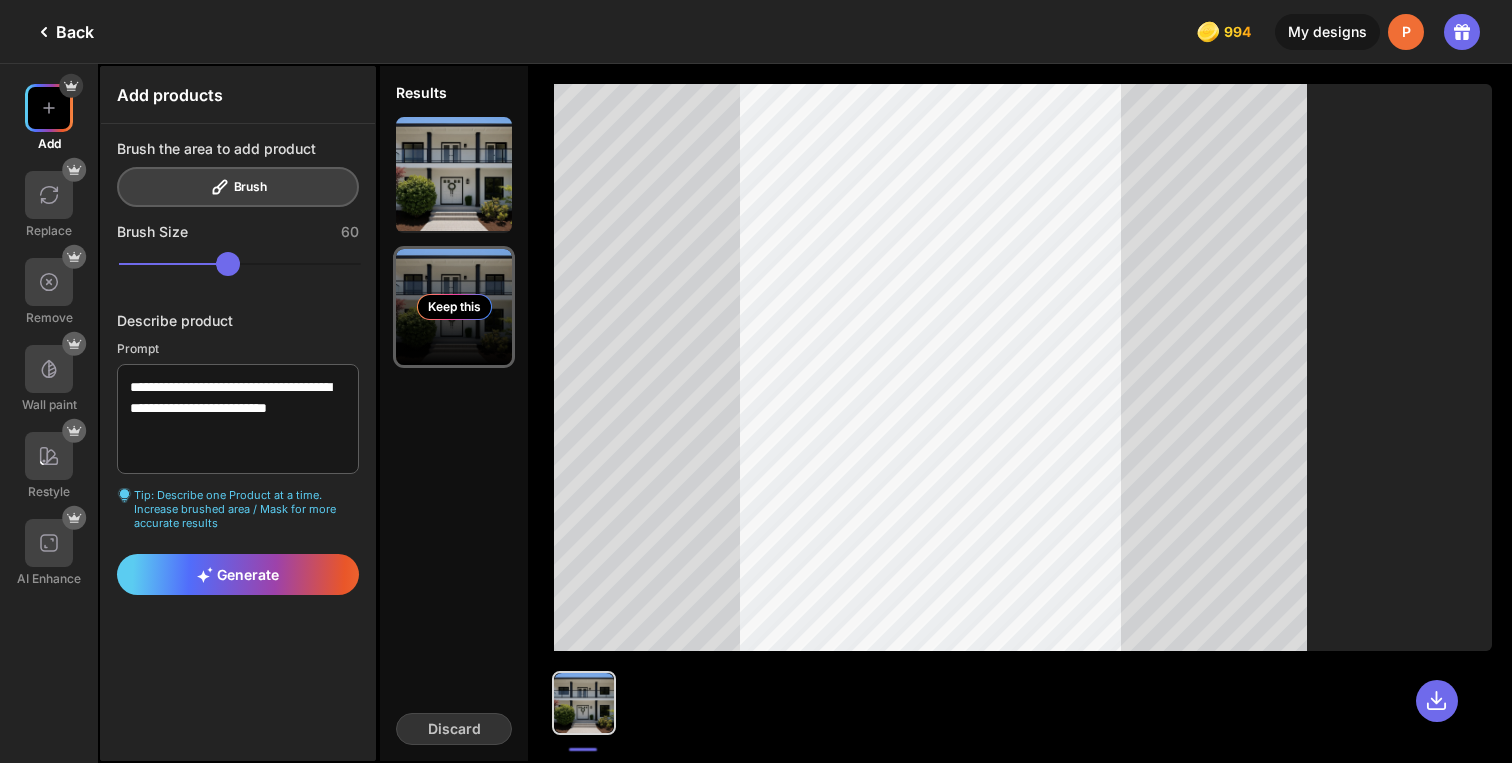 click on "Keep this" at bounding box center (454, 307) 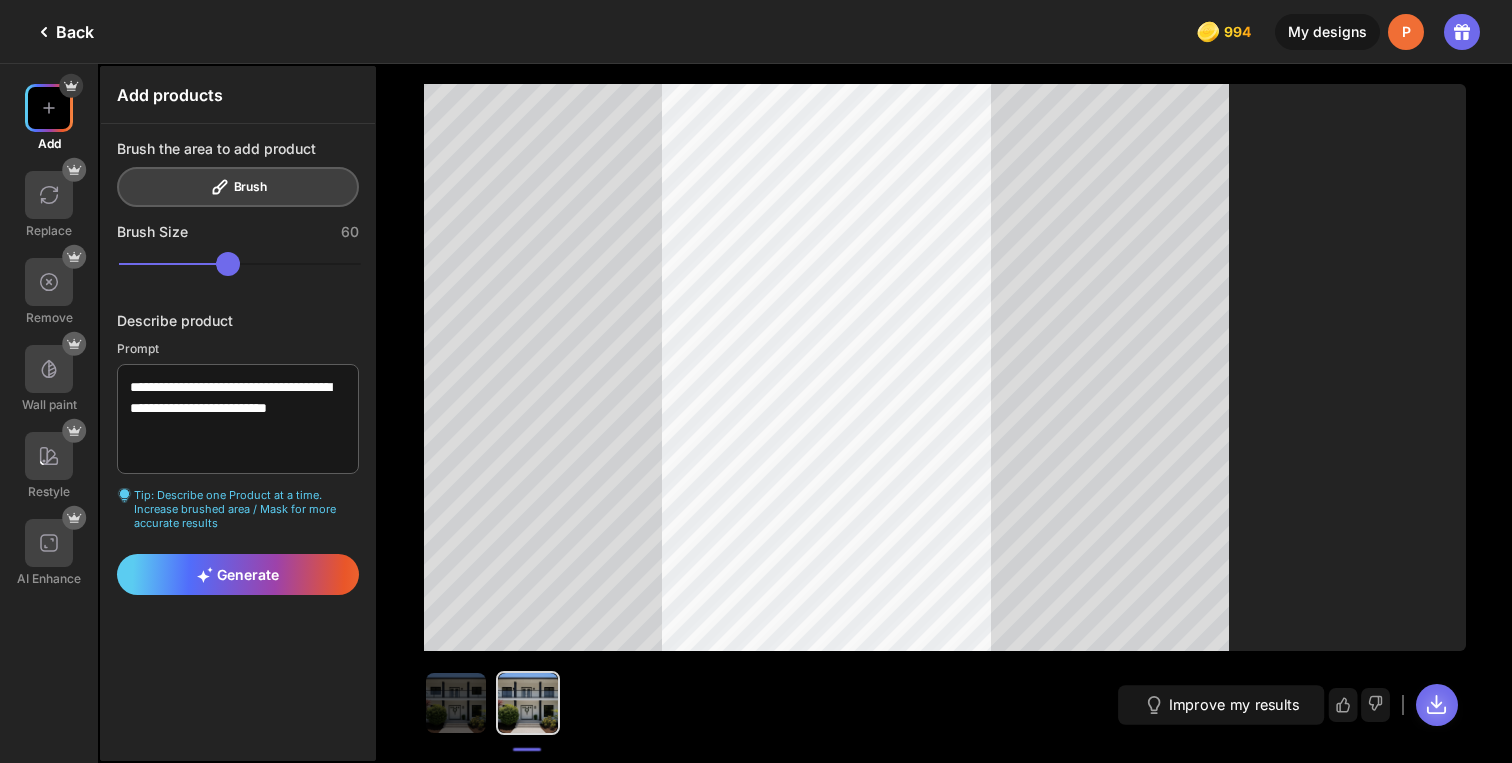 click at bounding box center [1437, 705] 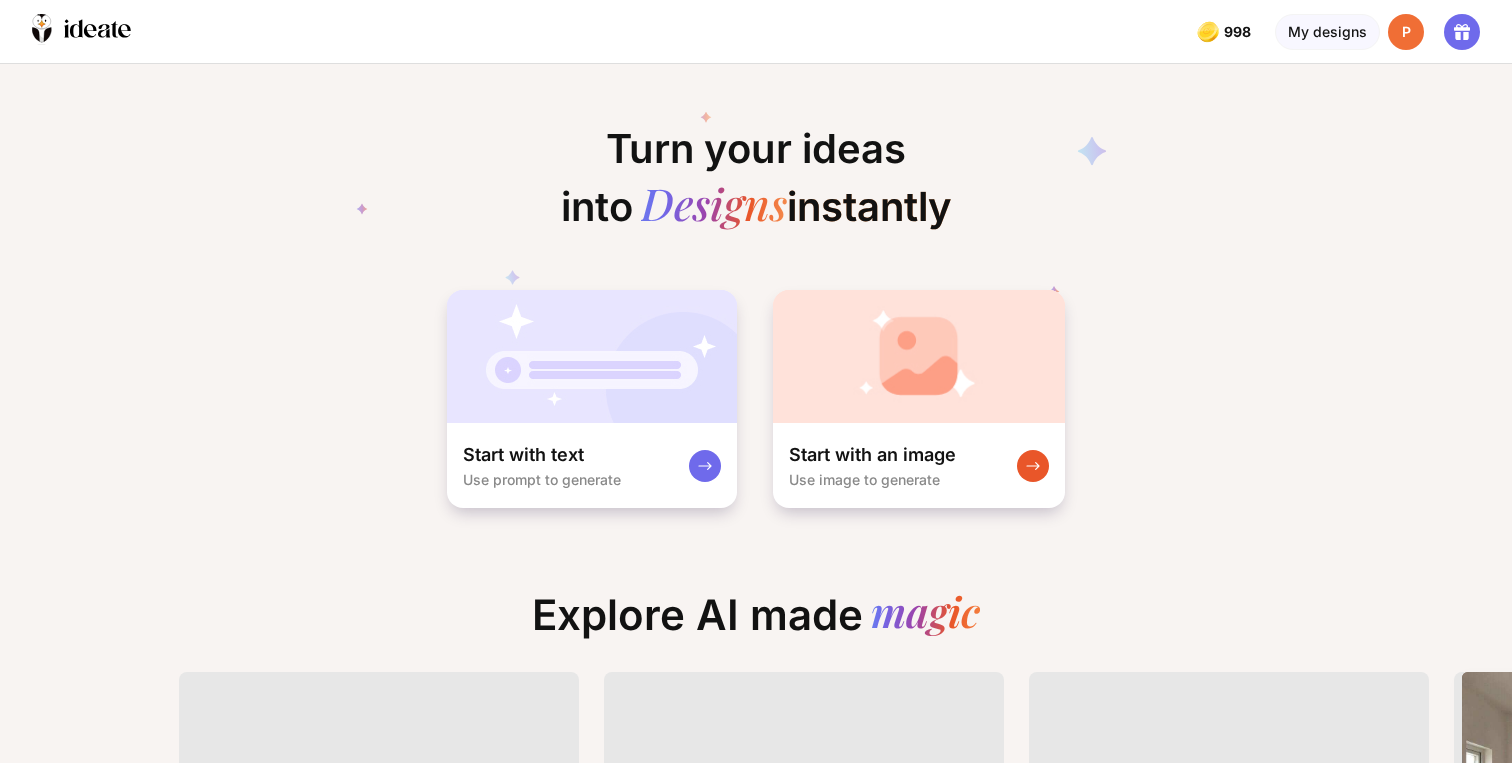 scroll, scrollTop: 0, scrollLeft: 0, axis: both 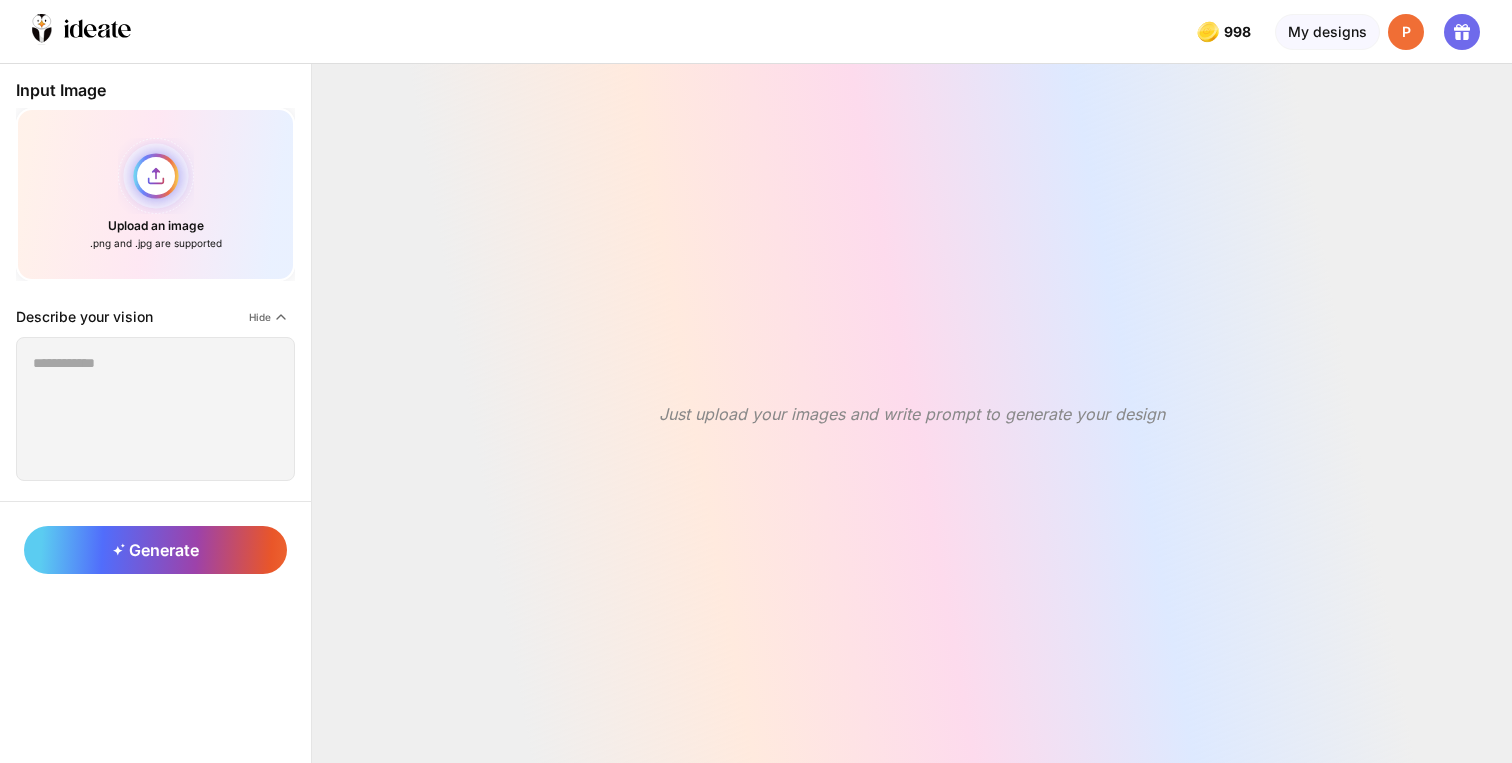 click on "Upload an image .png and .jpg are supported" at bounding box center (155, 194) 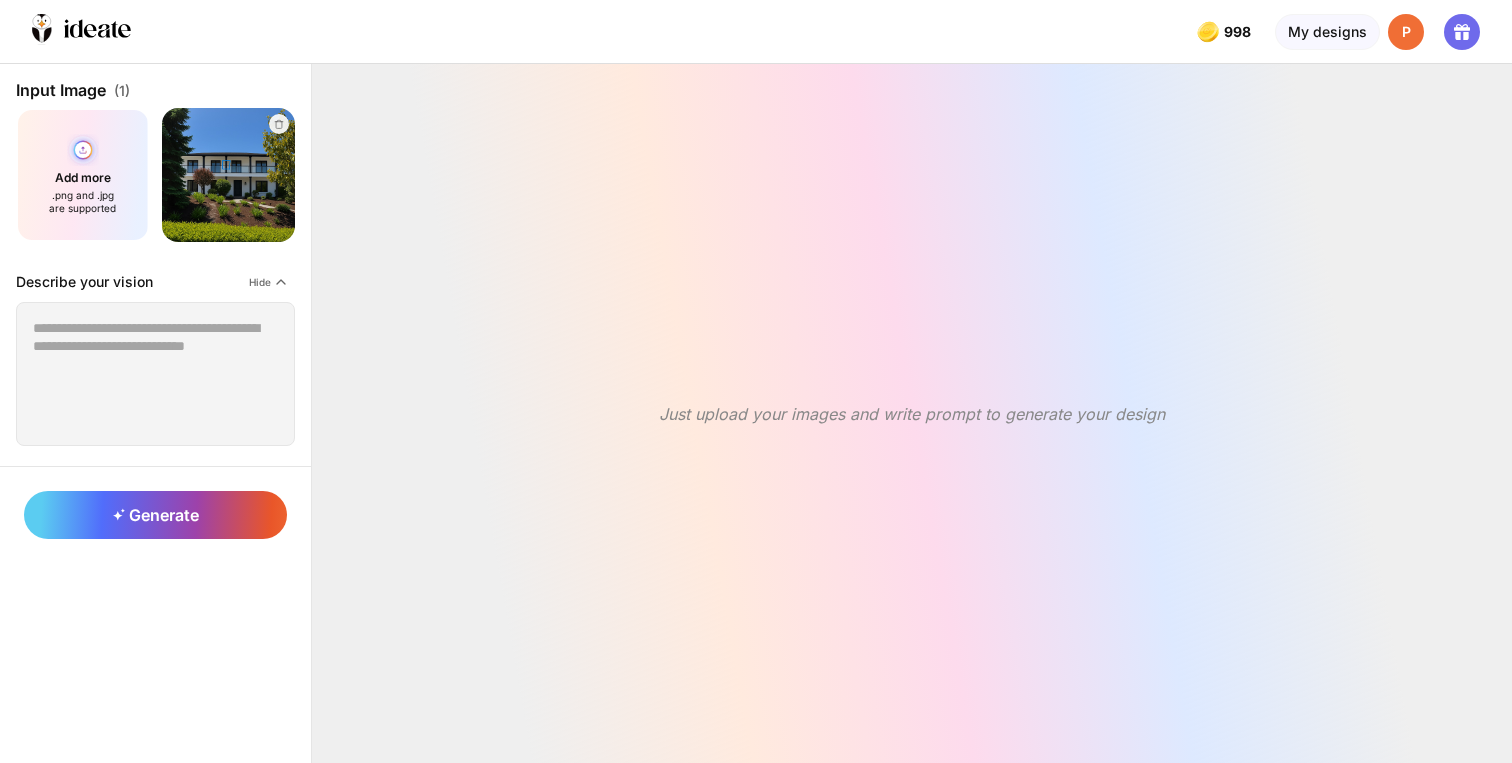 click on "Add more .png and .jpg are supported" at bounding box center [83, 175] 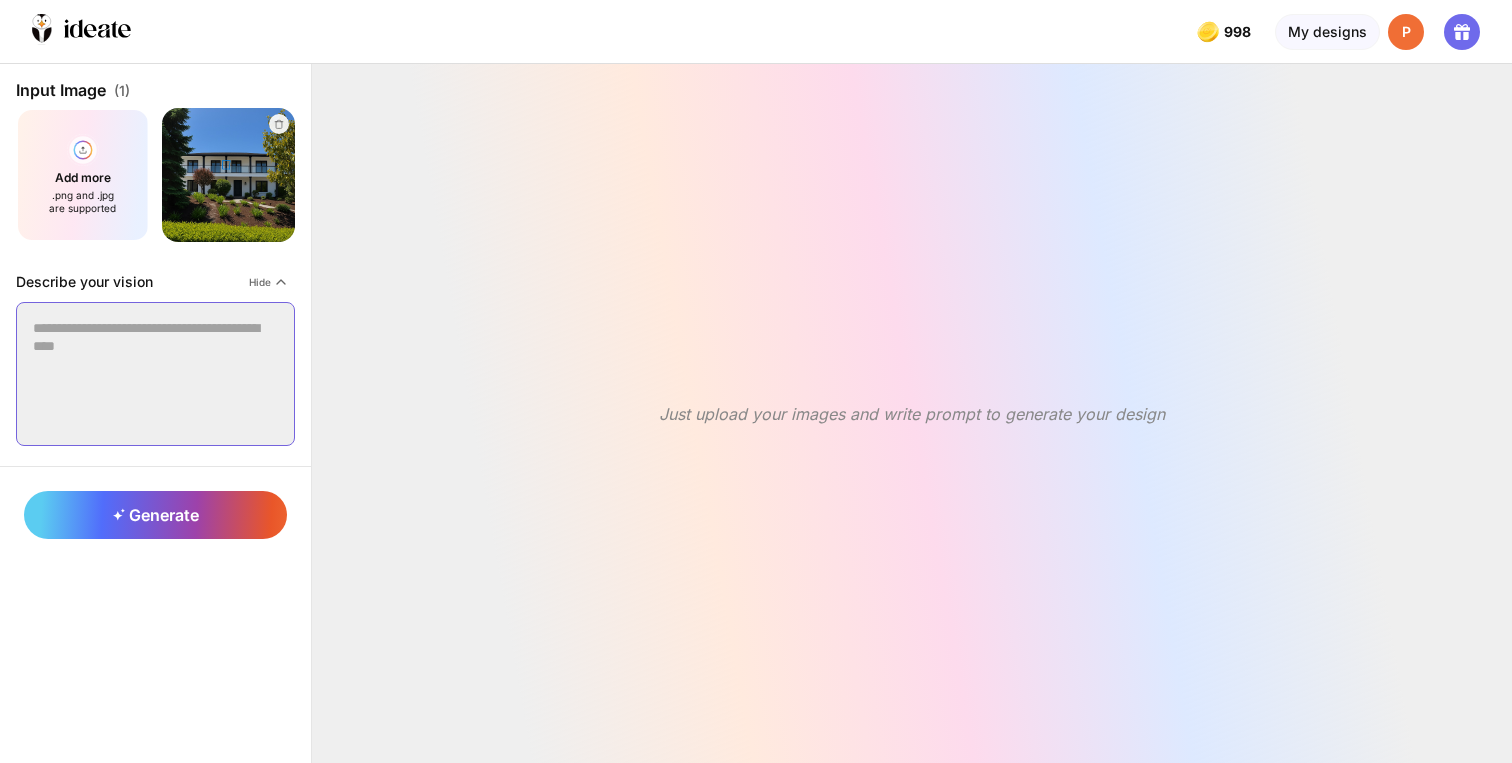 click at bounding box center (155, 374) 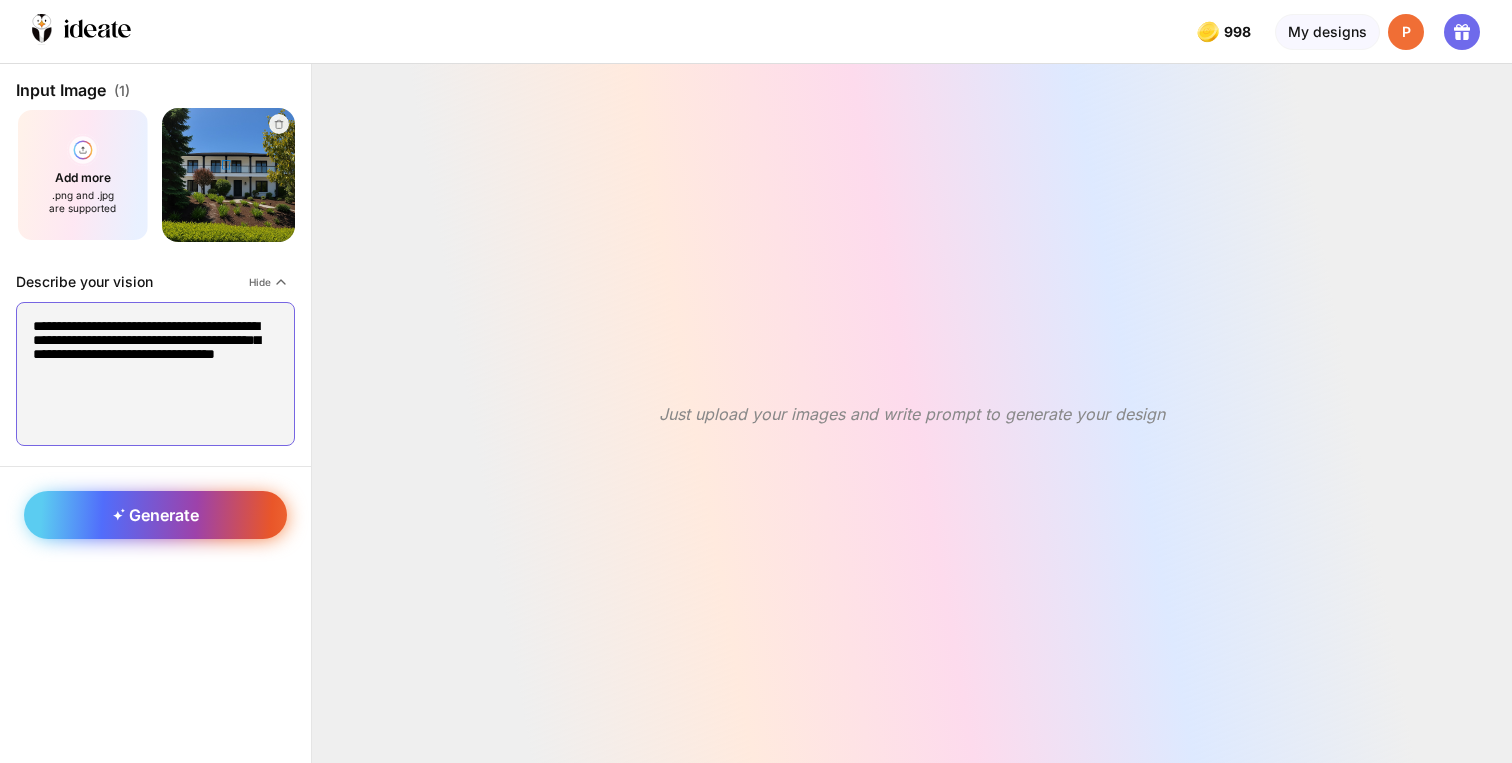 type on "**********" 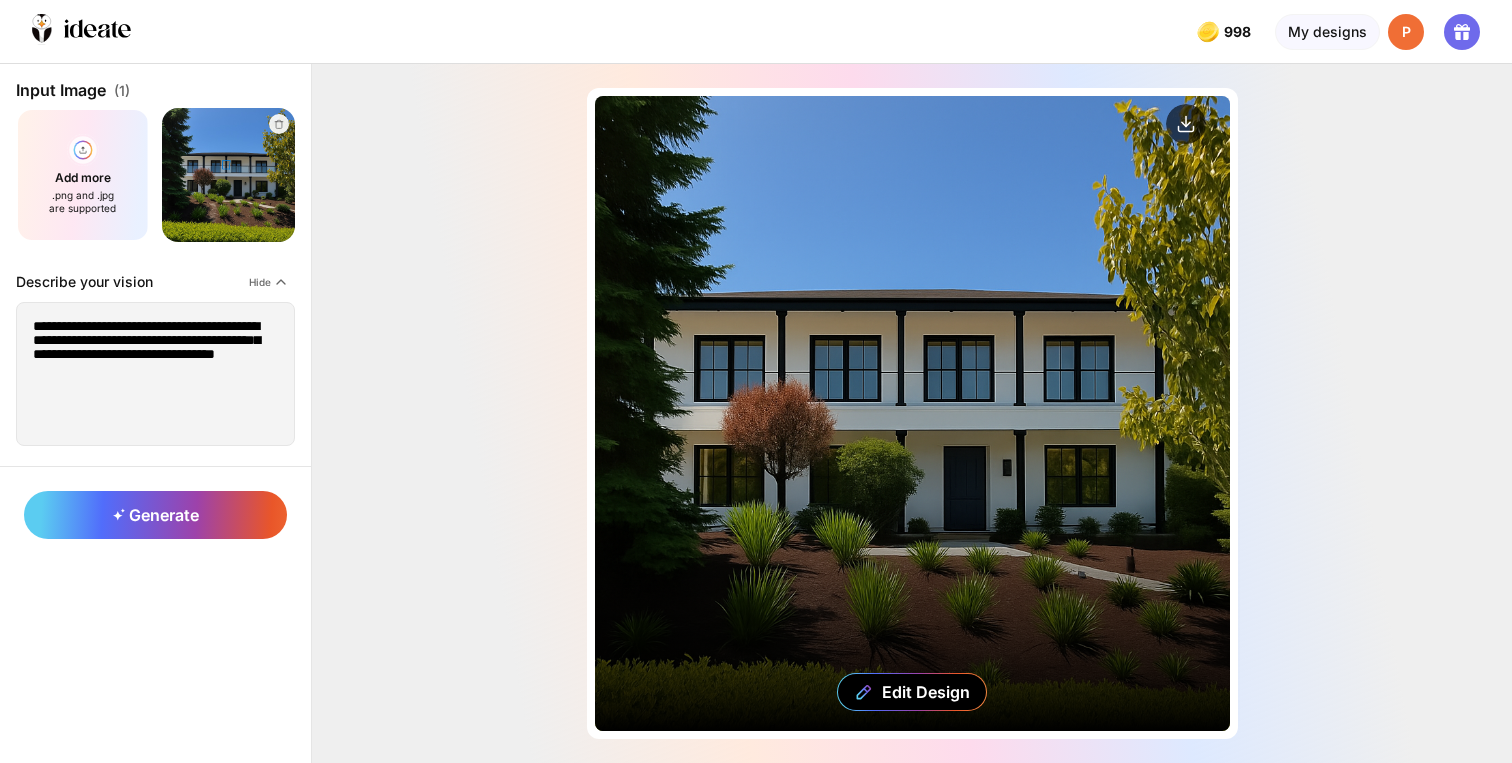click on "Edit Design" at bounding box center (912, 413) 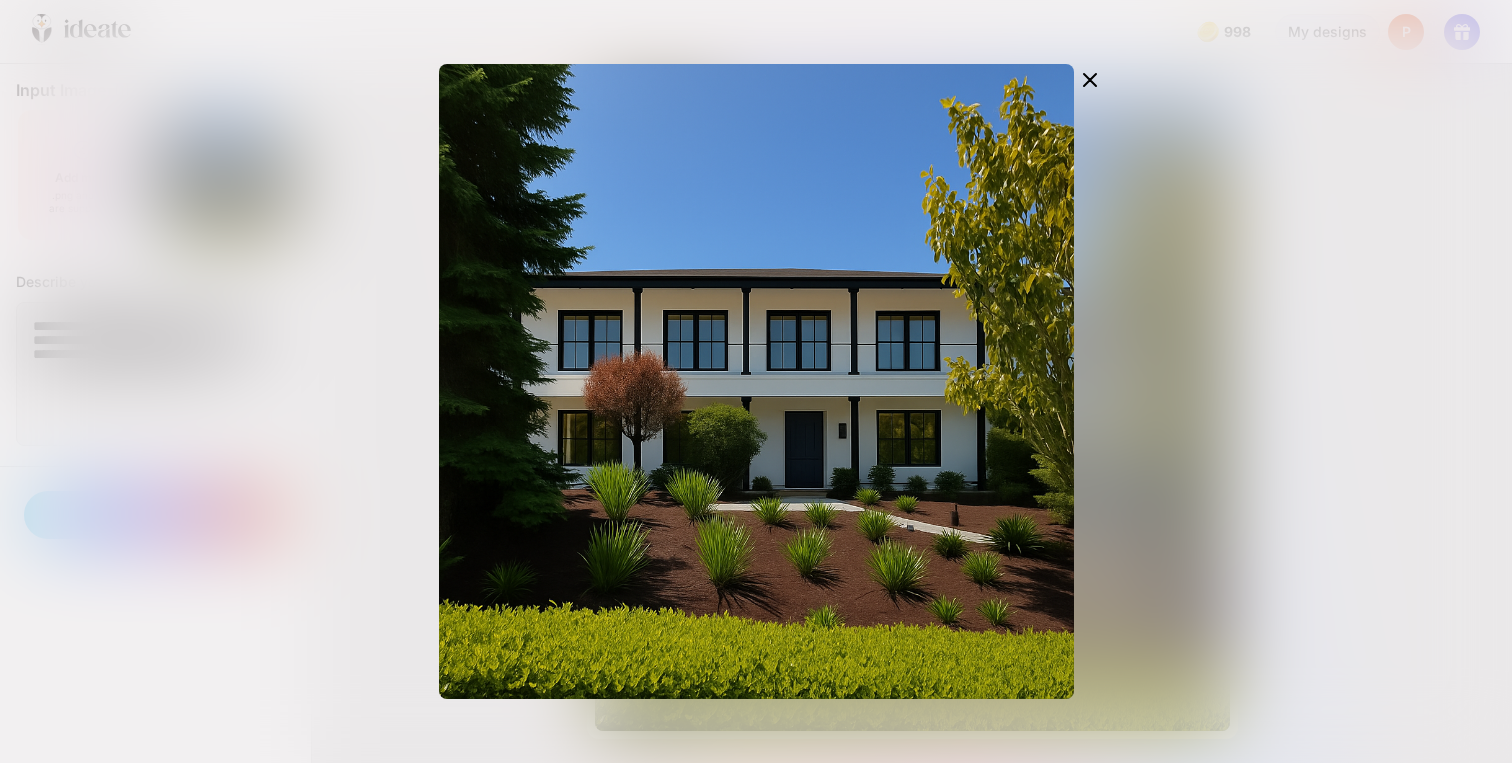 click at bounding box center [756, 381] 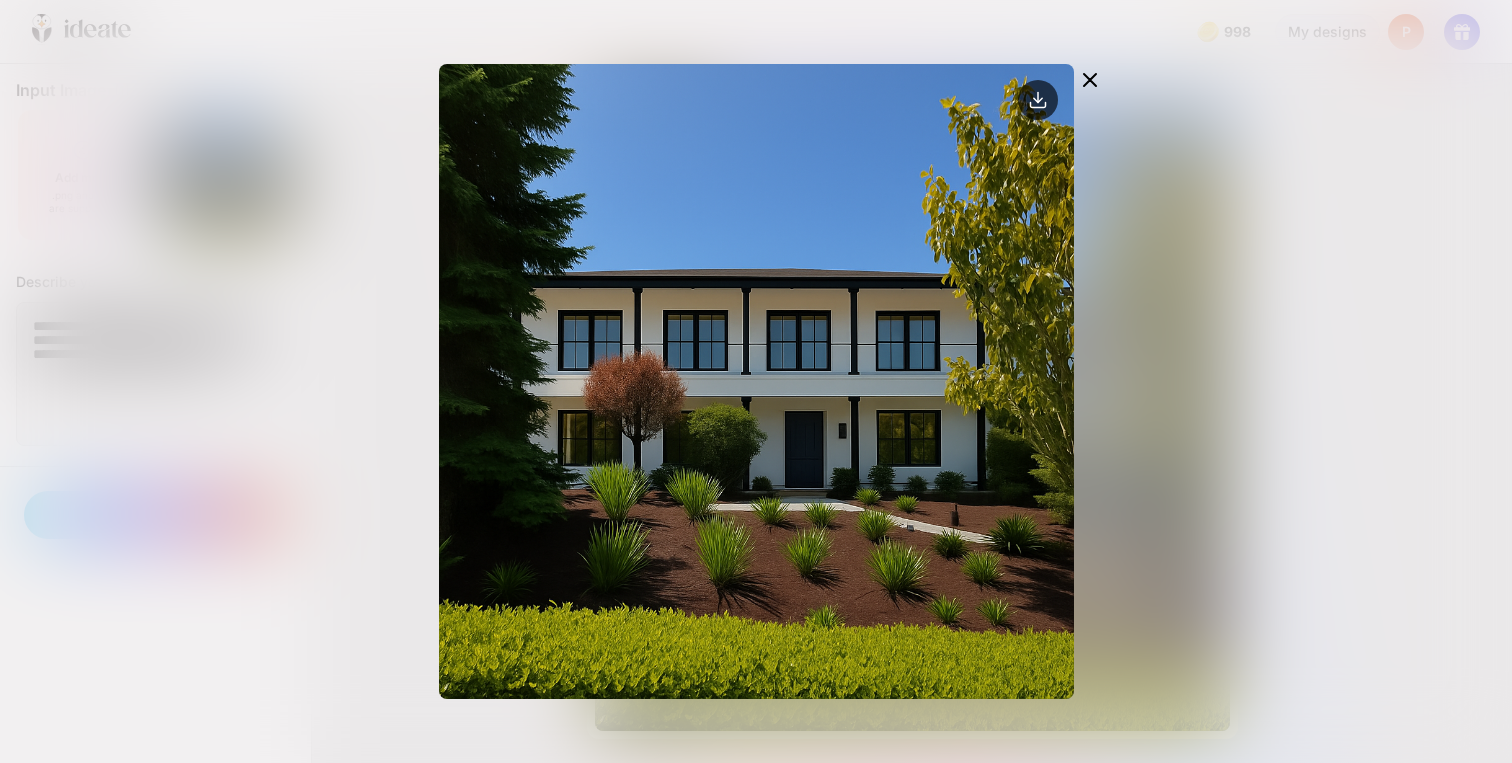 click 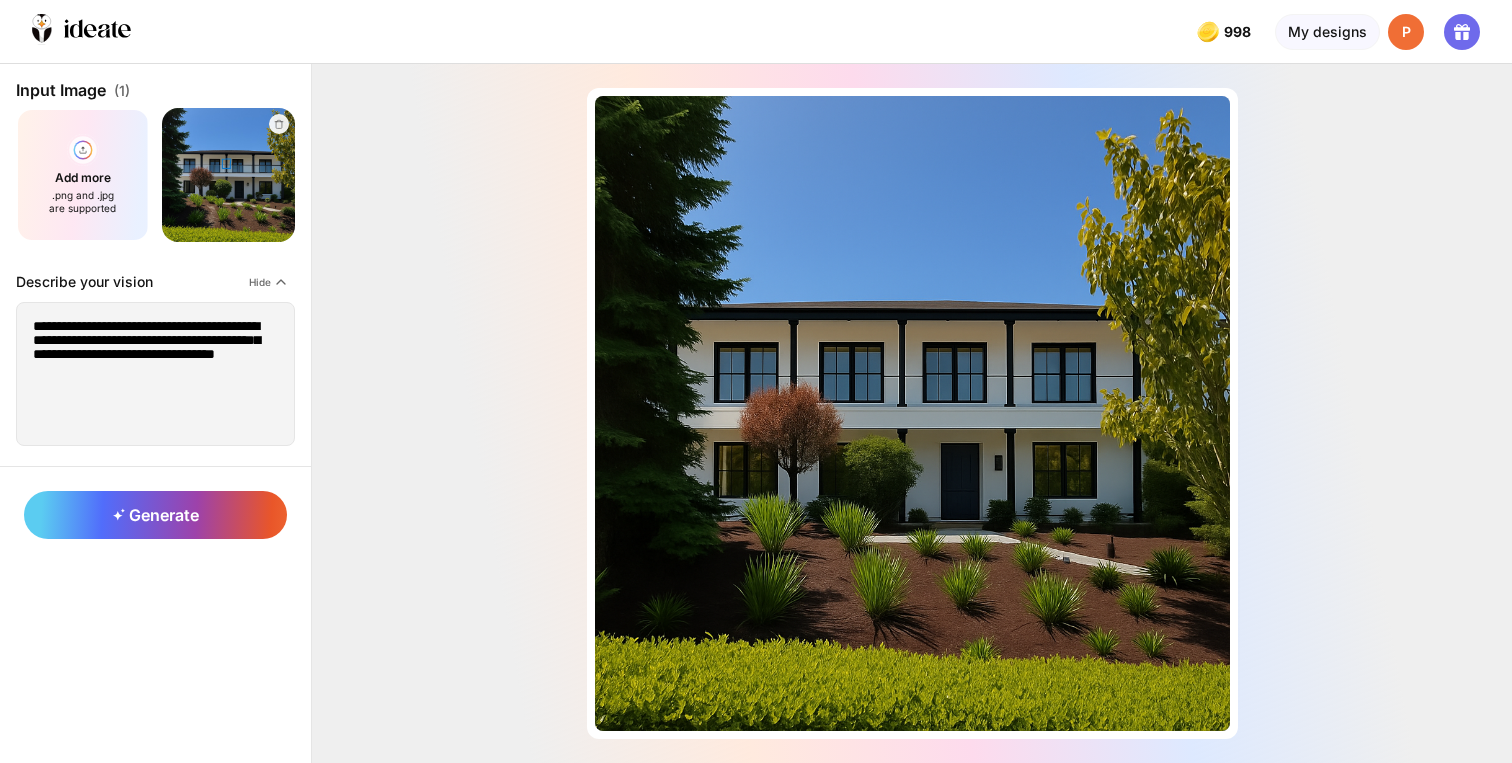 click at bounding box center (228, 174) 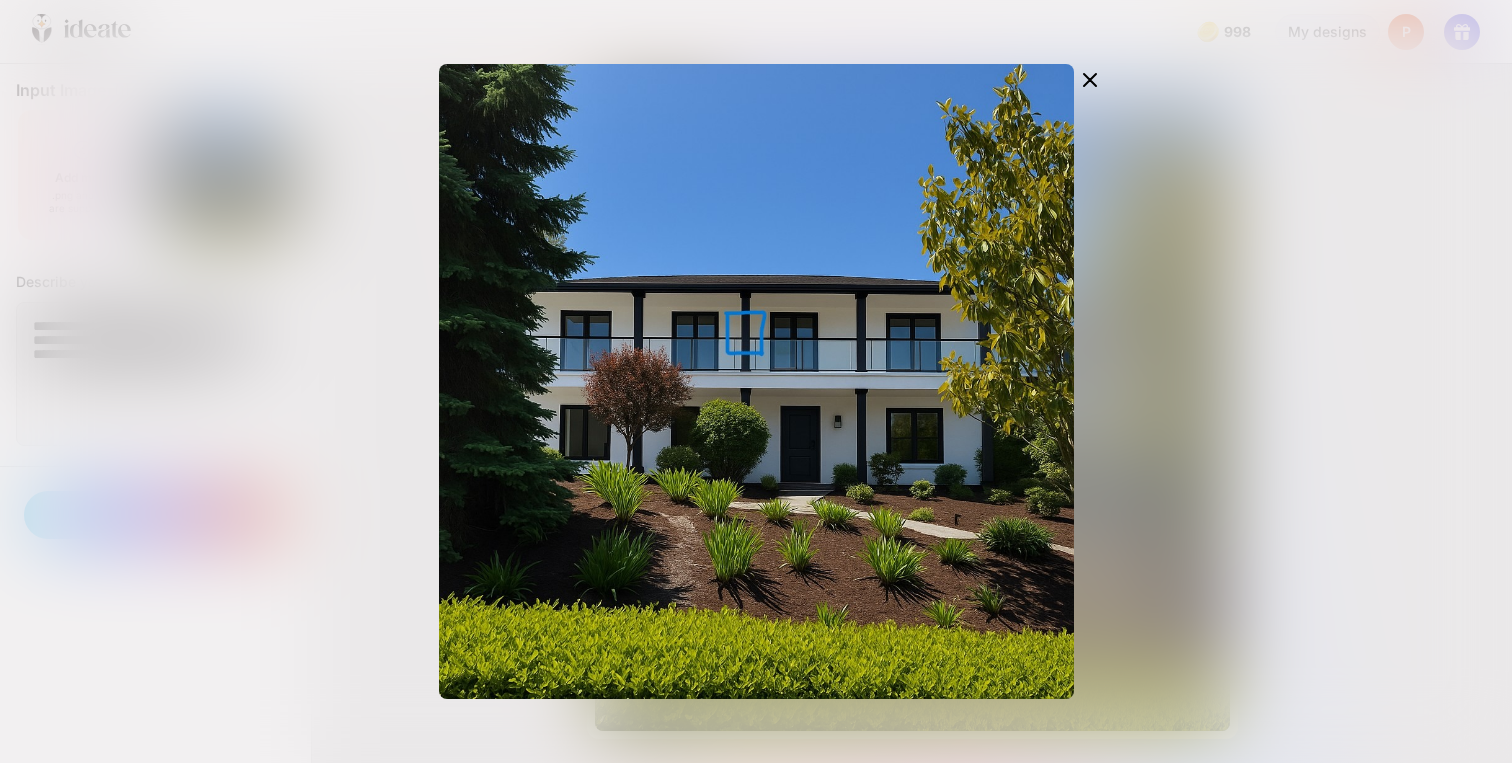 click at bounding box center [756, 381] 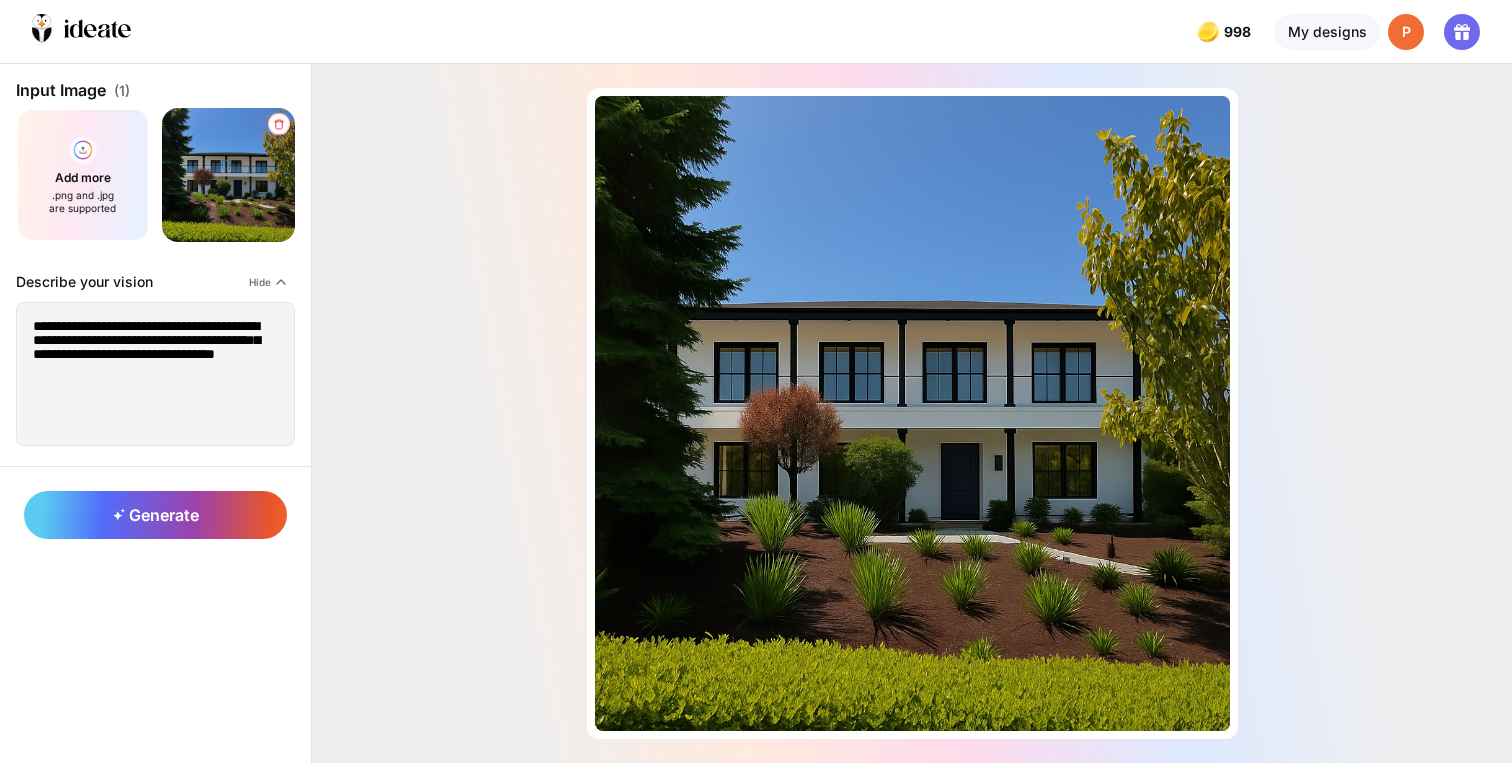click at bounding box center (279, 124) 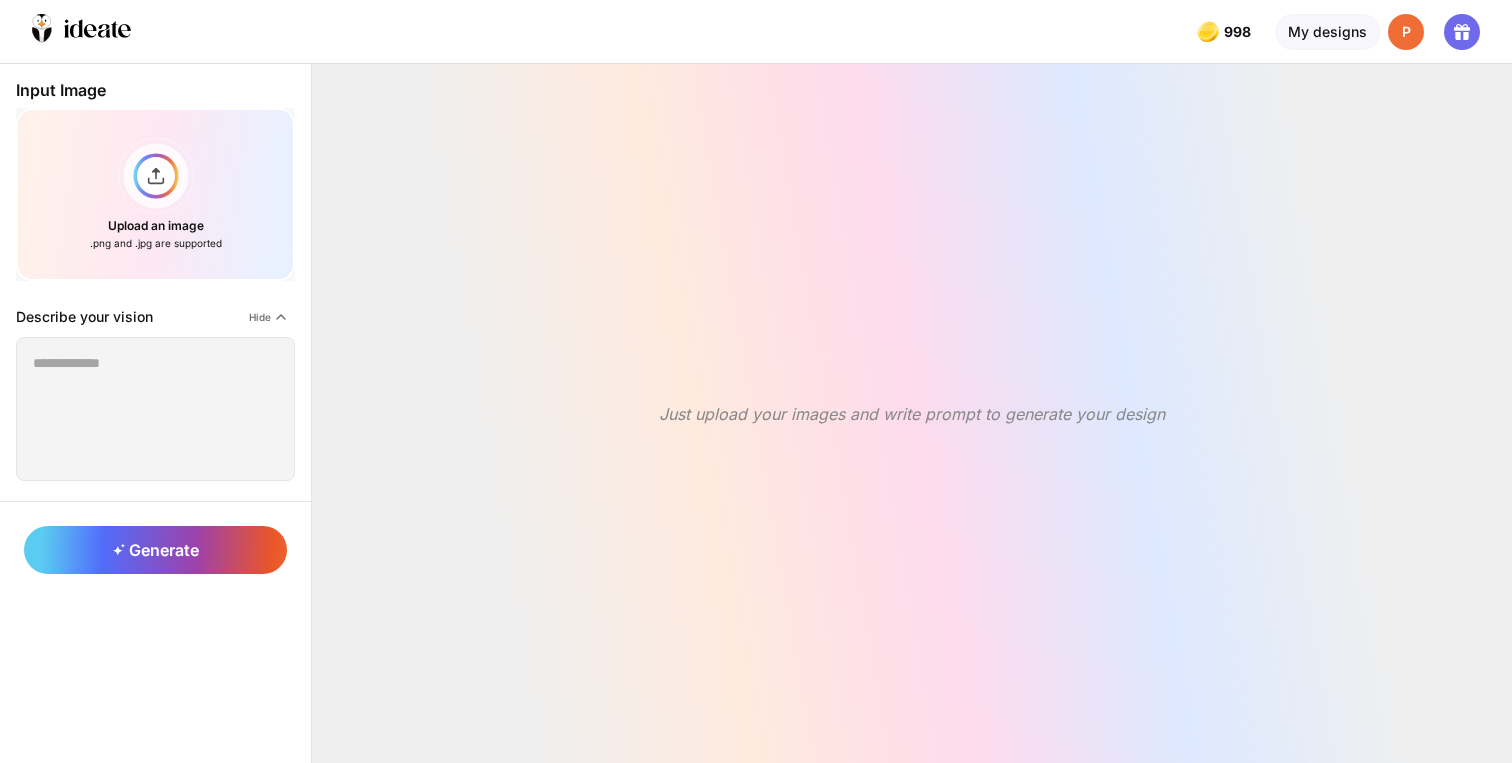 scroll, scrollTop: 0, scrollLeft: 0, axis: both 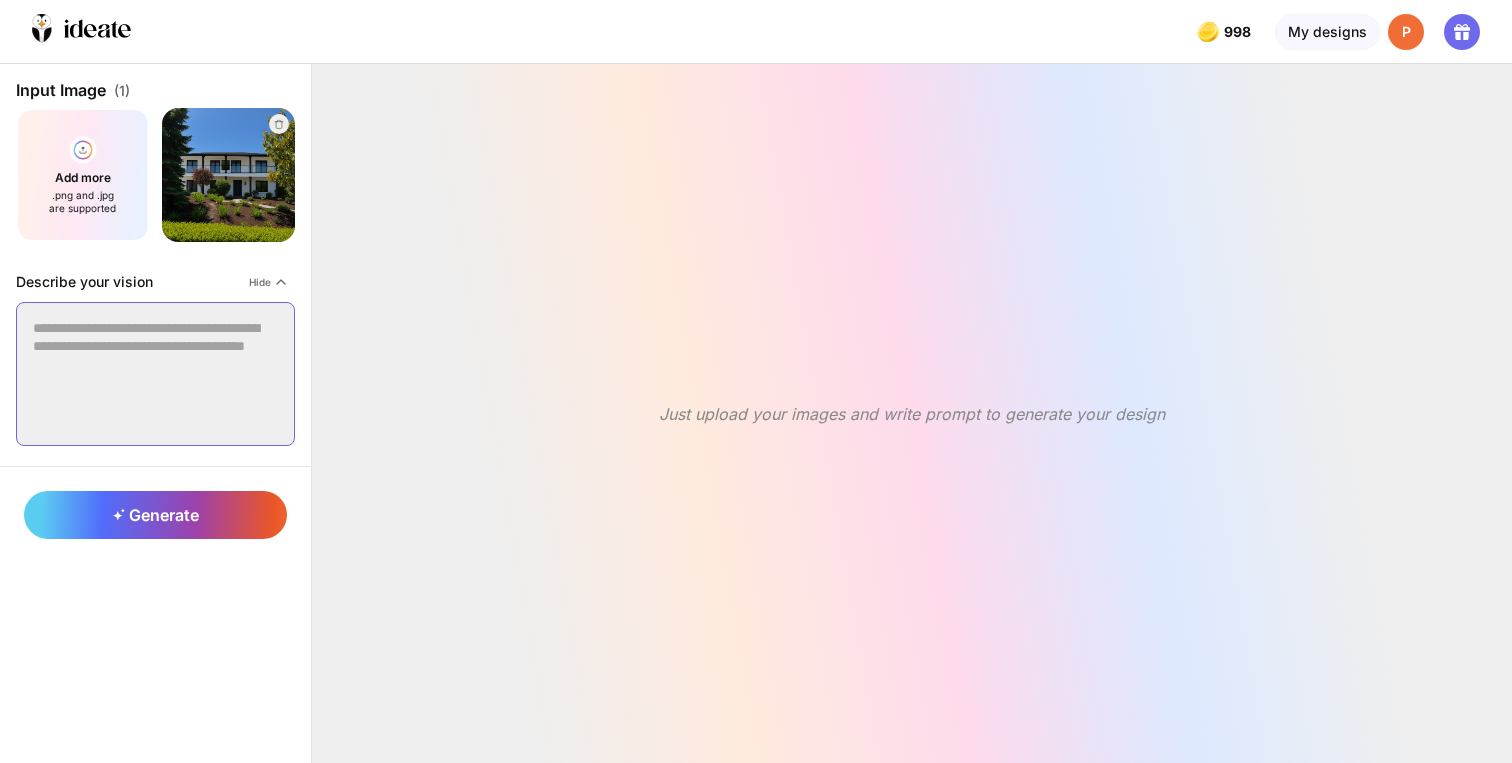 click at bounding box center (155, 374) 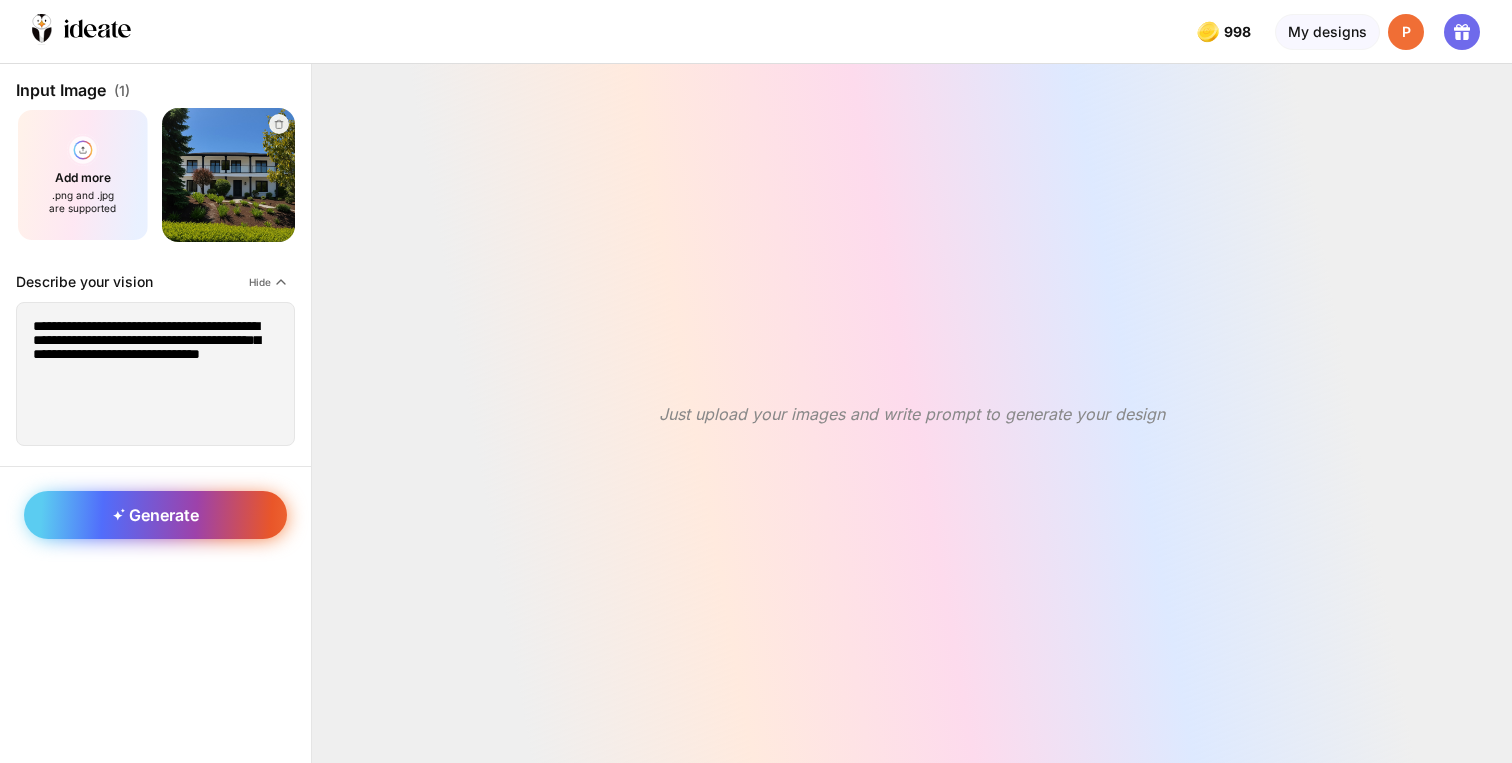 click on "Generate" at bounding box center (156, 515) 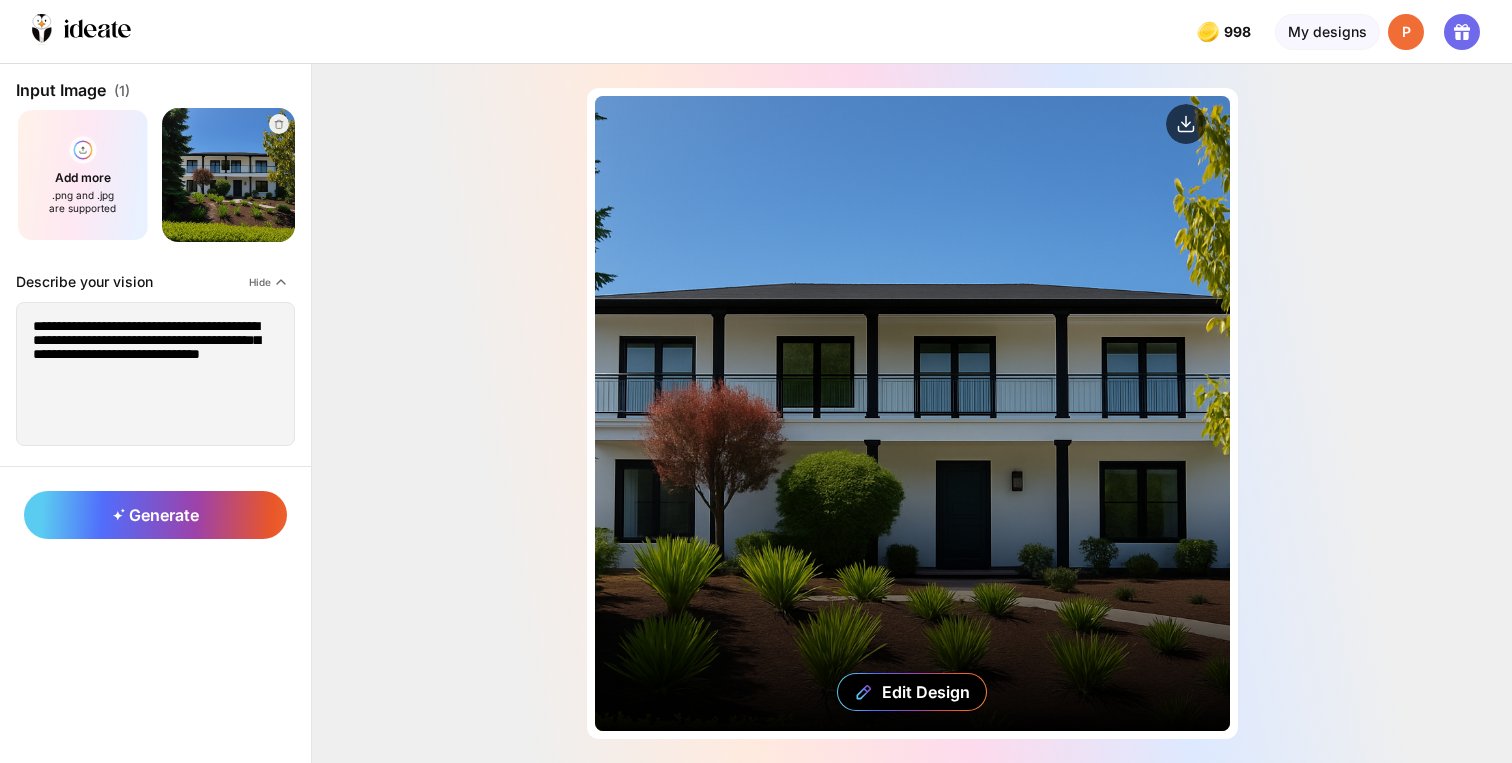 click on "Edit Design" at bounding box center [912, 413] 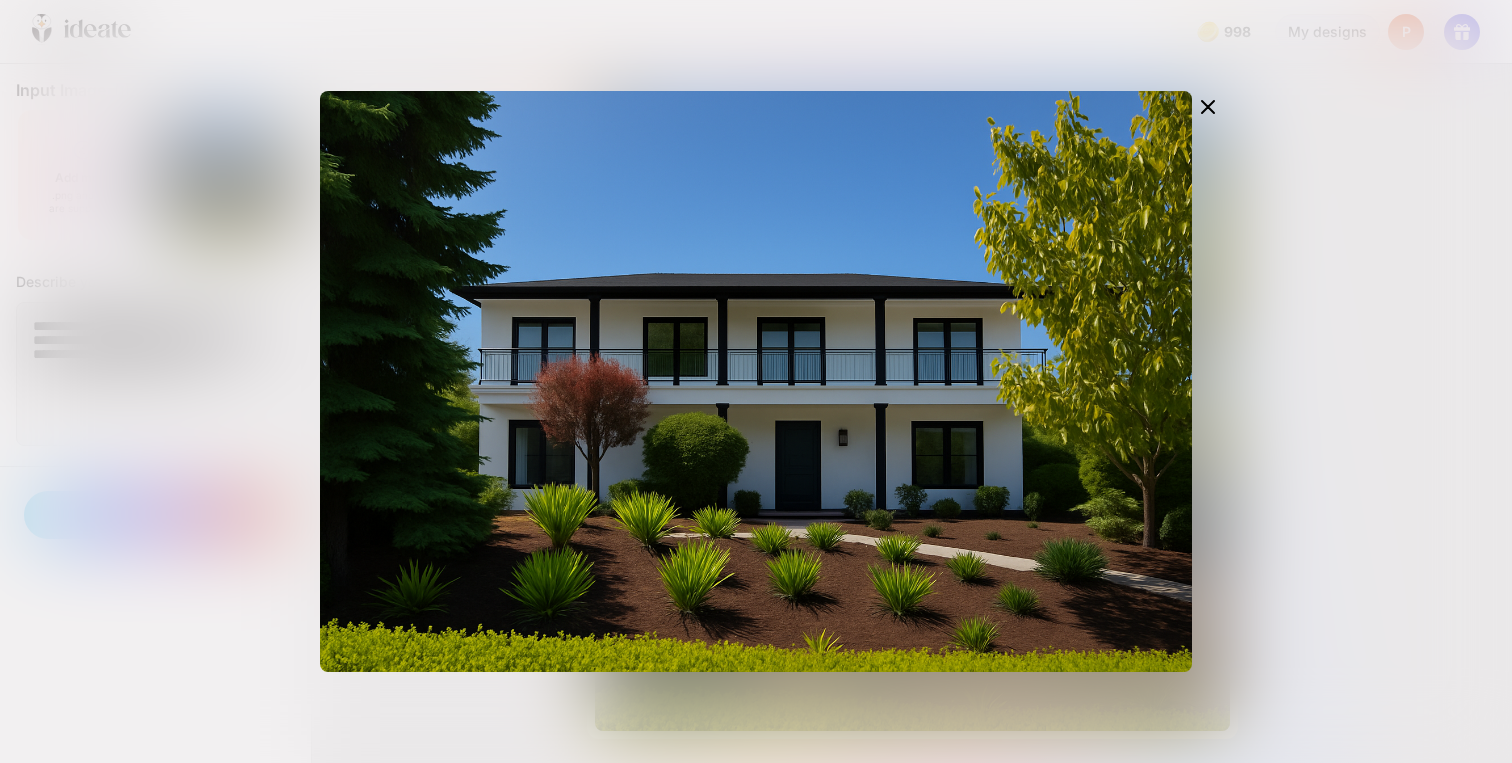 click at bounding box center (756, 381) 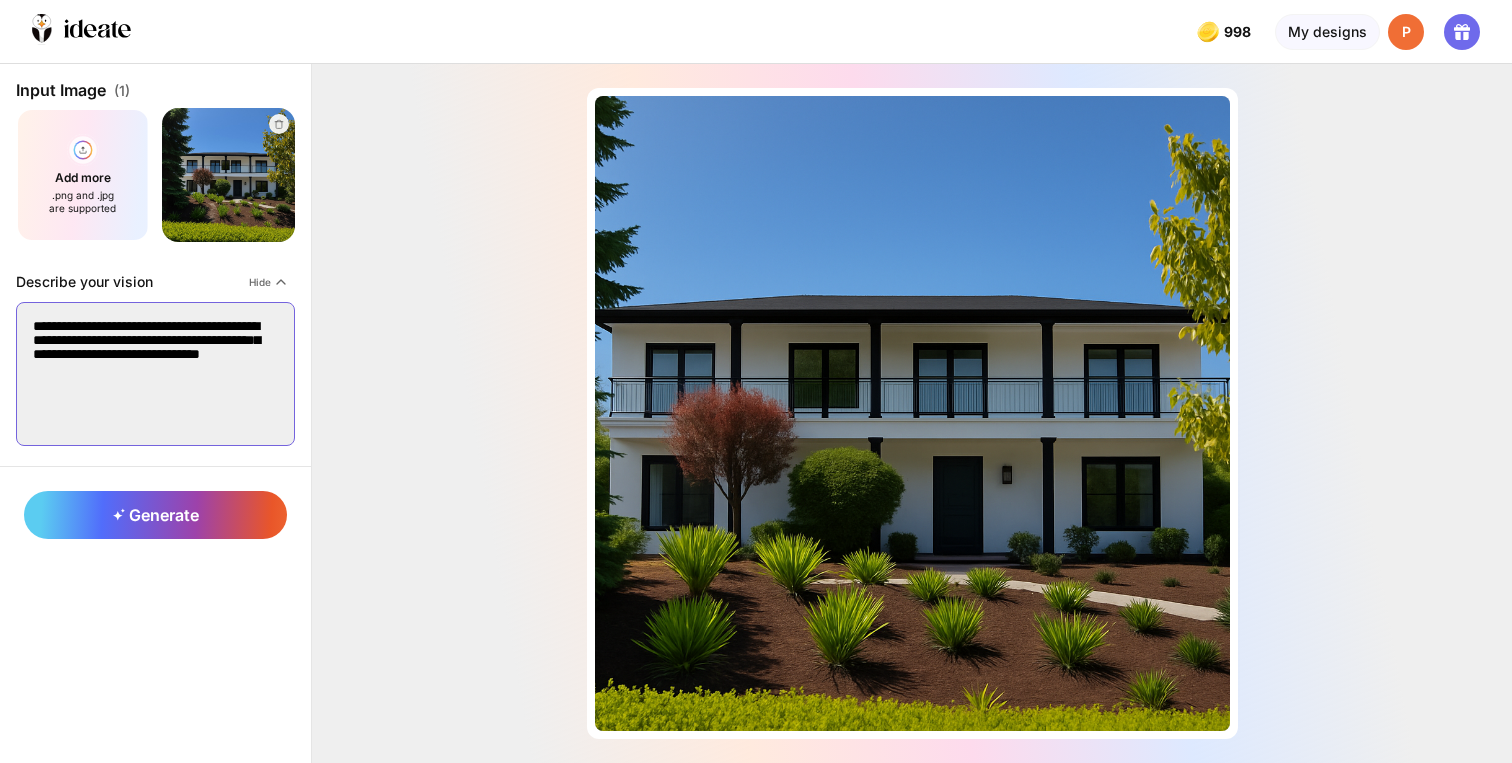 drag, startPoint x: 167, startPoint y: 326, endPoint x: 68, endPoint y: 350, distance: 101.86756 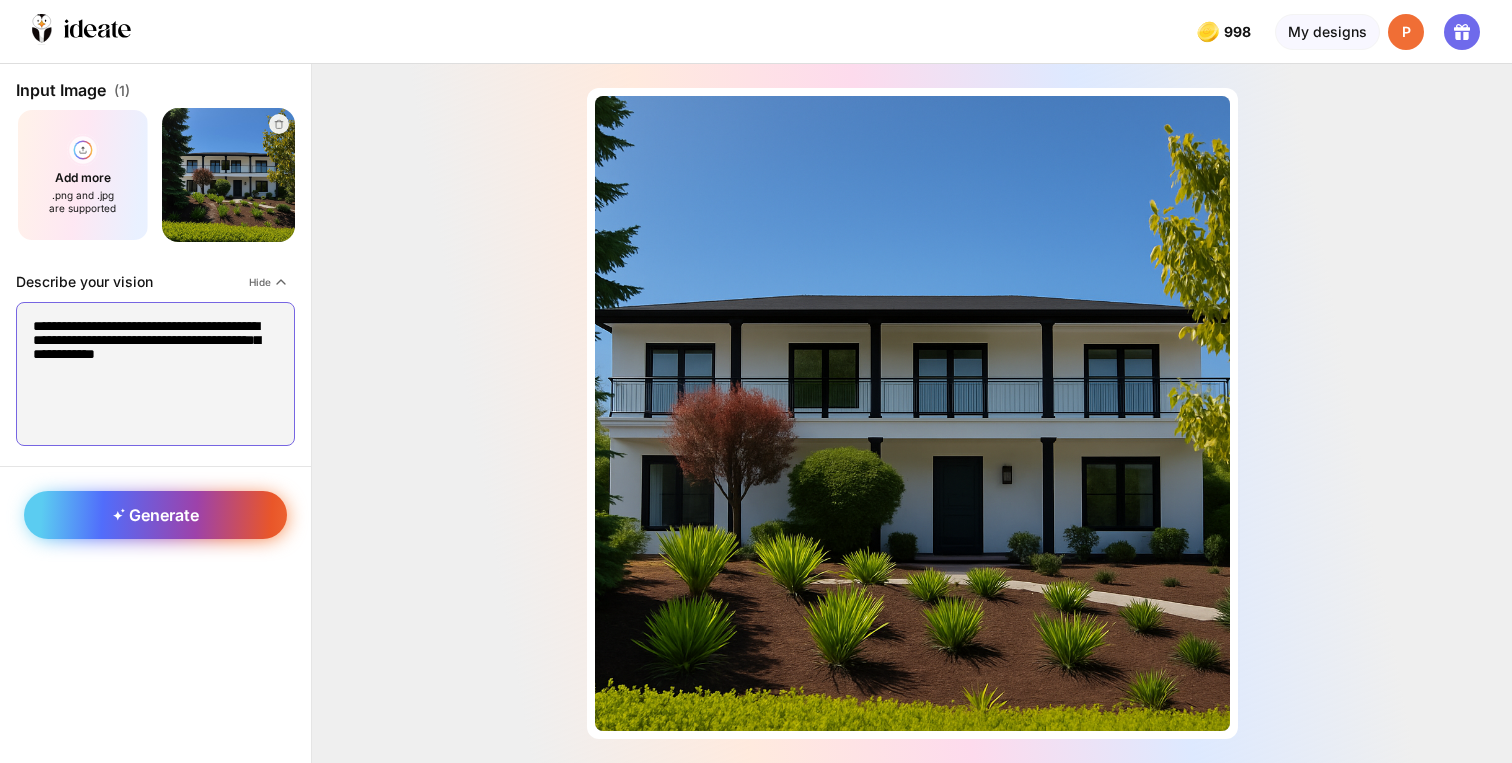type on "**********" 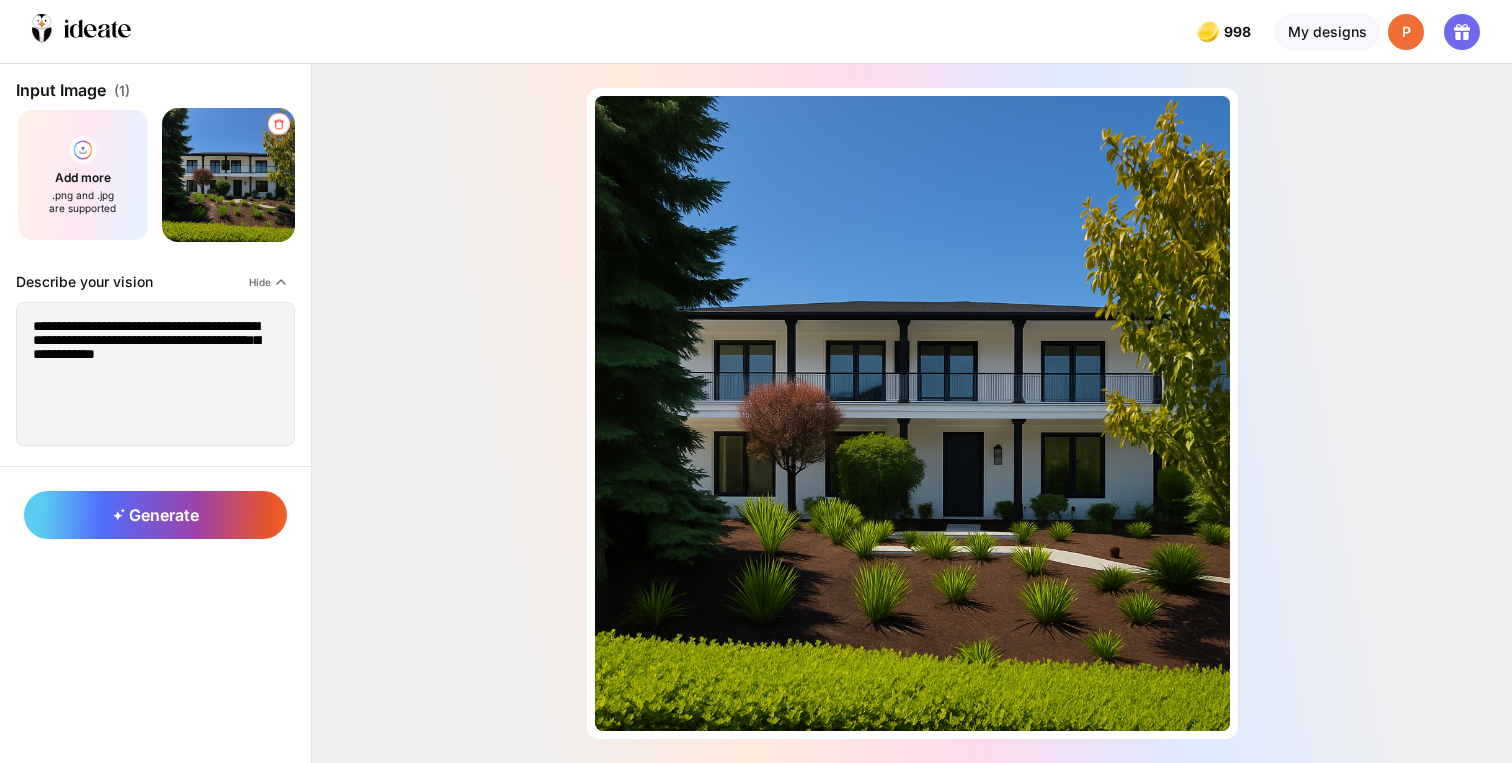 click at bounding box center (279, 124) 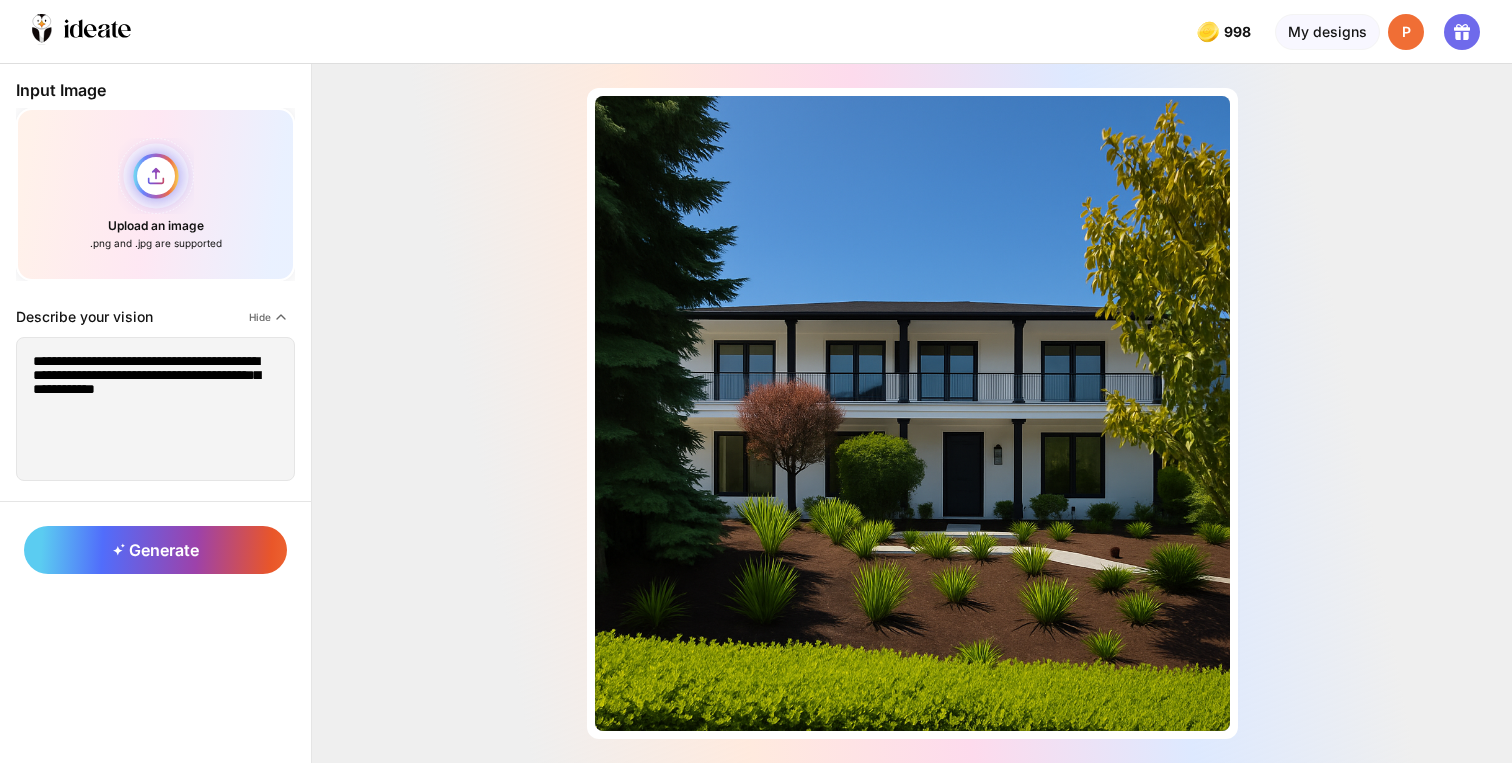 click on "Upload an image .png and .jpg are supported" at bounding box center [155, 194] 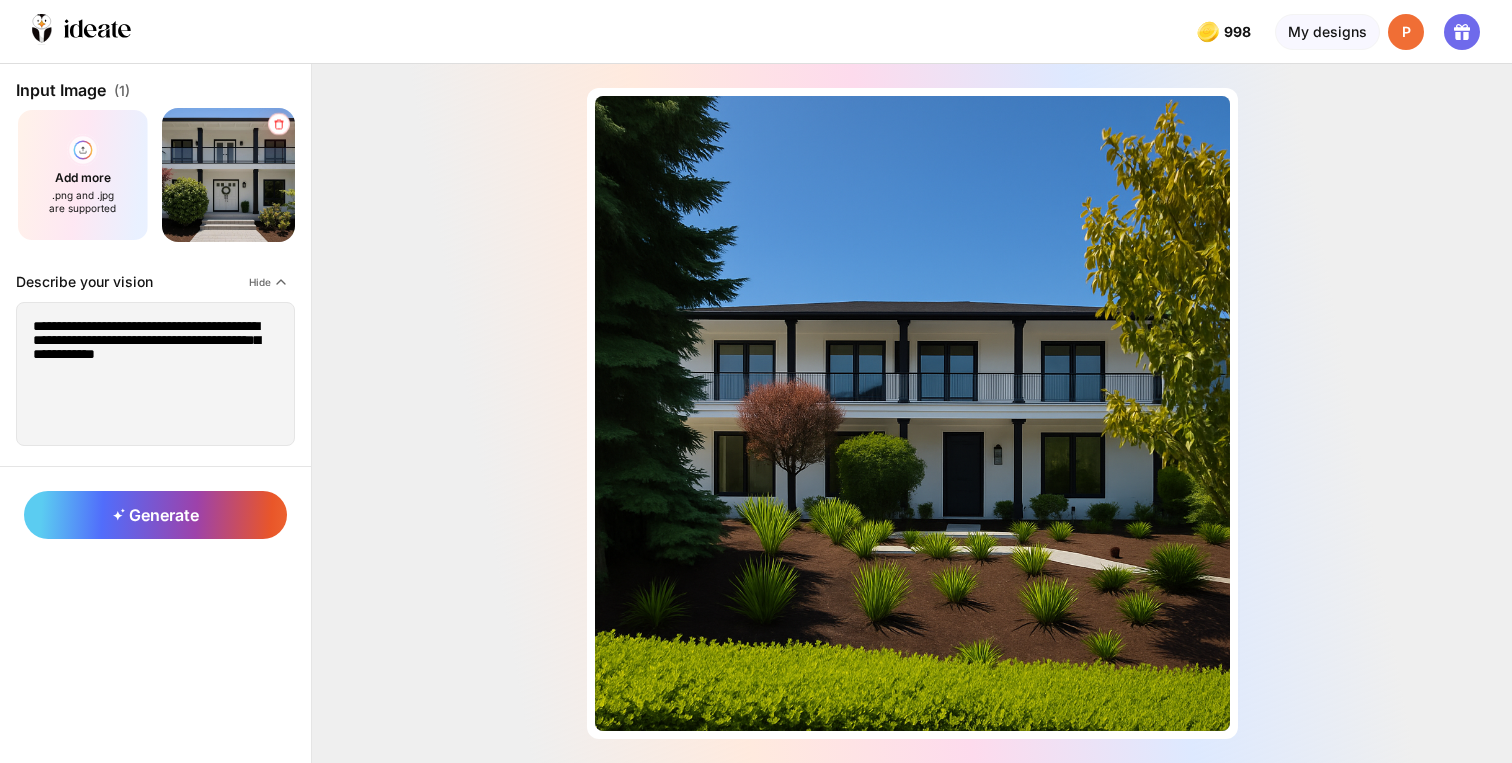 click 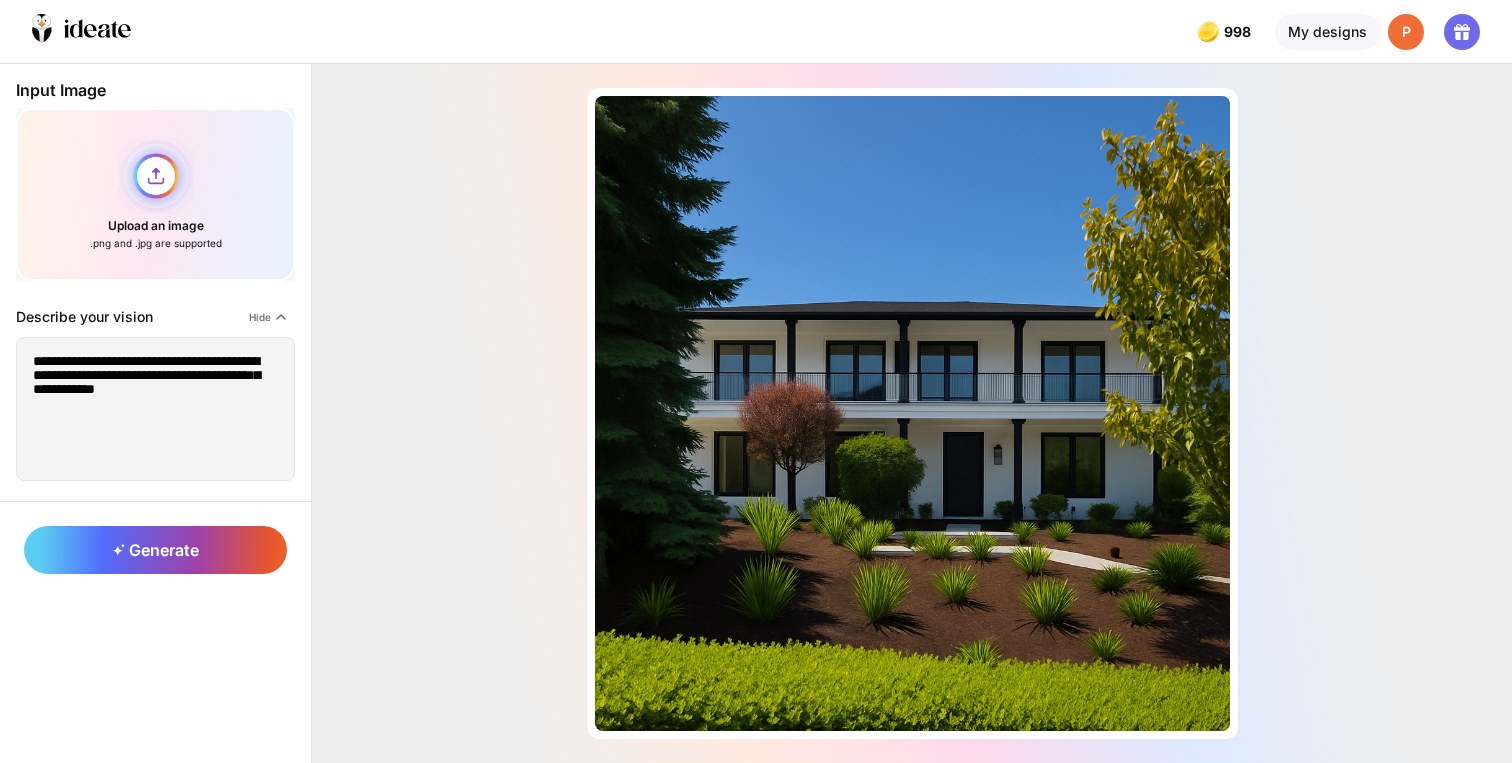 click on "Upload an image .png and .jpg are supported" at bounding box center [155, 194] 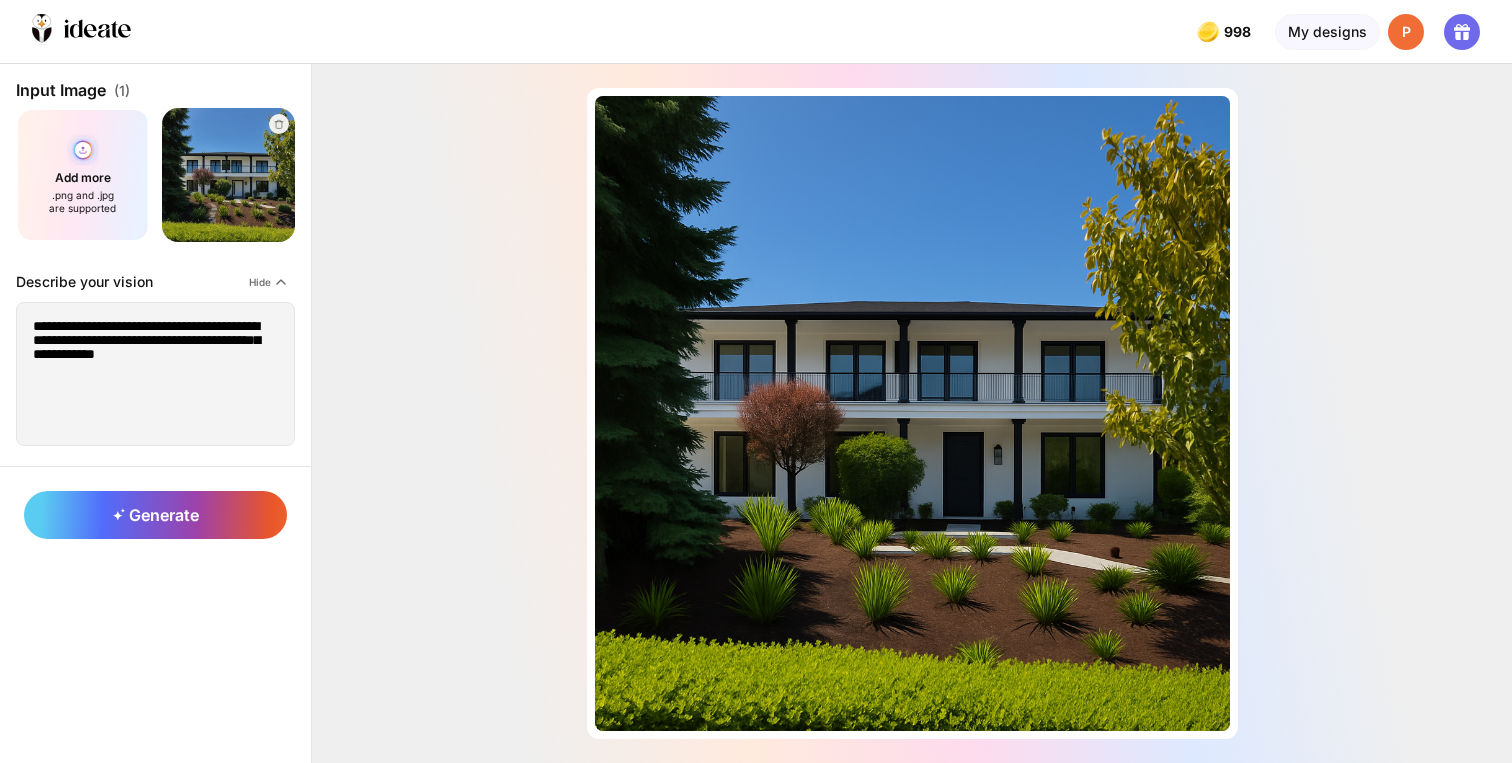 click on "Add more .png and .jpg are supported" at bounding box center [83, 175] 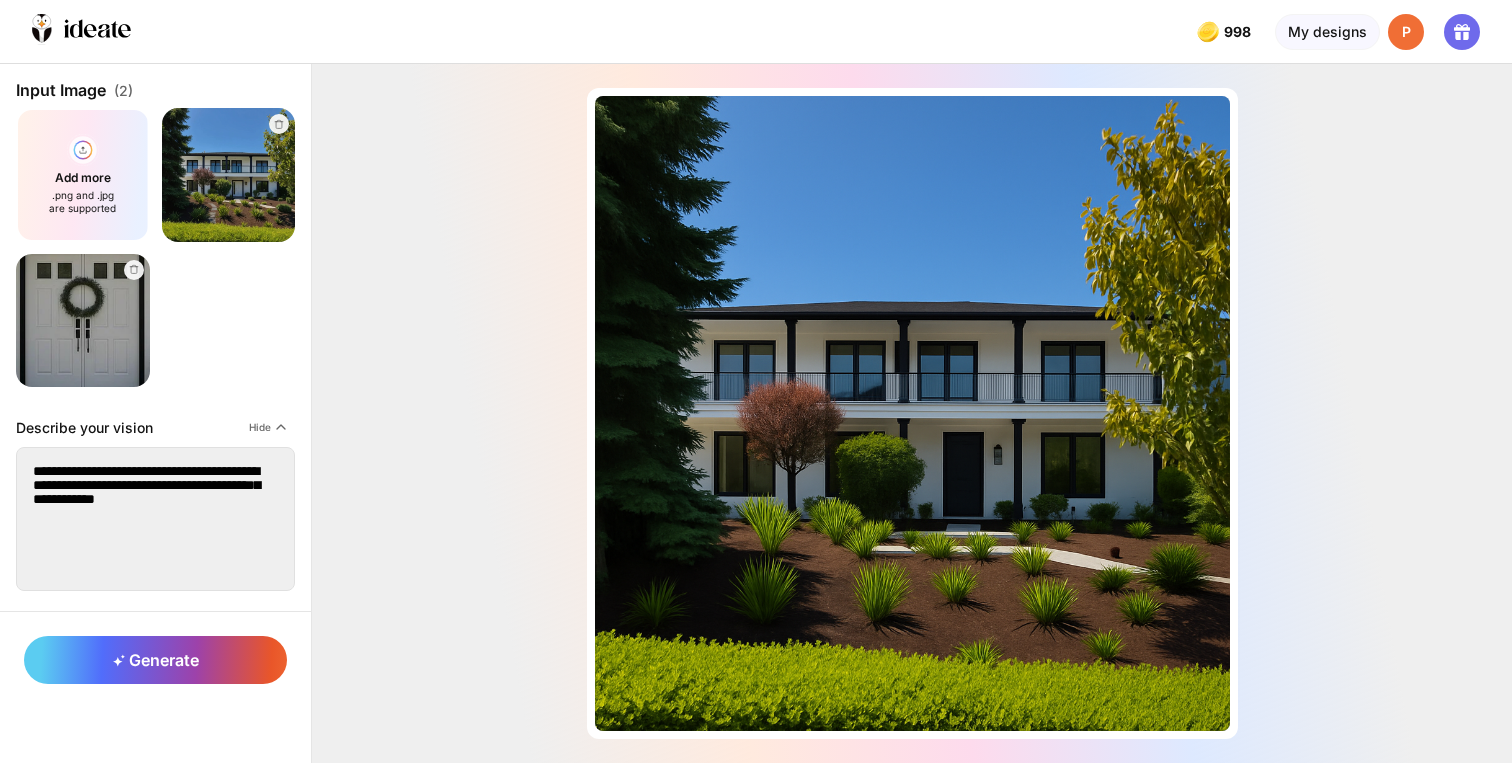 click on "**********" at bounding box center (155, 519) 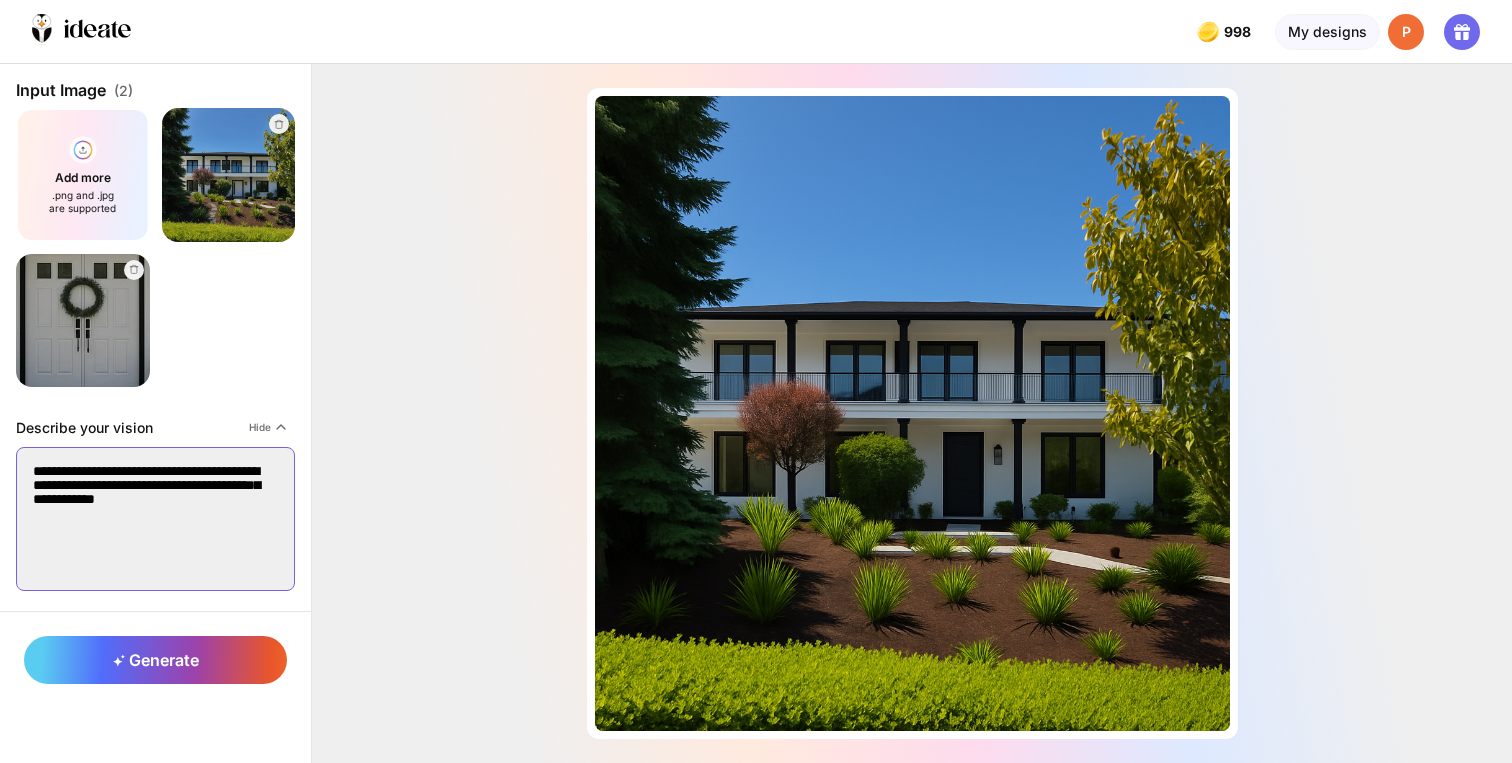 click on "**********" at bounding box center [155, 519] 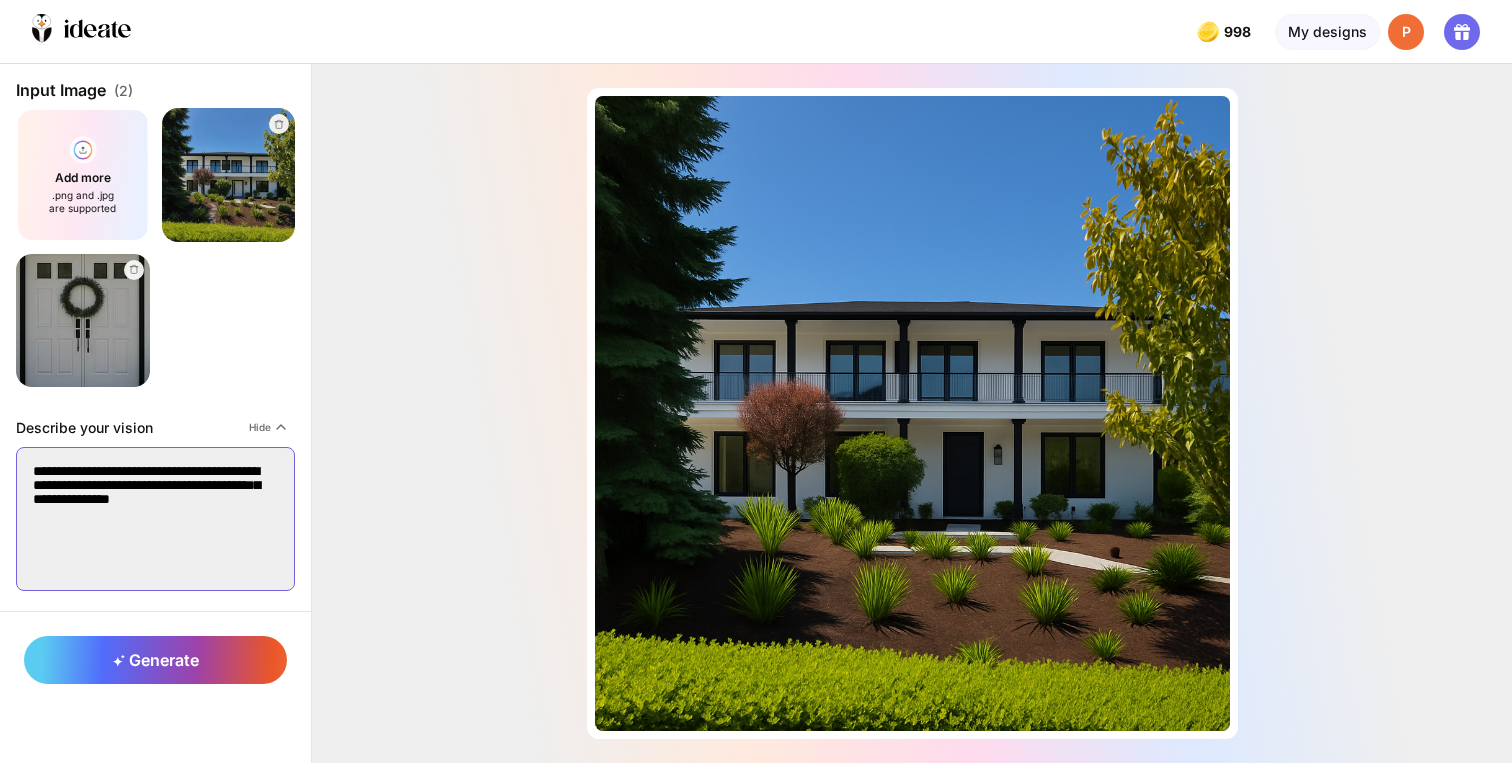 click on "**********" at bounding box center (155, 519) 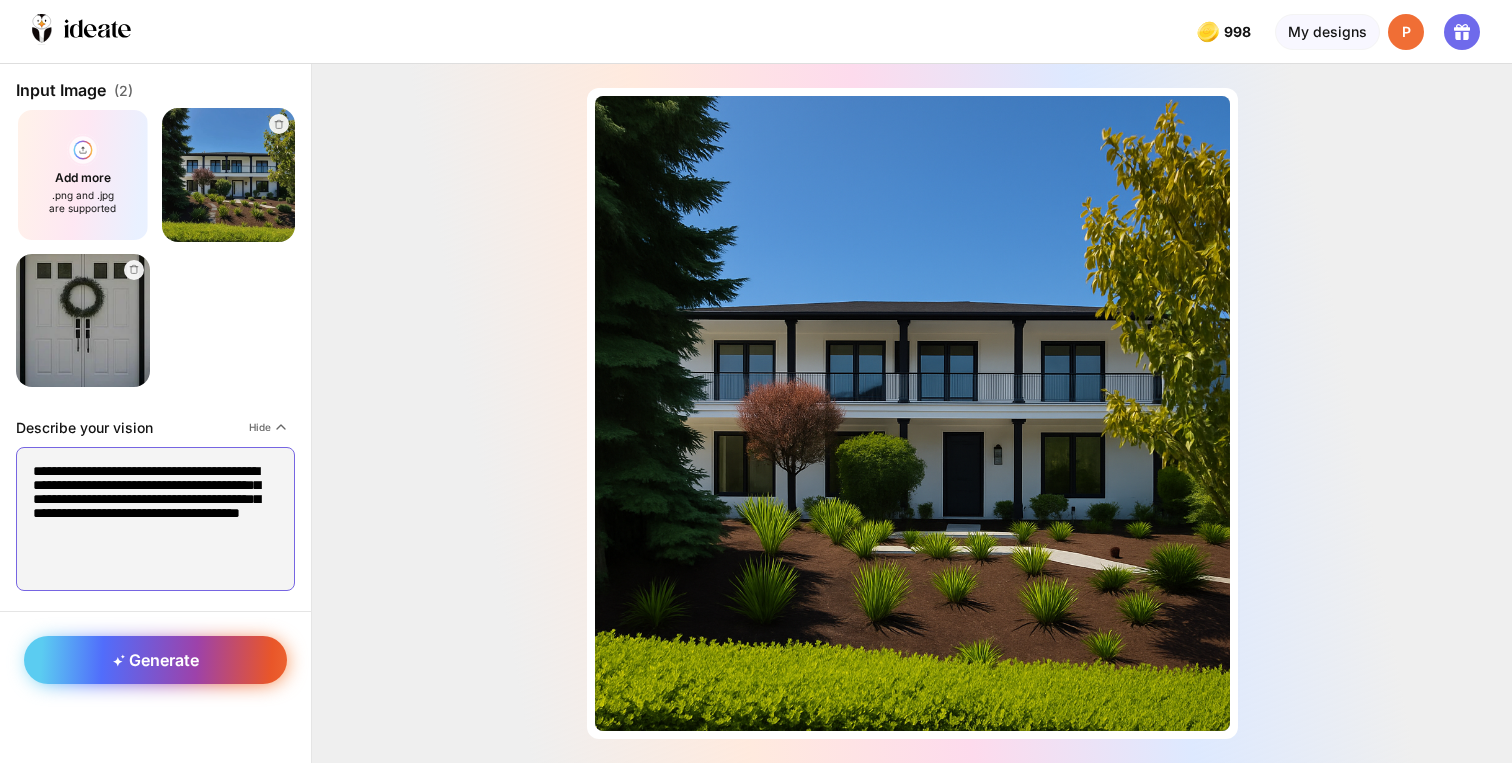 type on "**********" 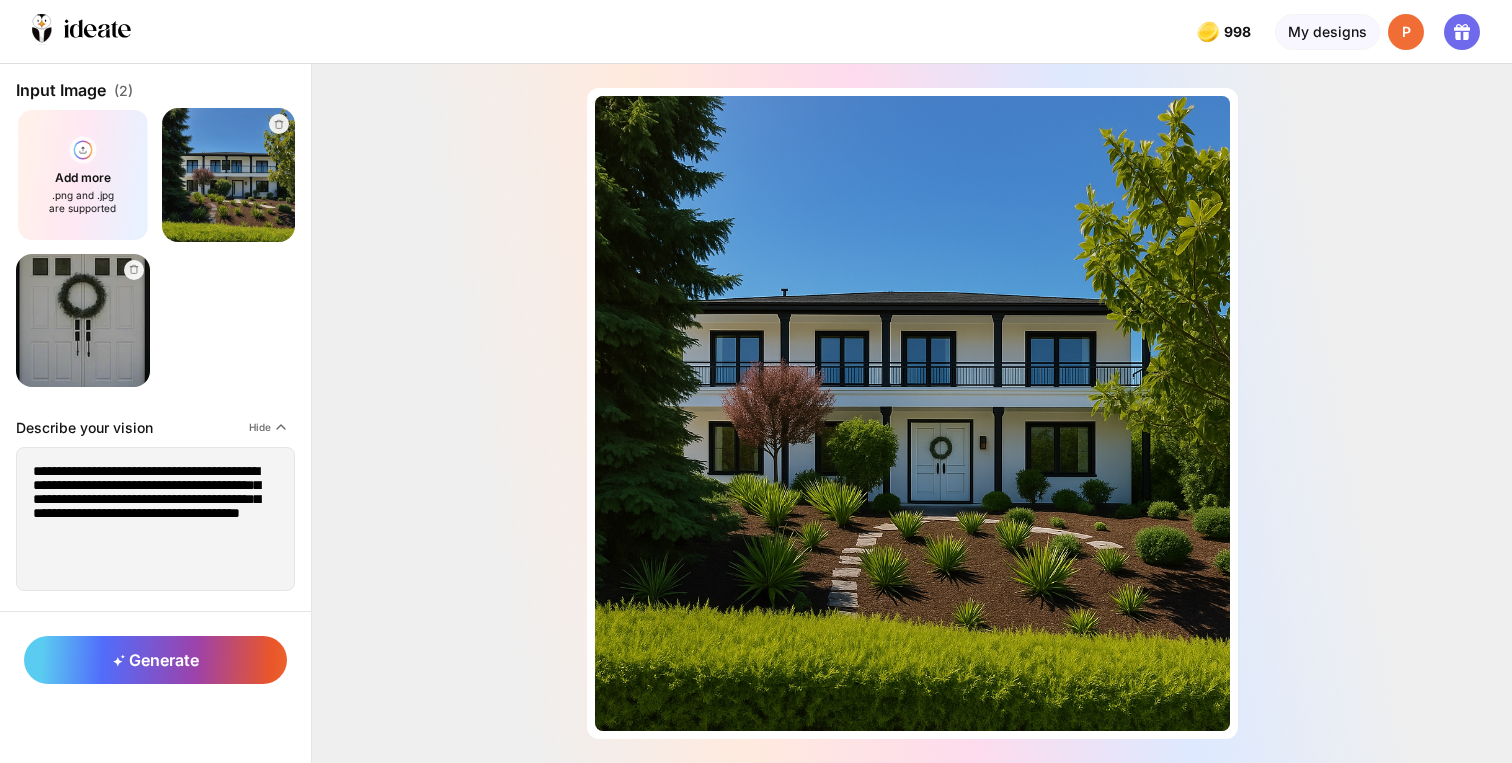 click at bounding box center (82, 320) 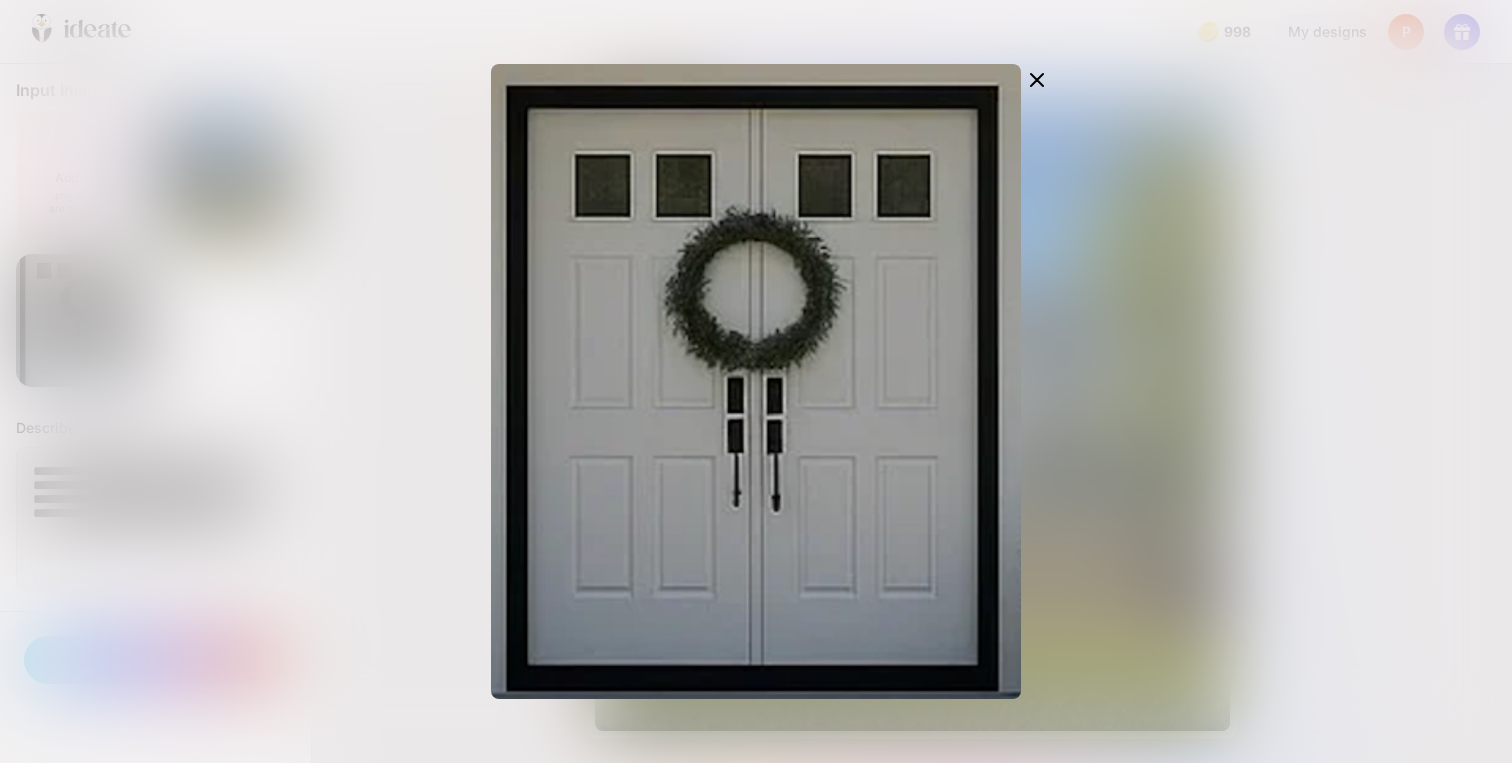click at bounding box center [756, 381] 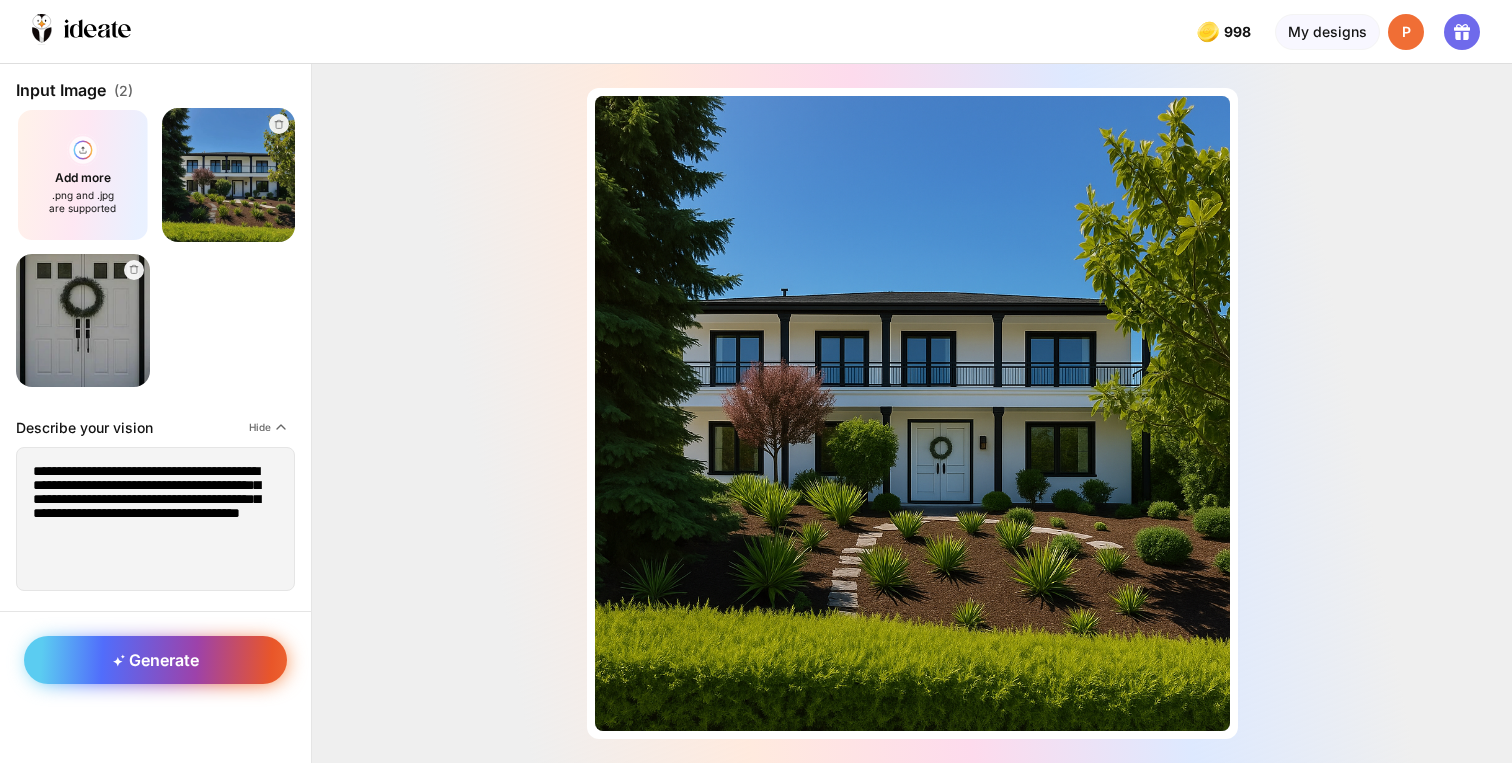 click on "Generate" at bounding box center (155, 660) 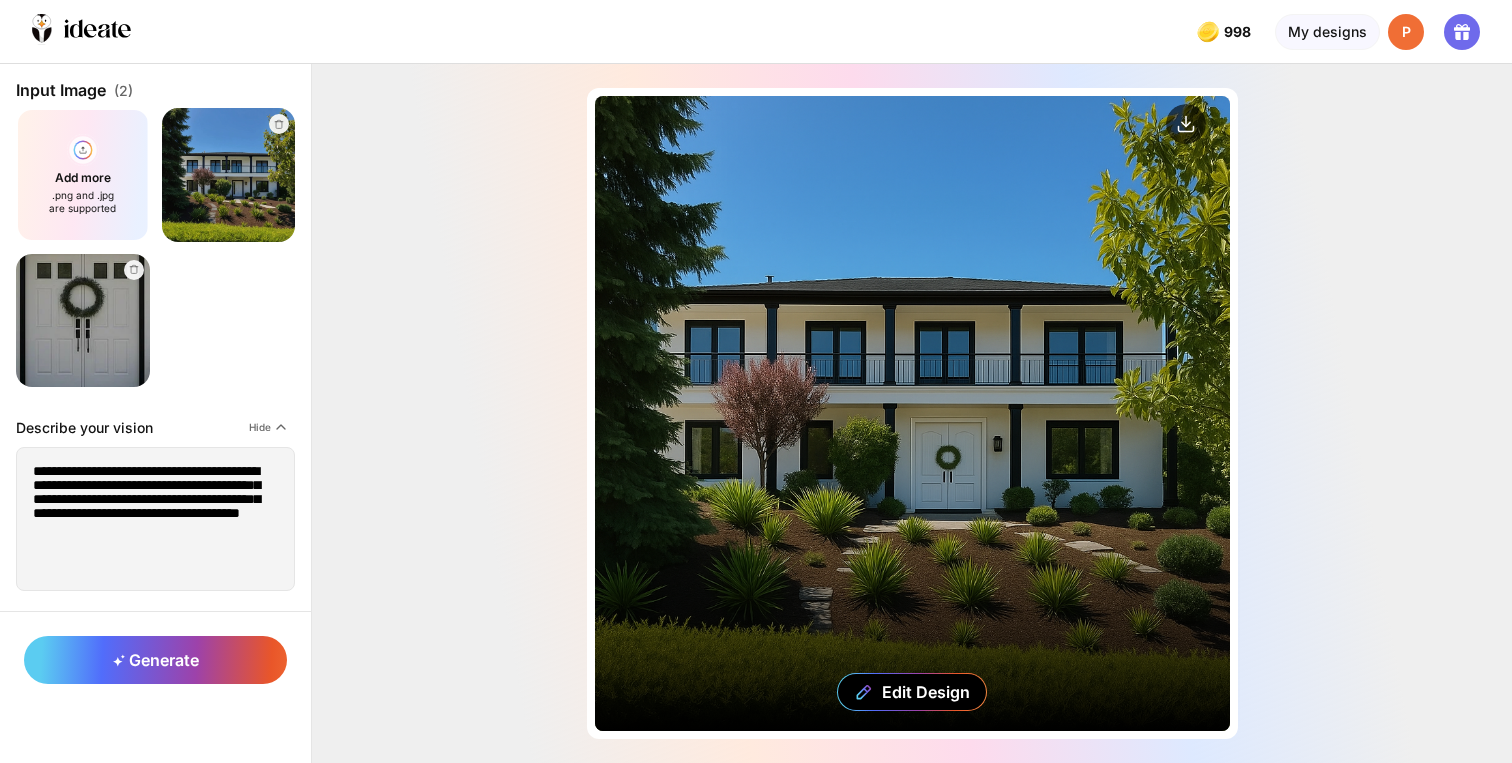 click on "Edit Design" at bounding box center (912, 413) 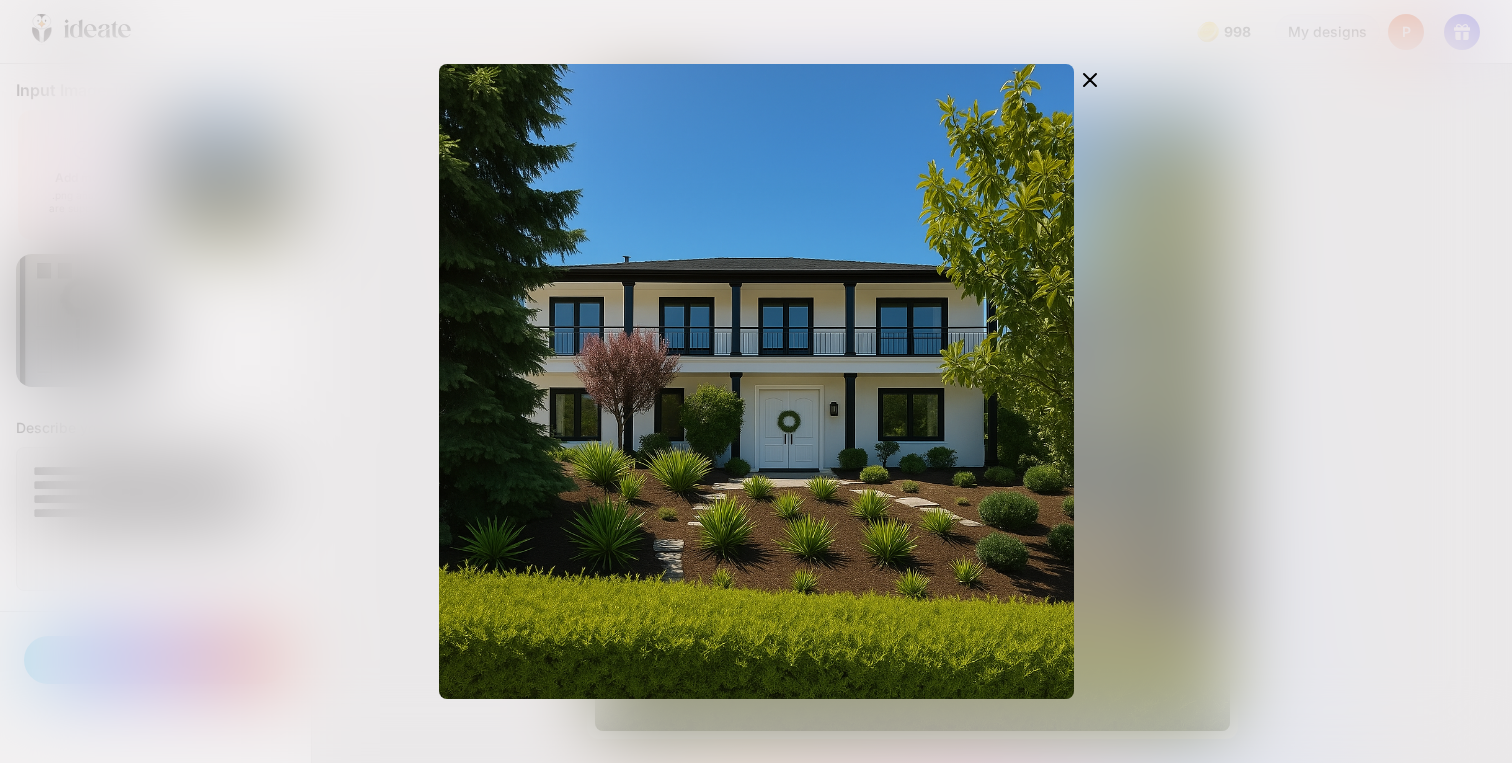click at bounding box center (756, 381) 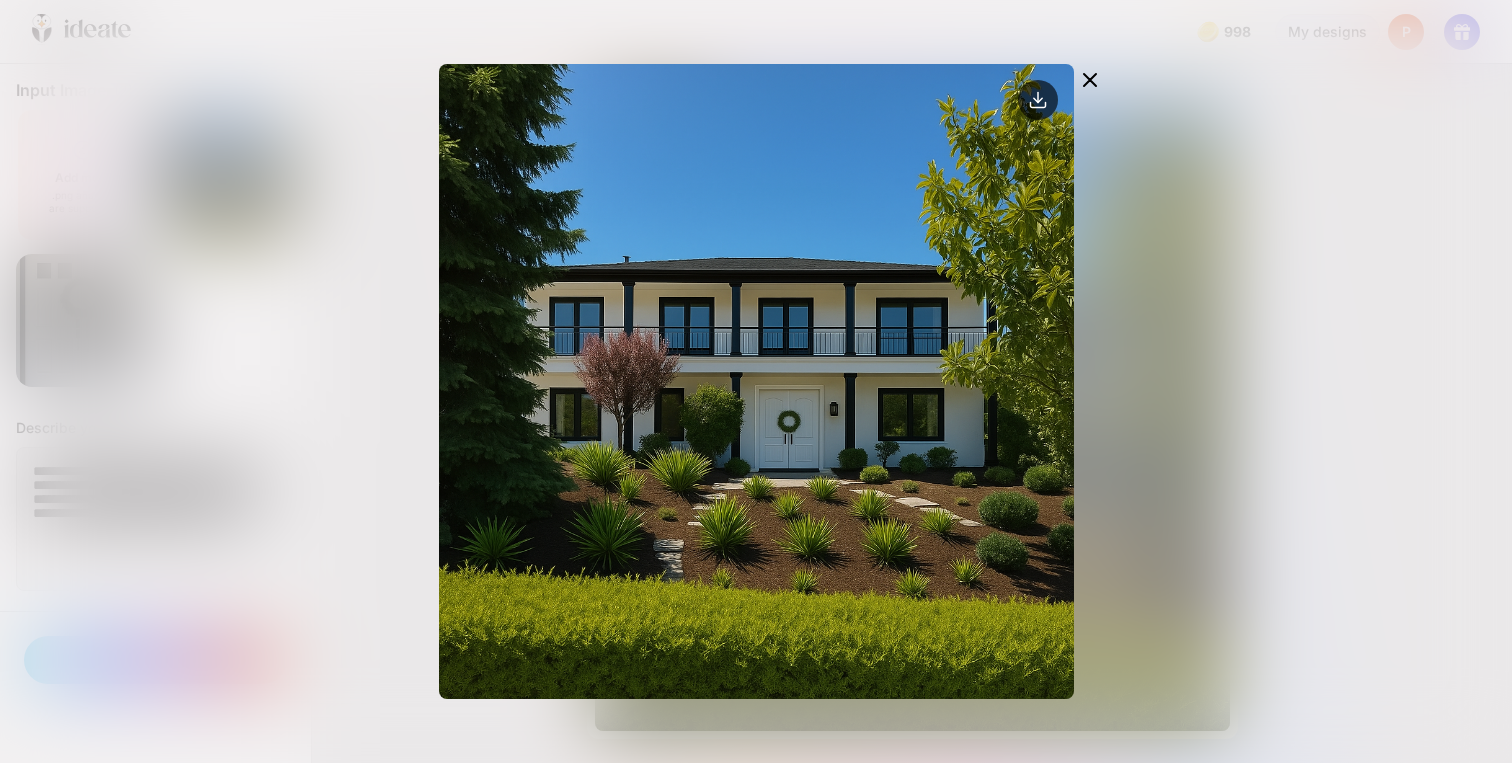 click 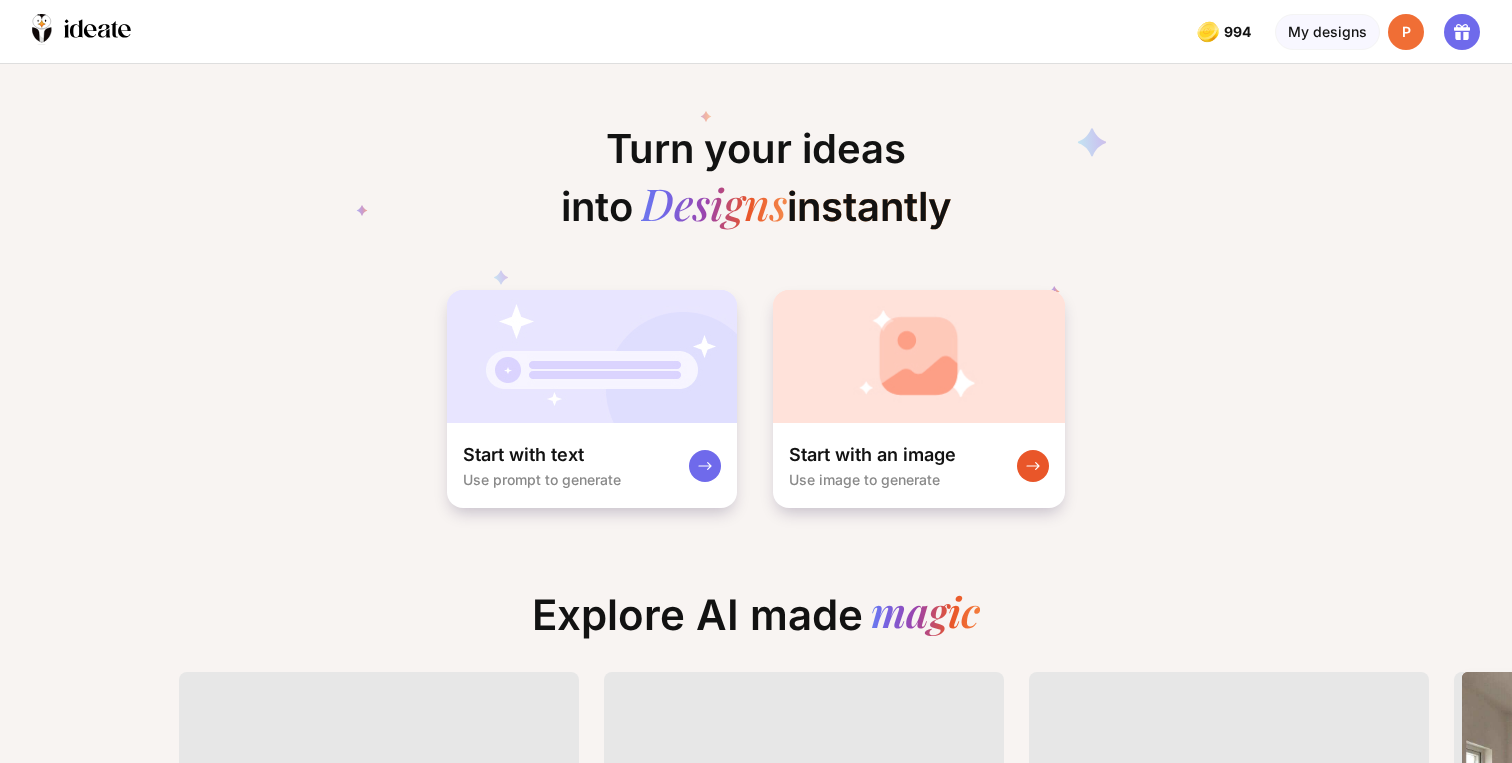scroll, scrollTop: 0, scrollLeft: 0, axis: both 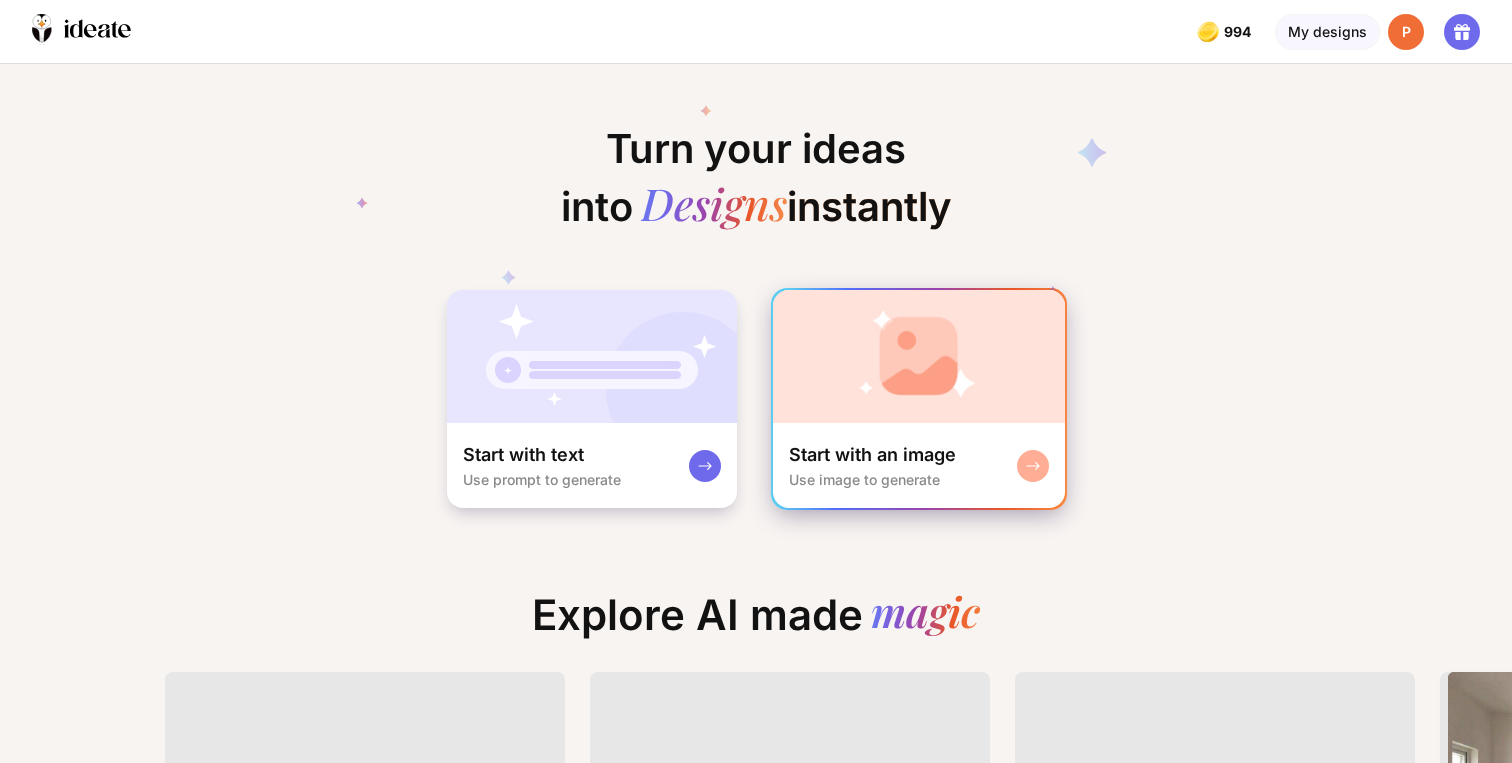 click at bounding box center (919, 356) 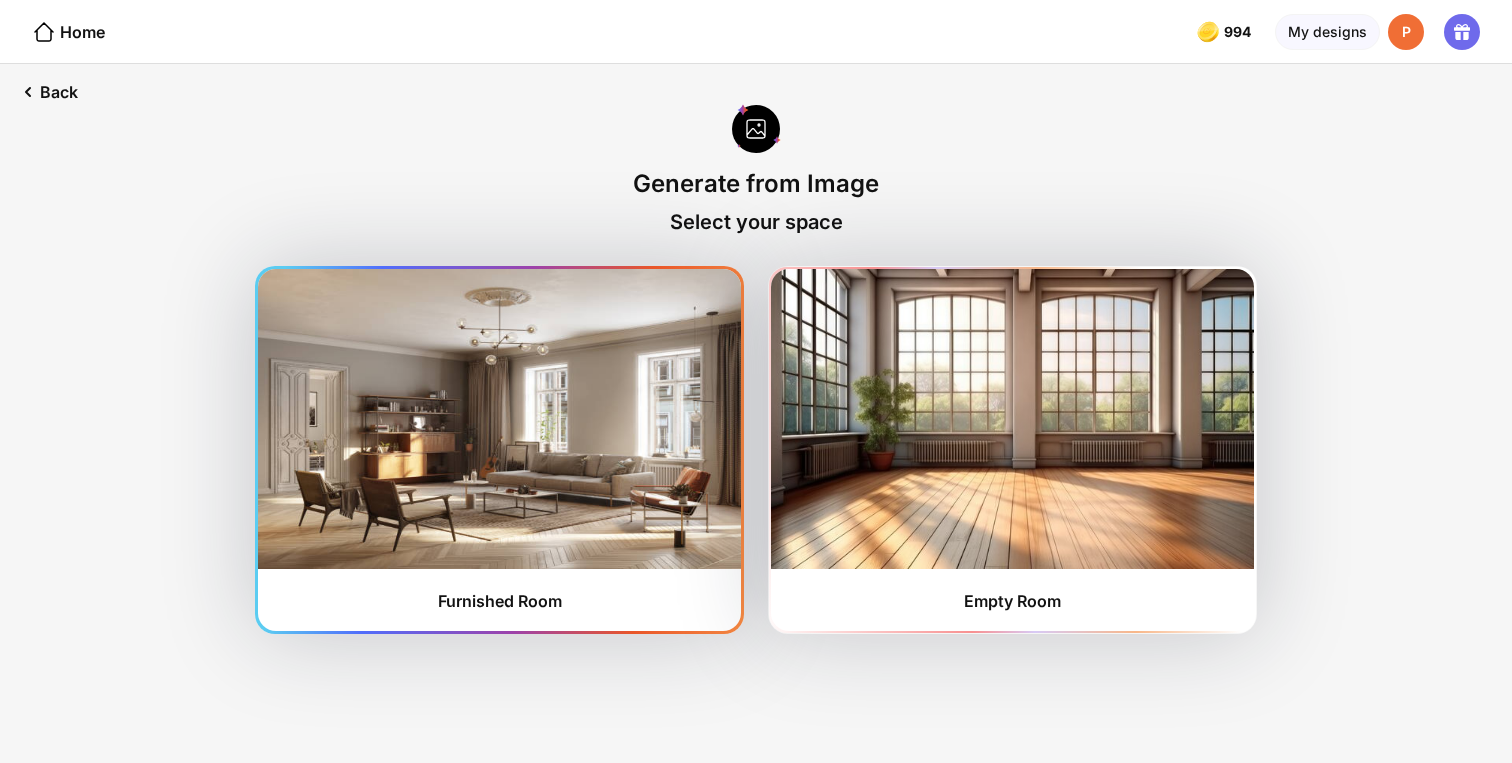 click at bounding box center [499, 419] 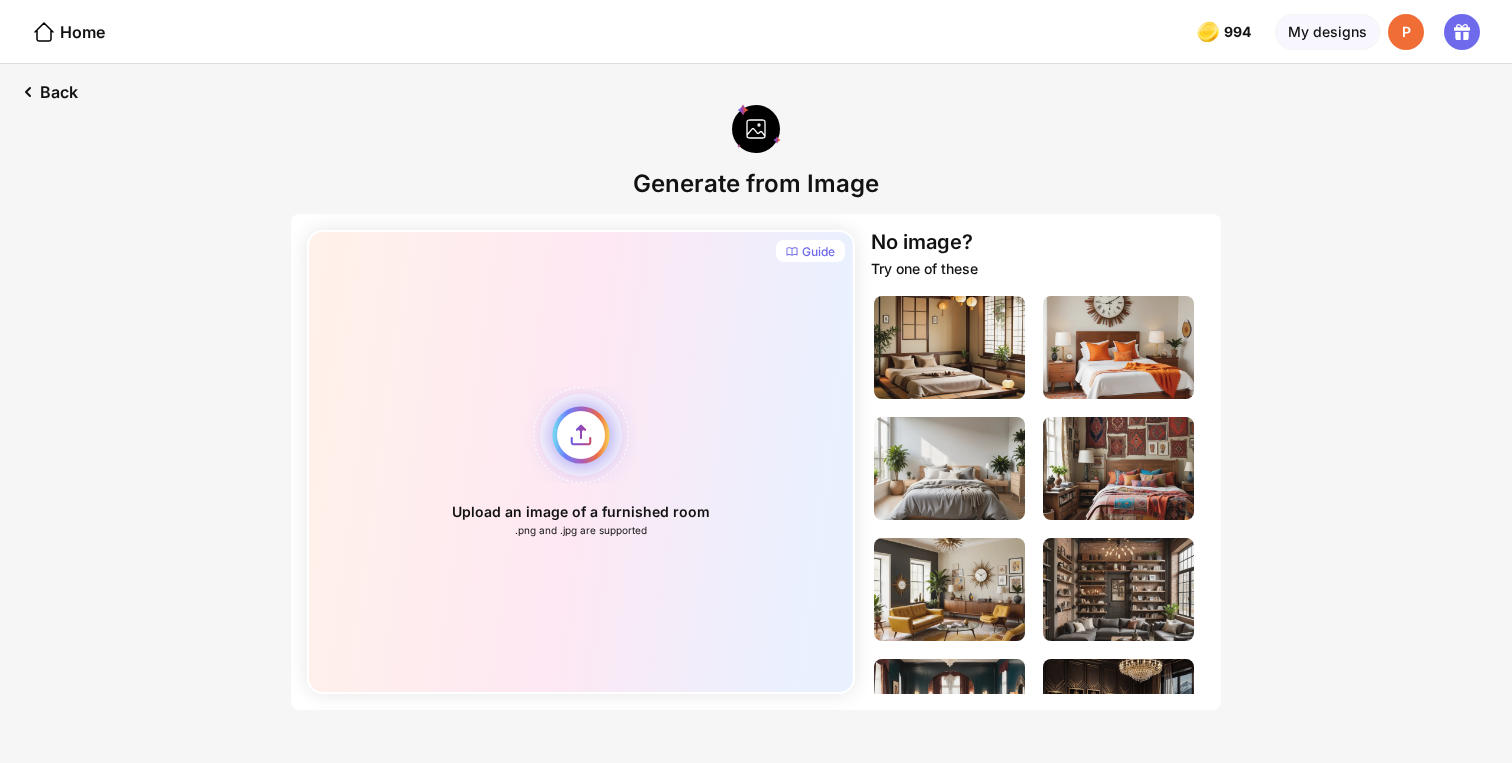 click on "Upload an image of a furnished room .png and .jpg are supported" at bounding box center (581, 462) 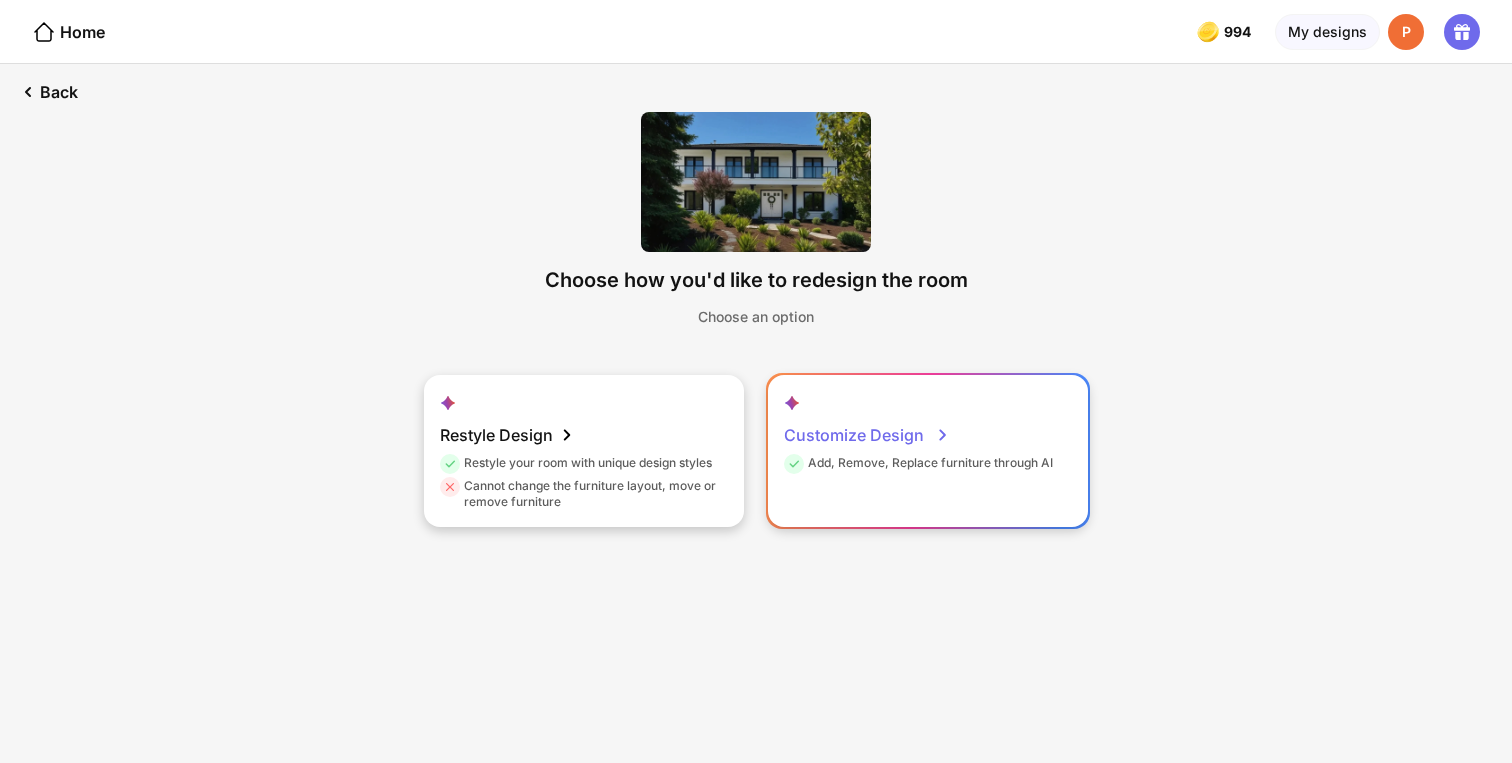 click on "Customize Design" at bounding box center (867, 435) 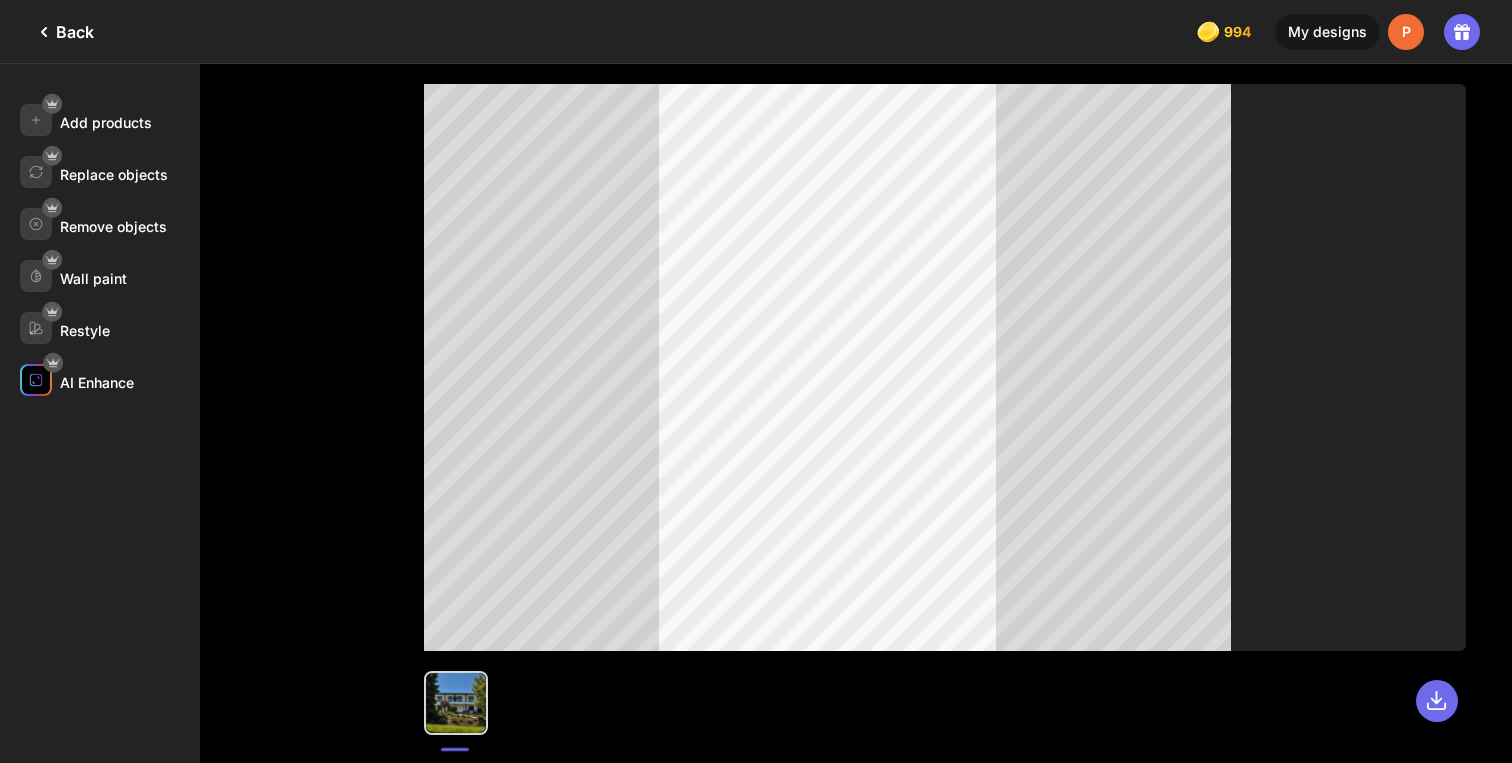 click at bounding box center (36, 380) 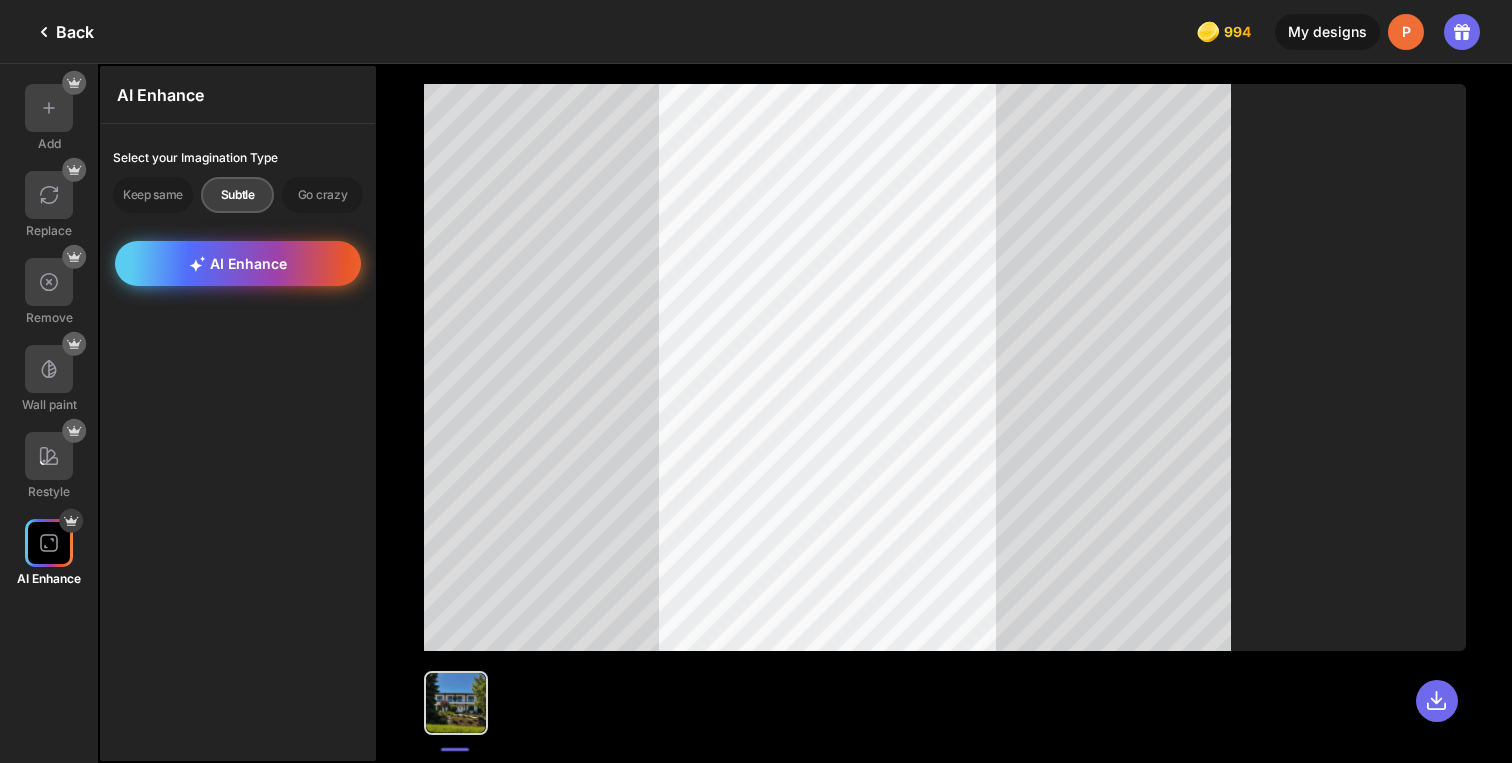 click on "AI Enhance" at bounding box center [238, 263] 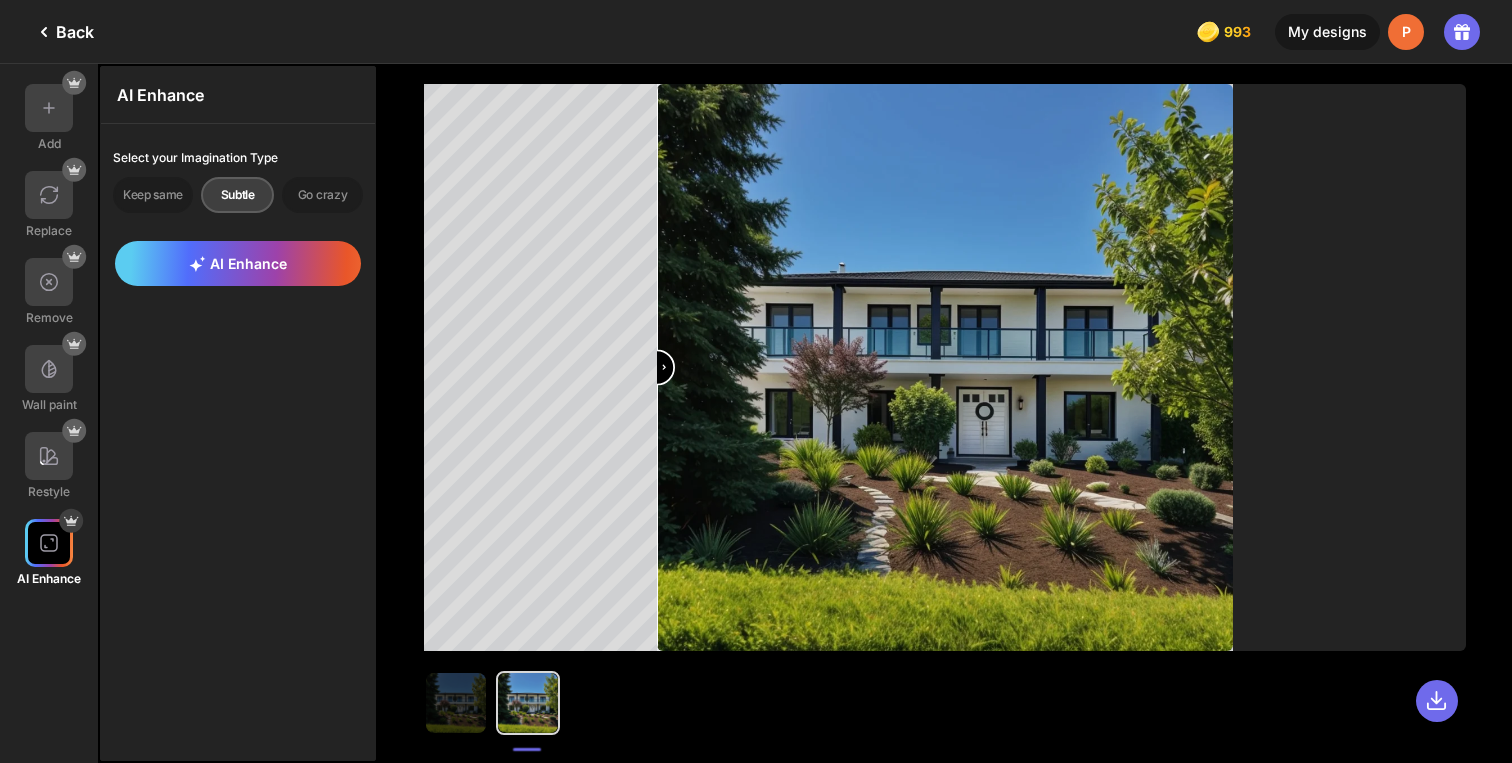 drag, startPoint x: 948, startPoint y: 385, endPoint x: 640, endPoint y: 460, distance: 317 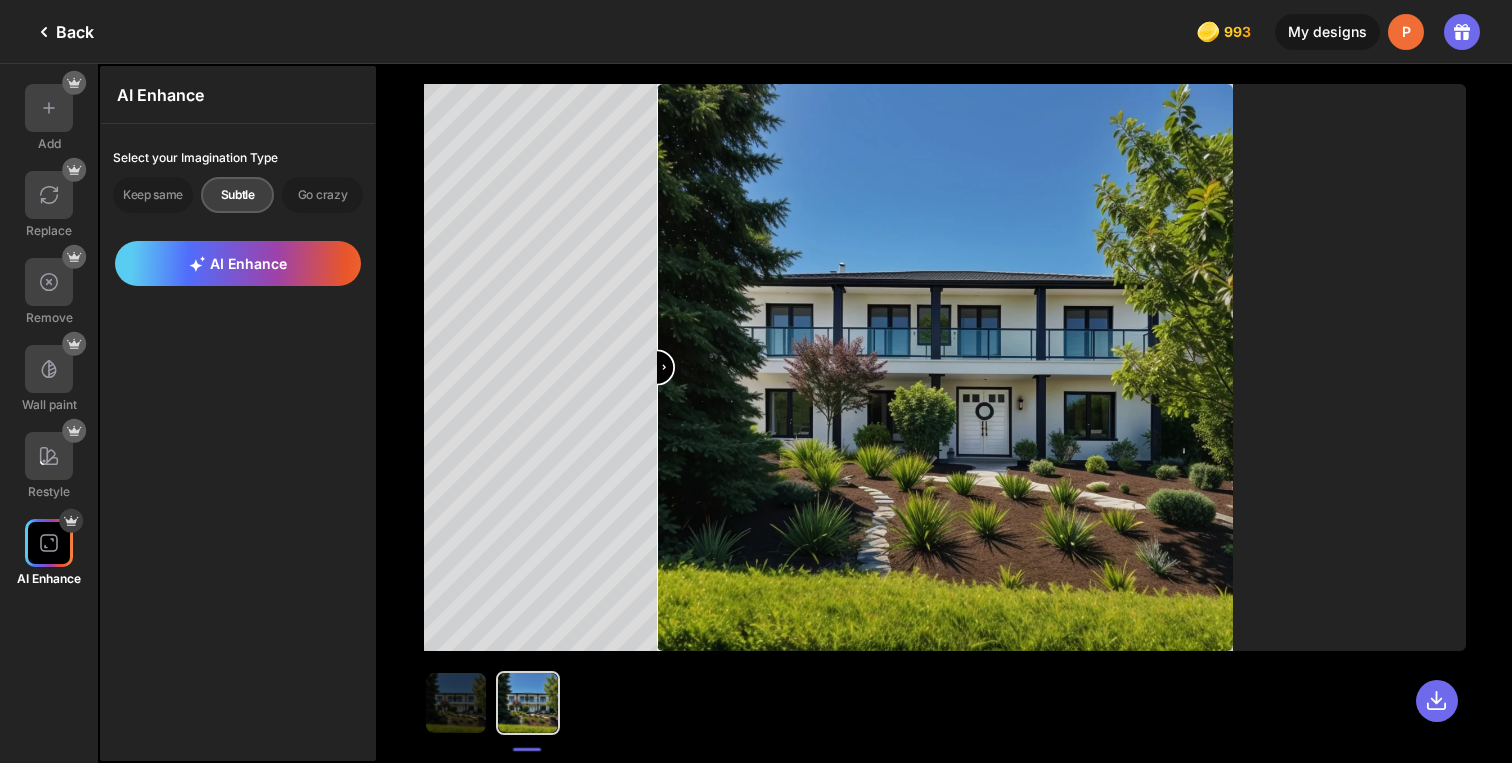 type on "*" 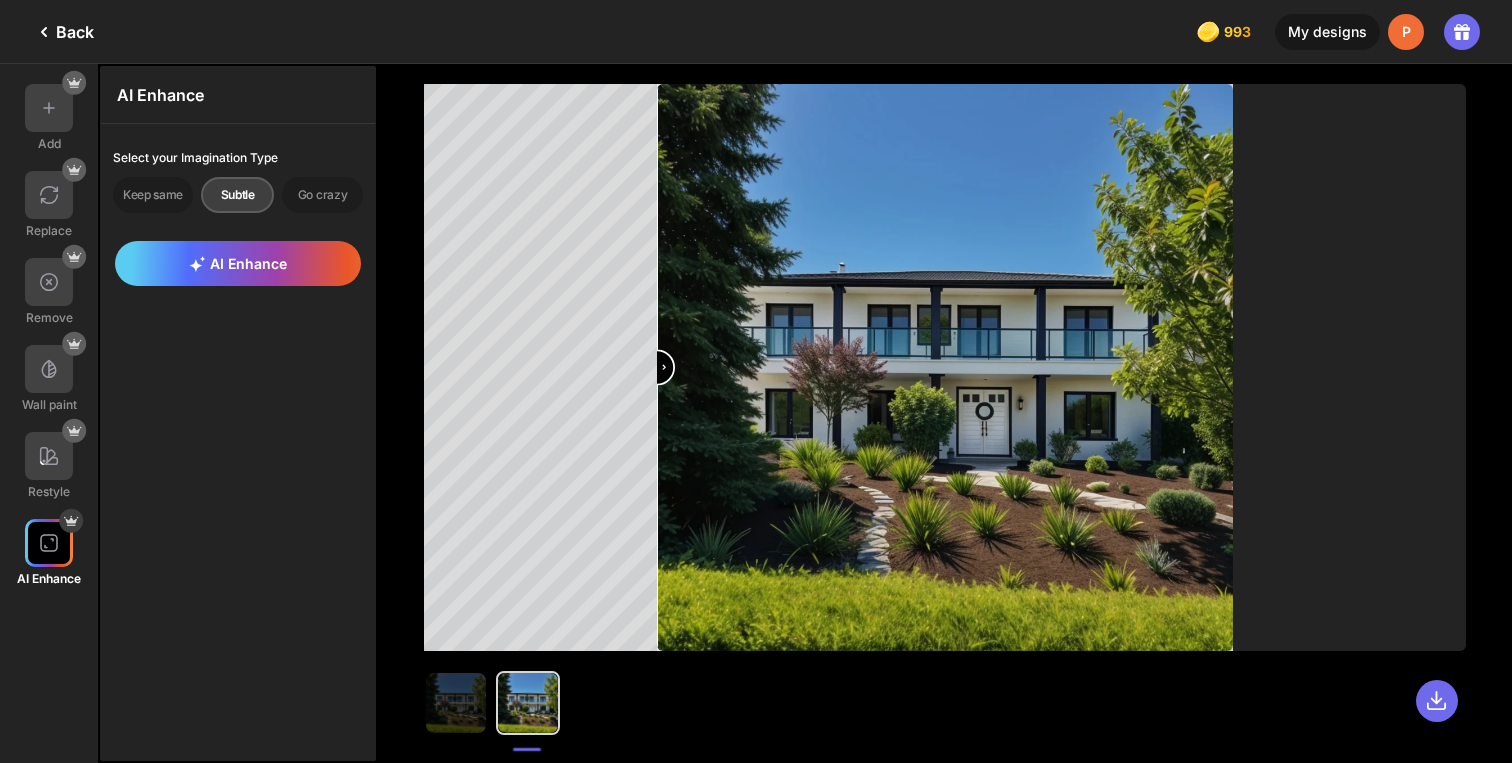click at bounding box center [945, 369] 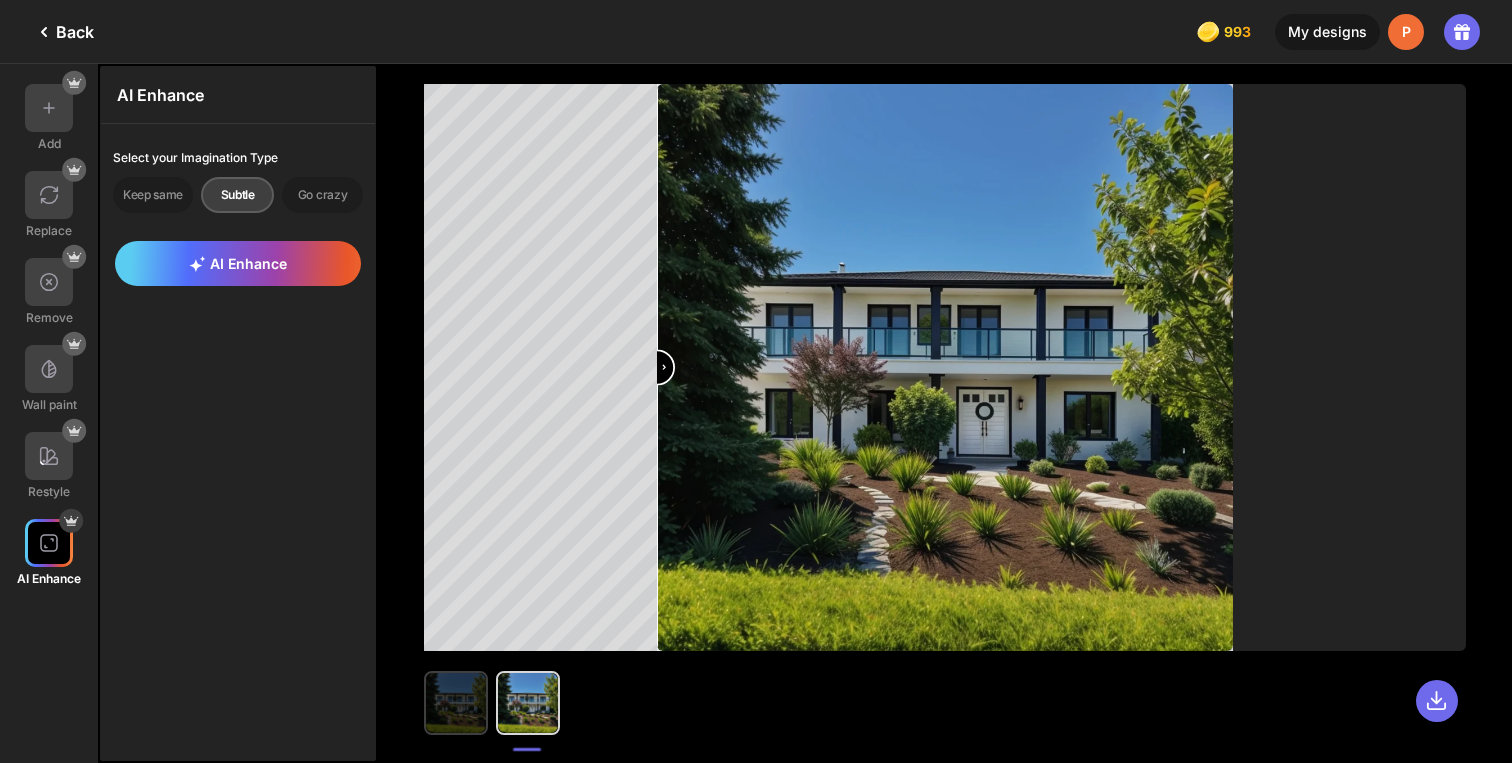 click at bounding box center [456, 703] 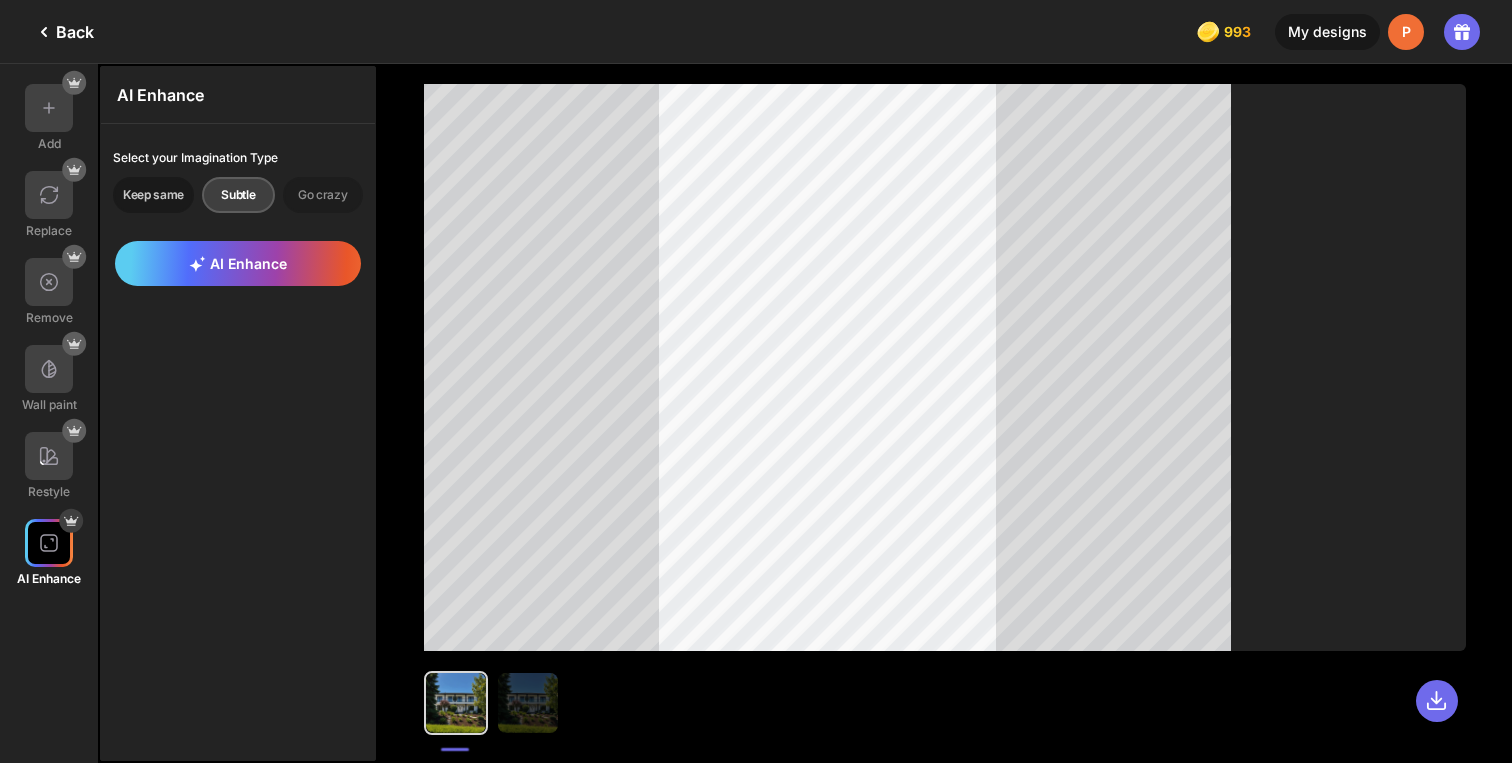 click on "Keep same" 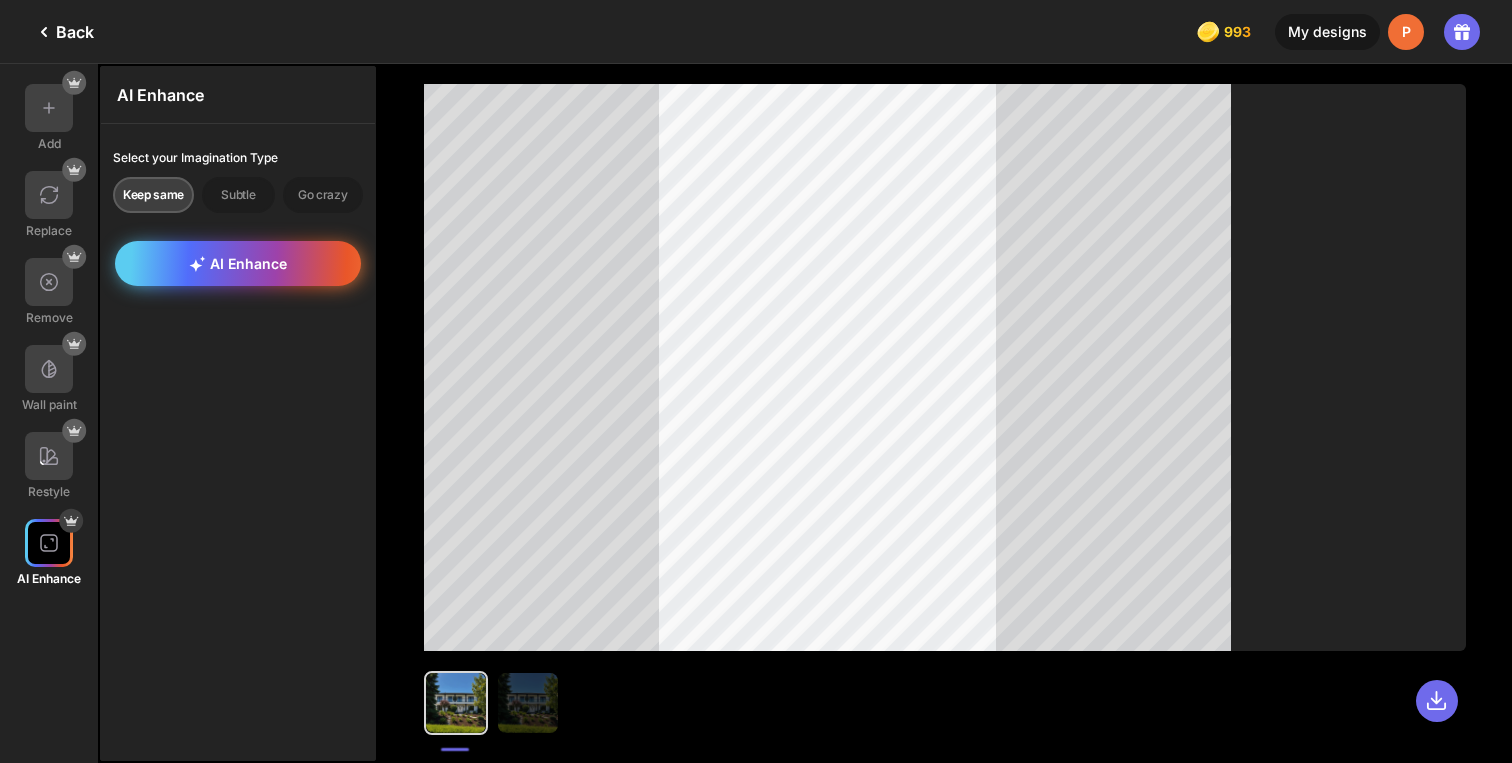 click on "AI Enhance" at bounding box center [238, 263] 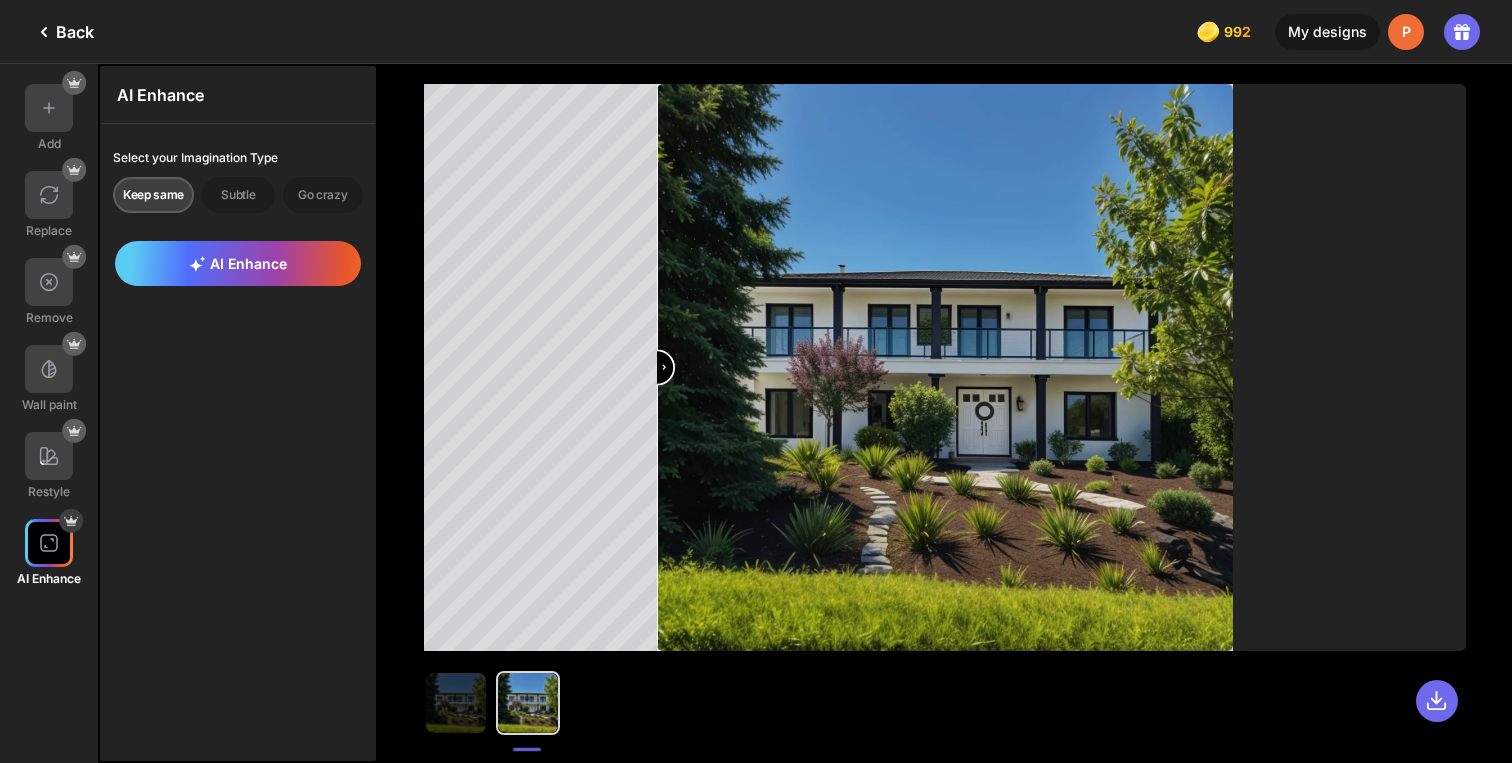 drag, startPoint x: 950, startPoint y: 374, endPoint x: 535, endPoint y: 490, distance: 430.9072 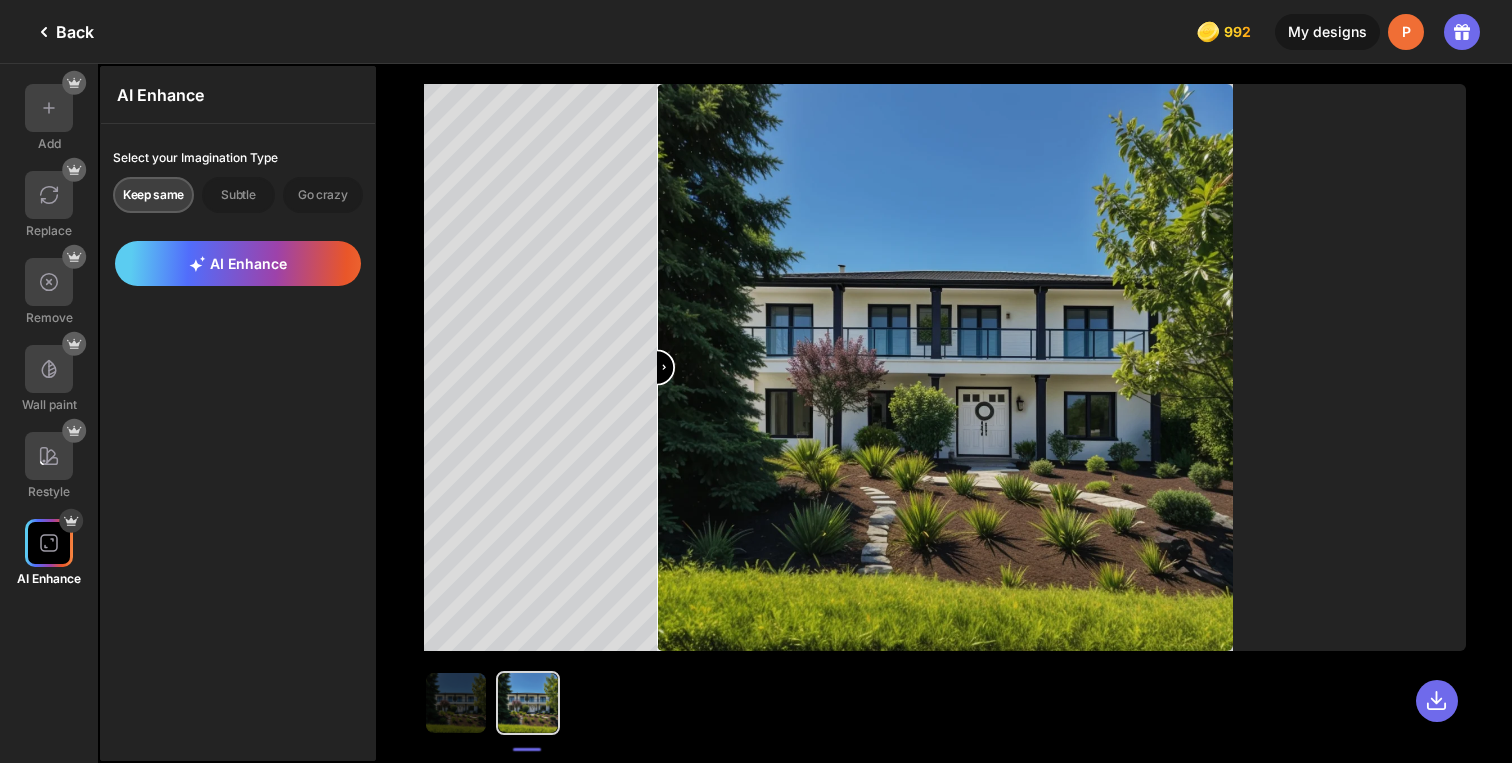 click at bounding box center (945, 369) 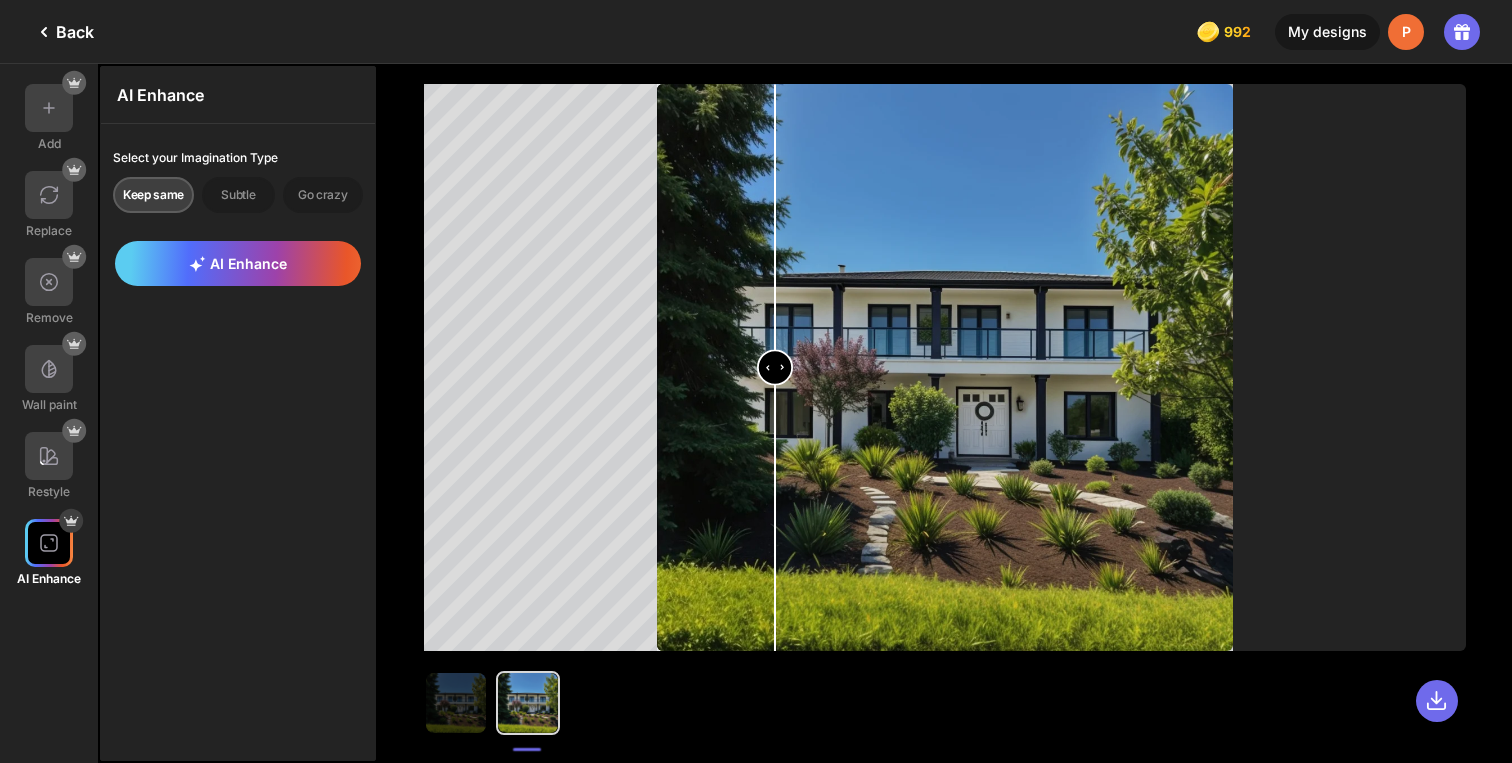 type on "*" 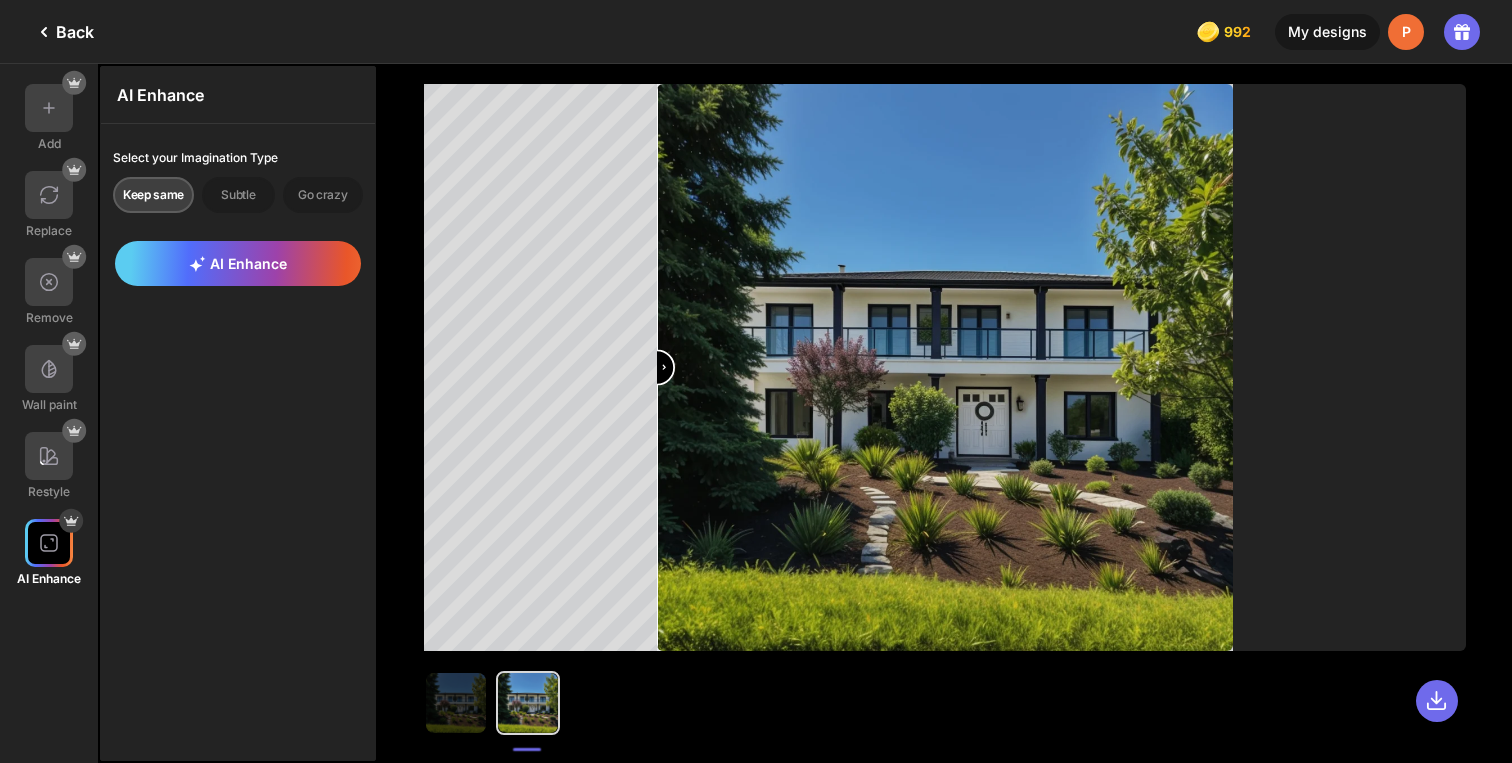 drag, startPoint x: 672, startPoint y: 373, endPoint x: 536, endPoint y: 468, distance: 165.89455 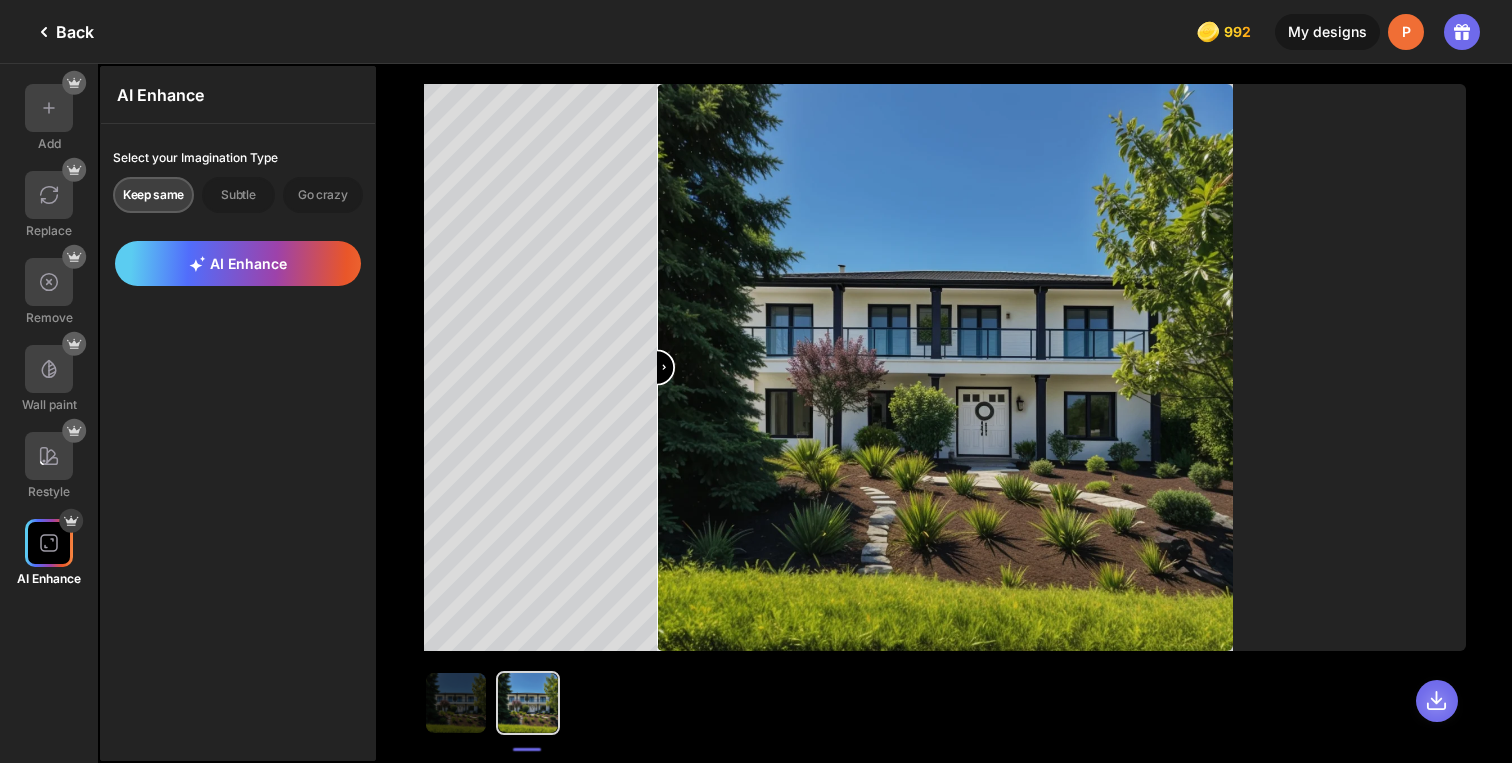 click 